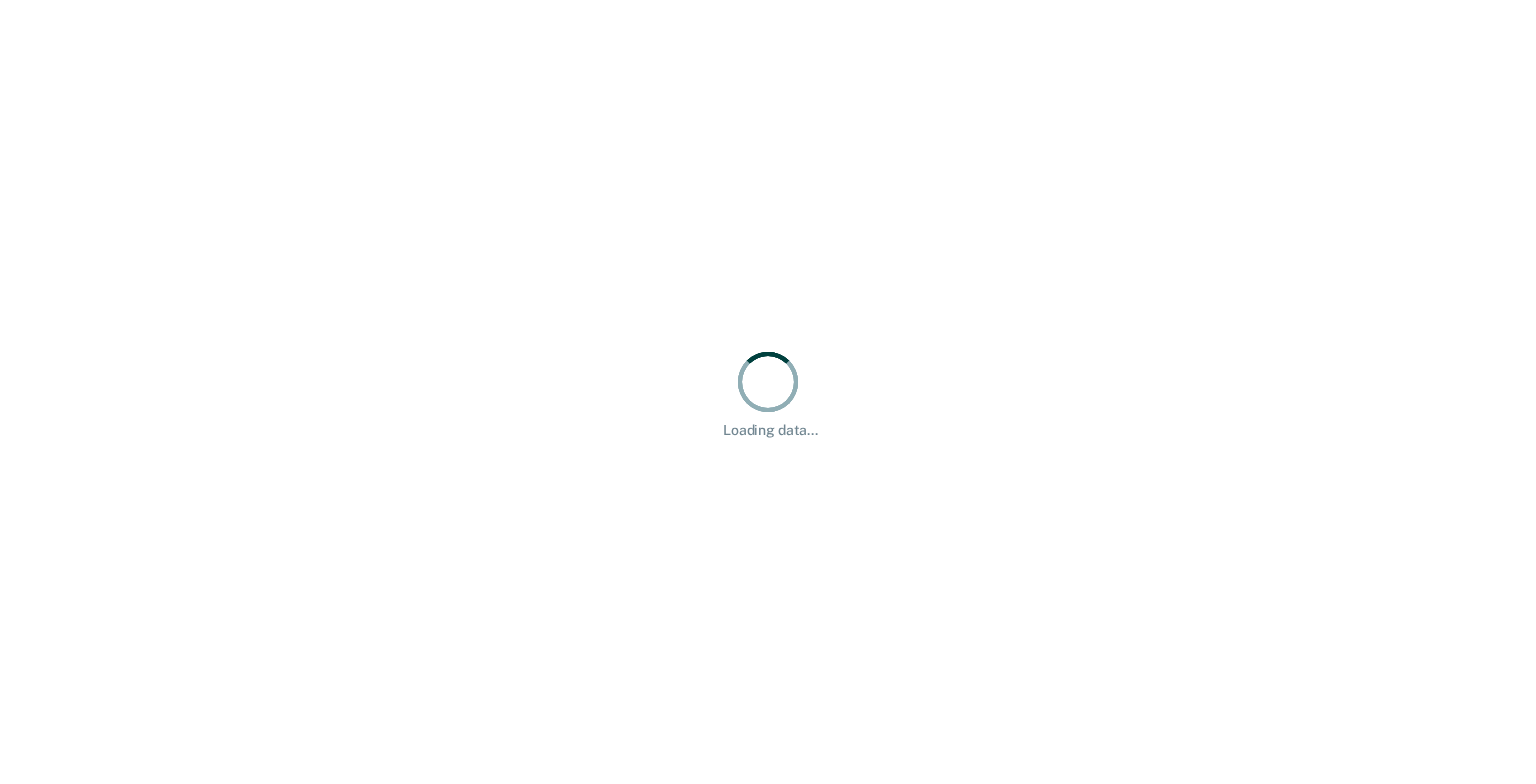 scroll, scrollTop: 0, scrollLeft: 0, axis: both 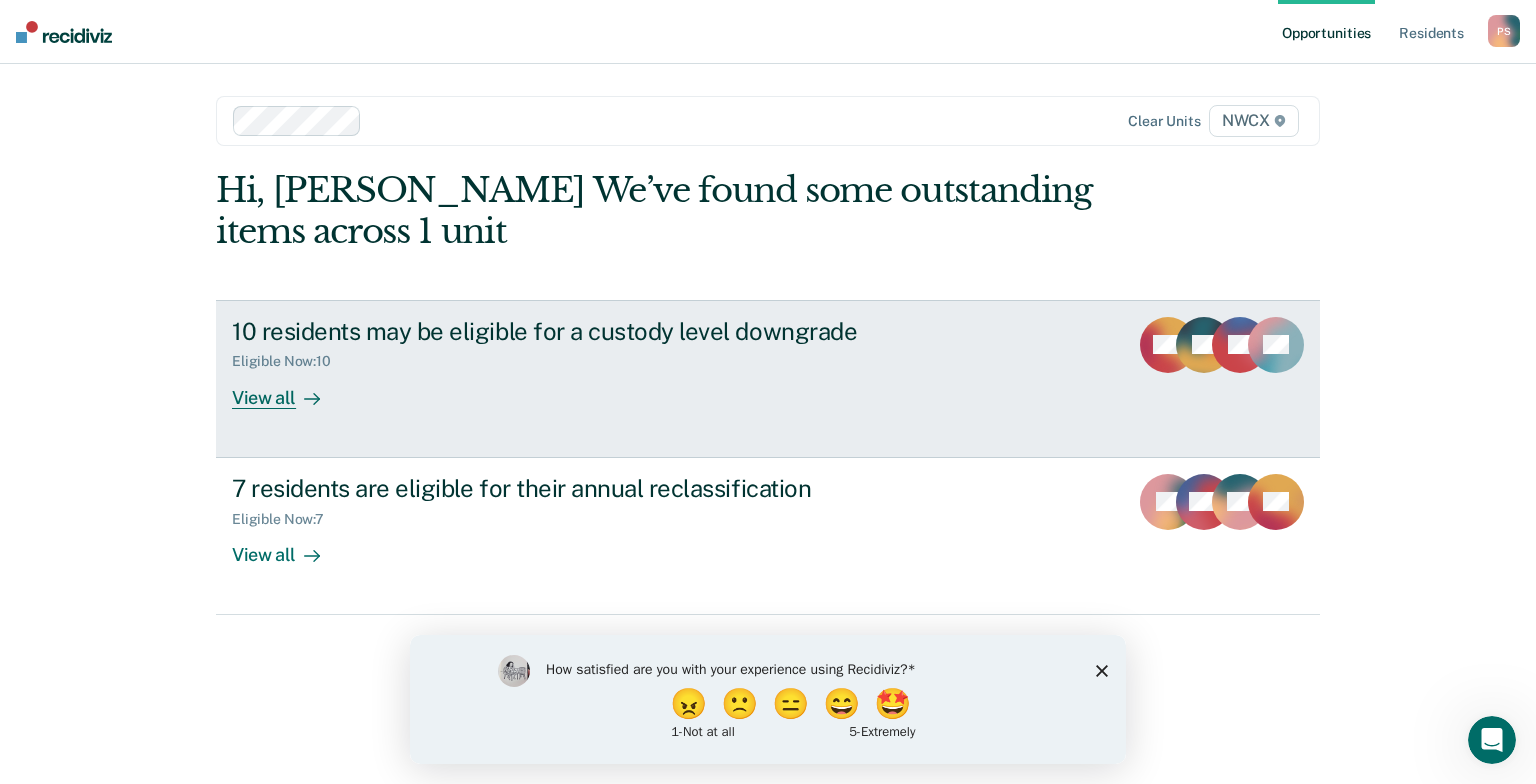 click on "View all" at bounding box center (288, 389) 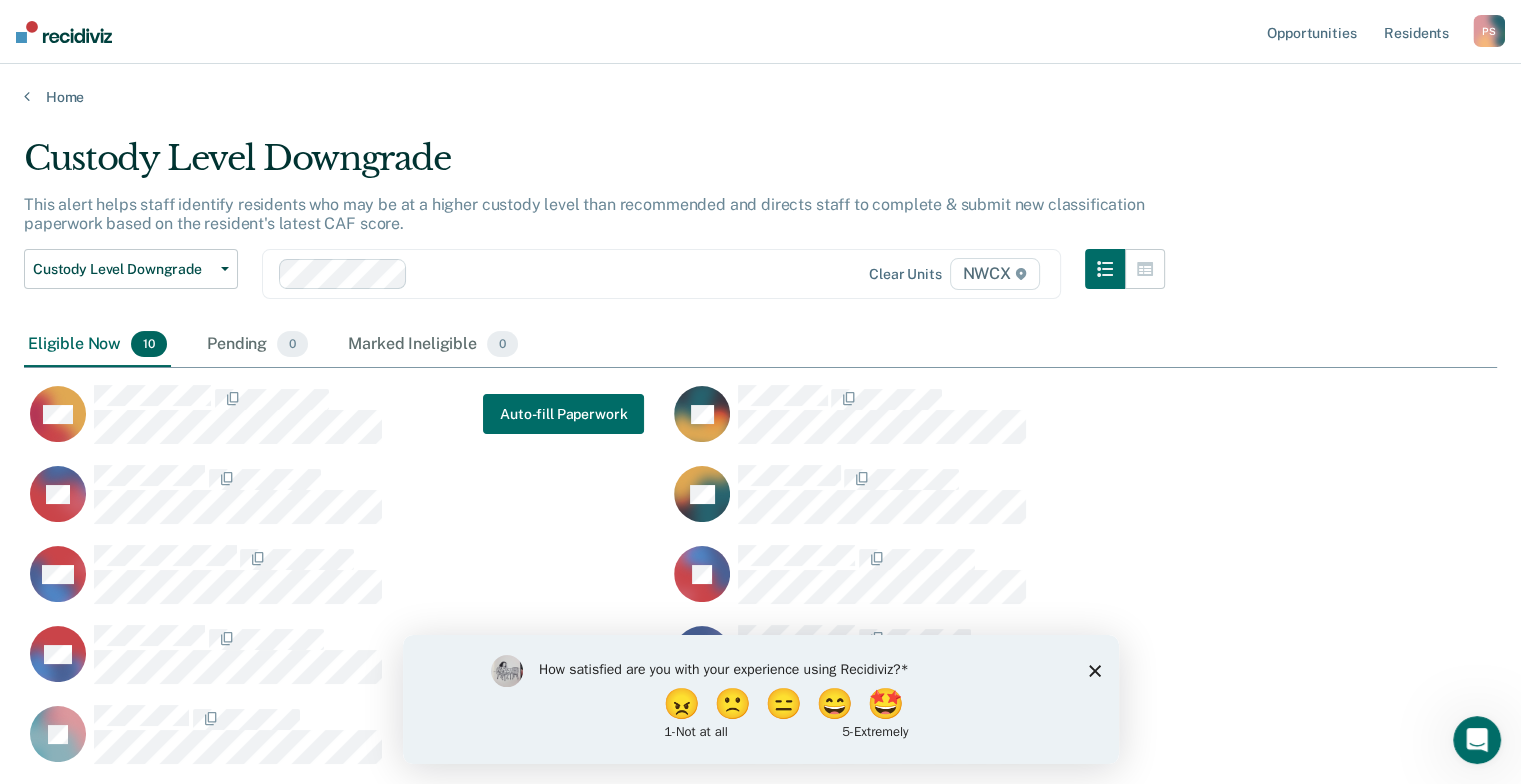 scroll, scrollTop: 16, scrollLeft: 16, axis: both 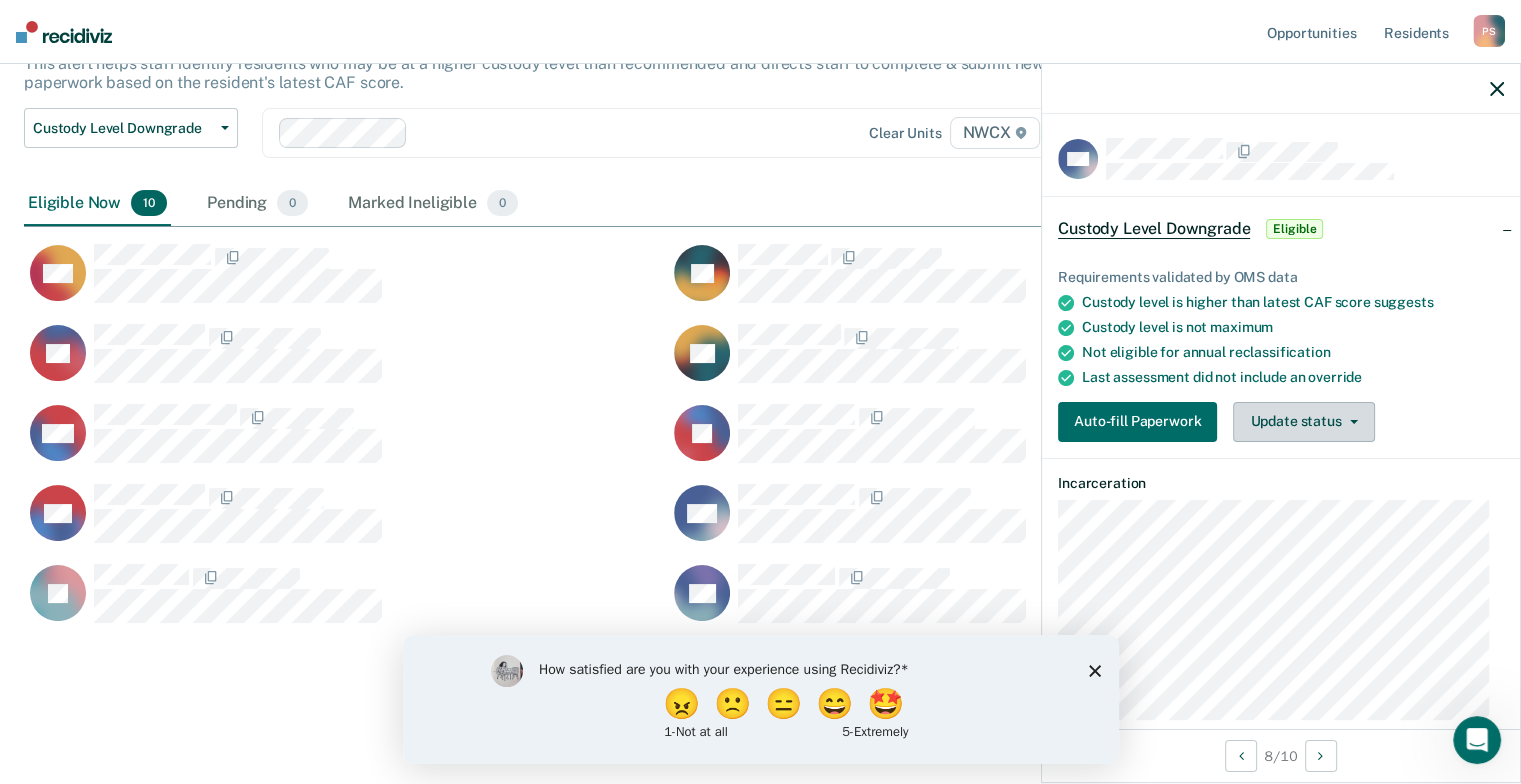 click 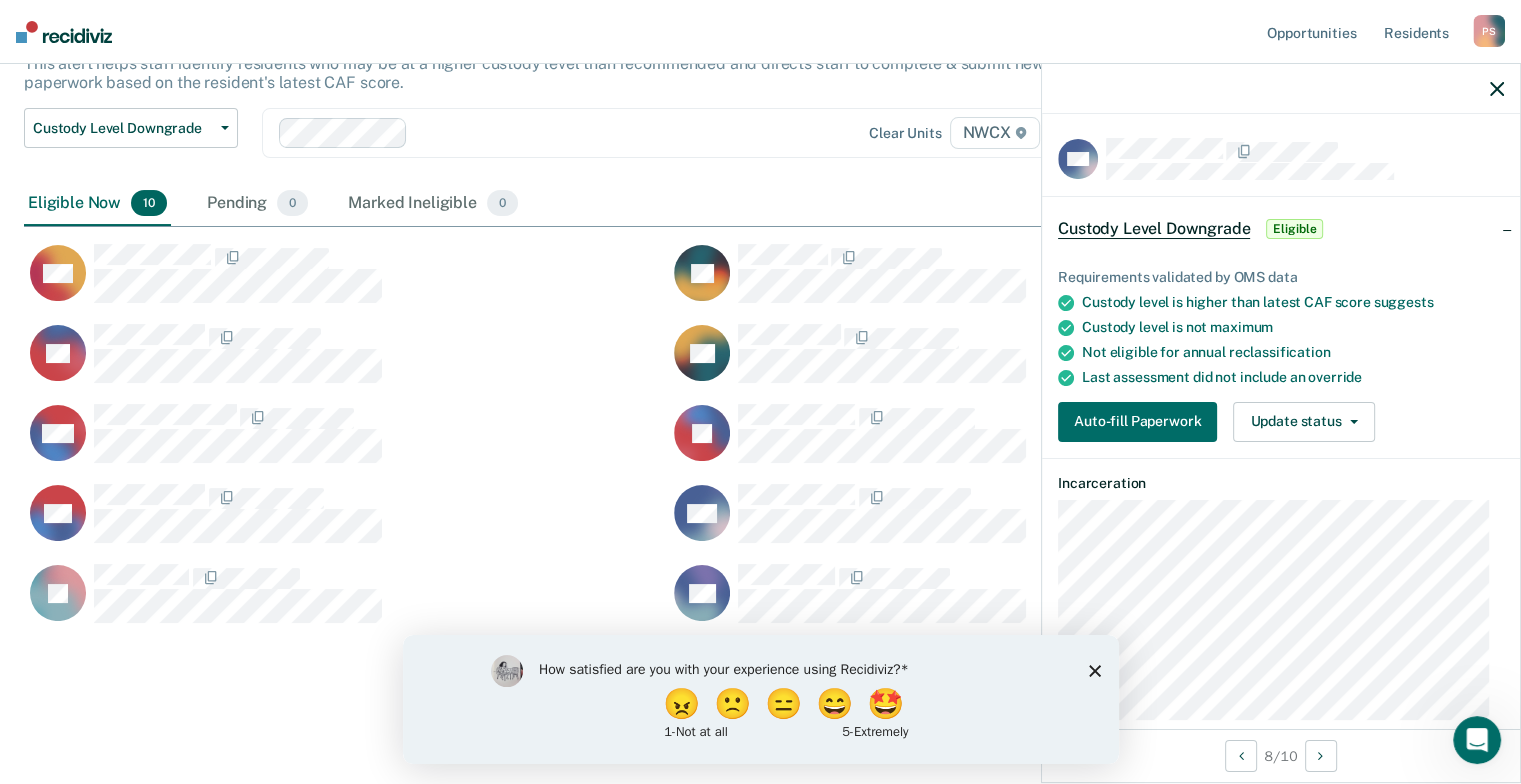 click on "Custody Level Downgrade Eligible" at bounding box center (1281, 229) 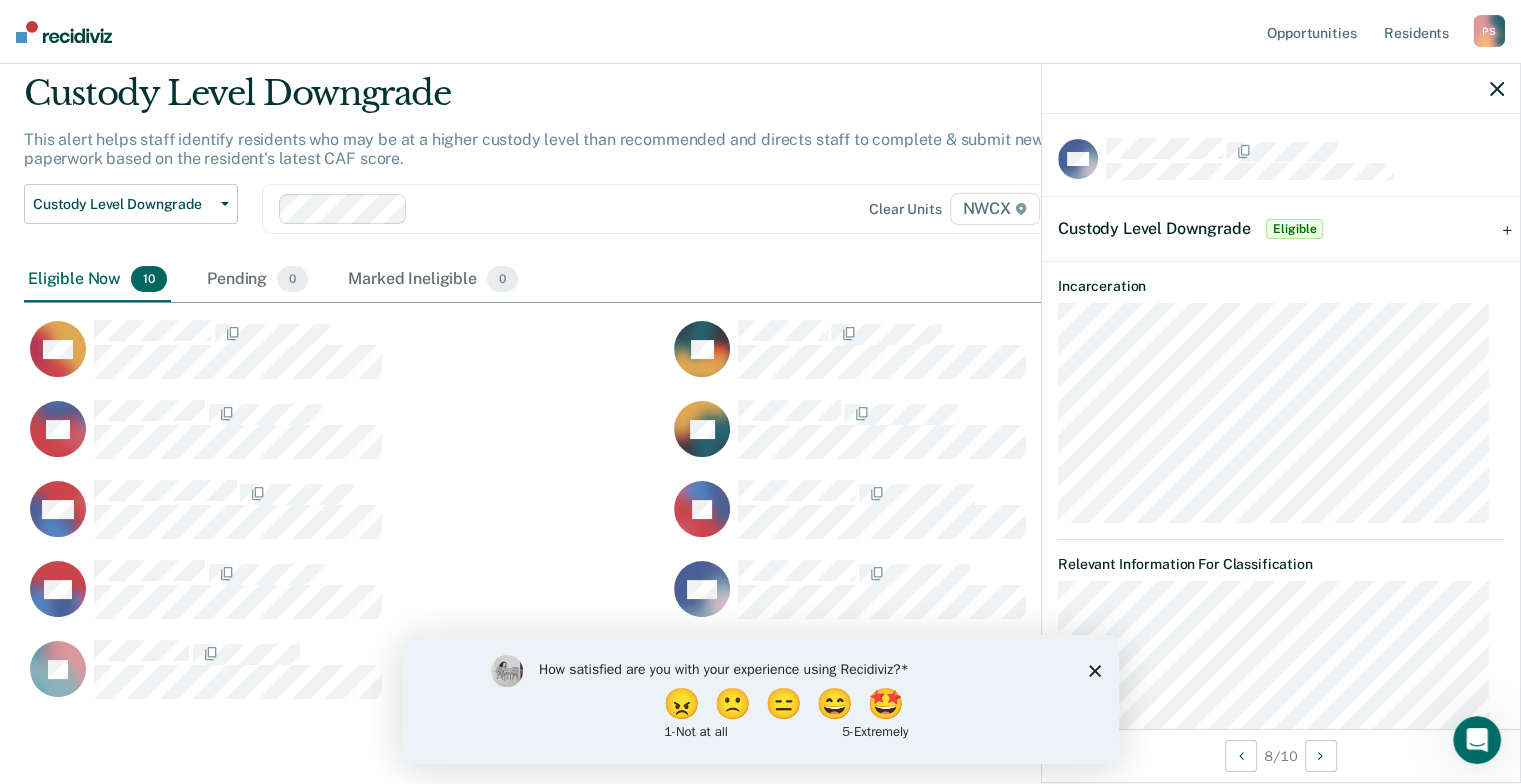 scroll, scrollTop: 100, scrollLeft: 0, axis: vertical 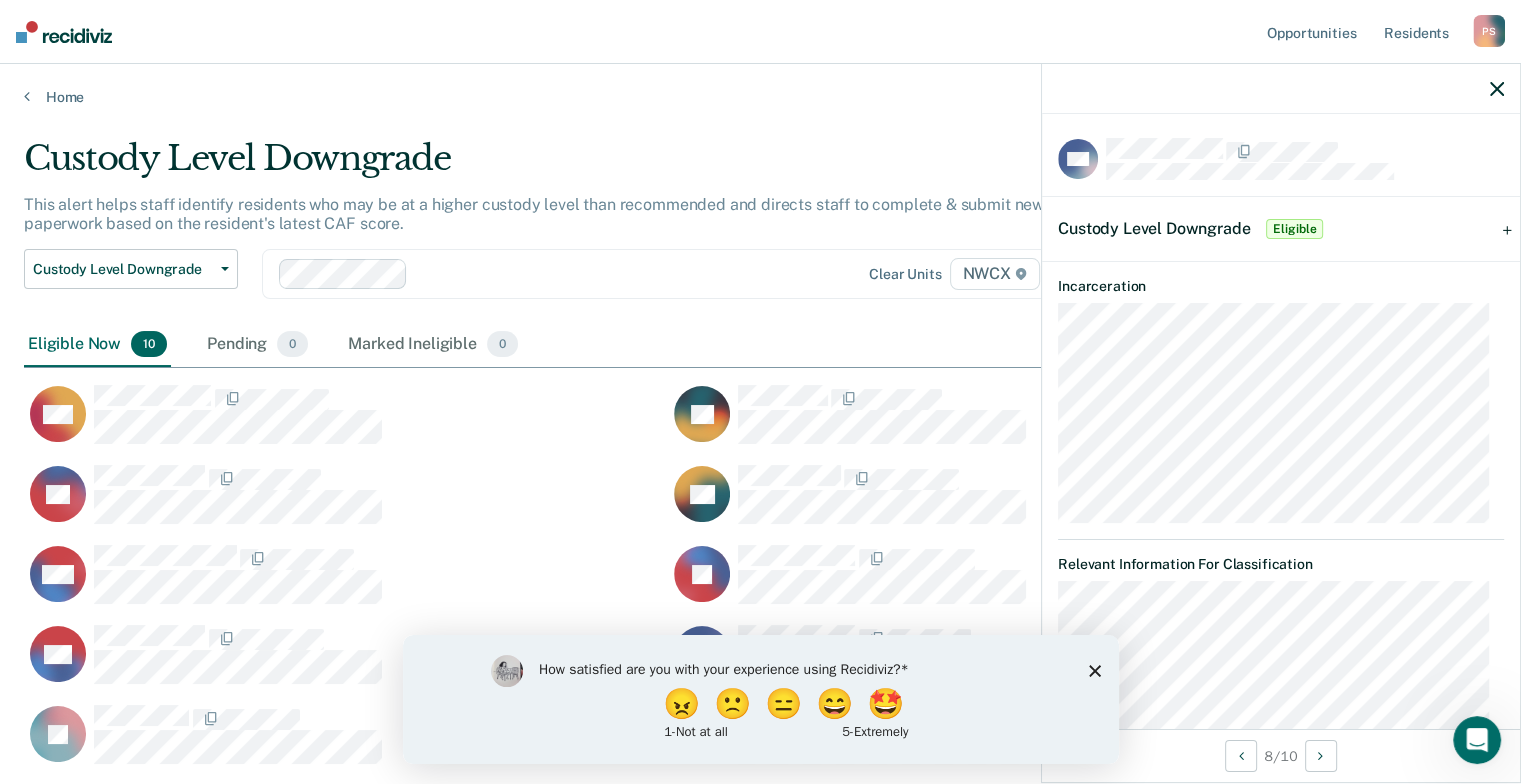 click on "Custody Level Downgrade" at bounding box center (1154, 228) 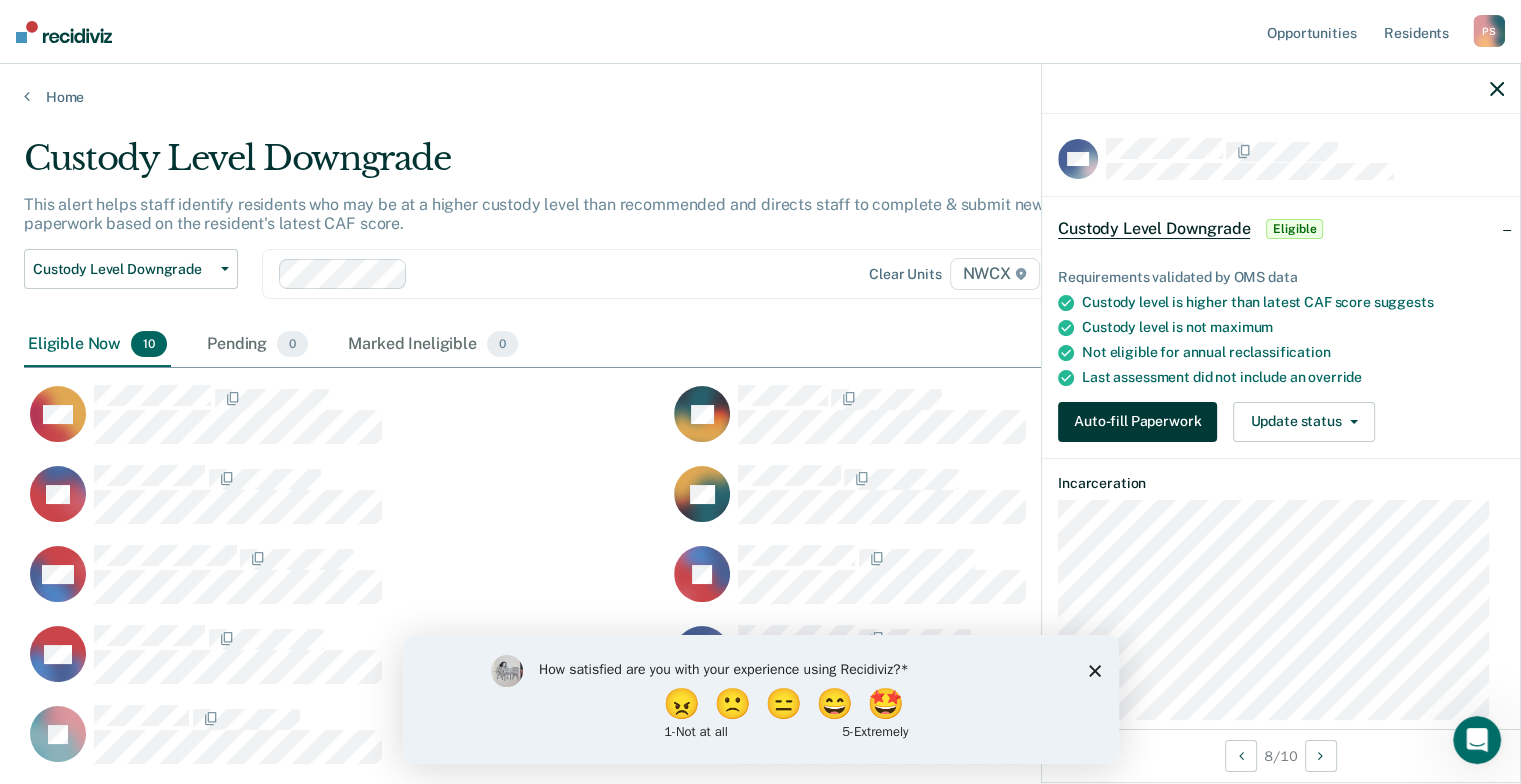click on "Auto-fill Paperwork" at bounding box center (1137, 422) 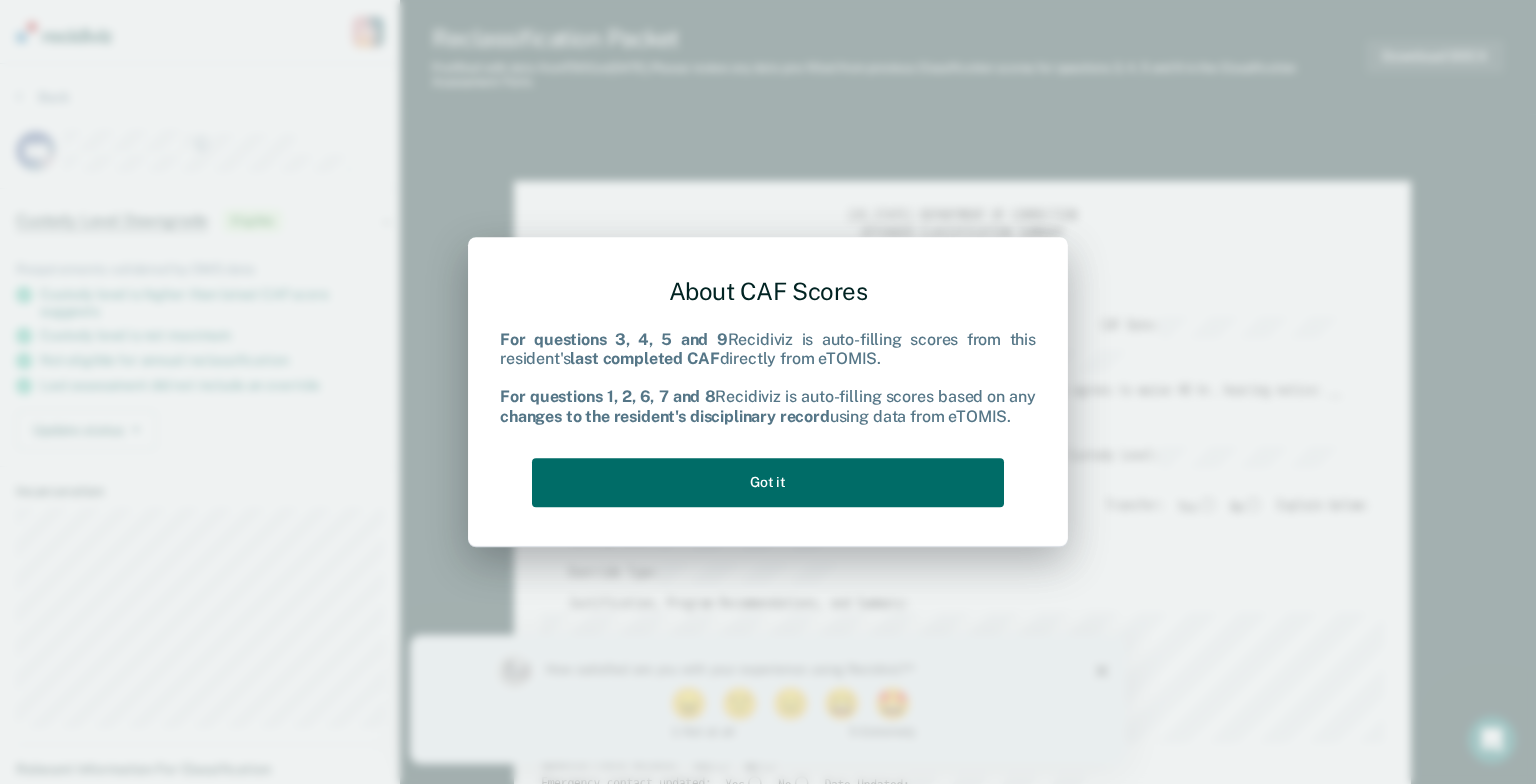 type on "x" 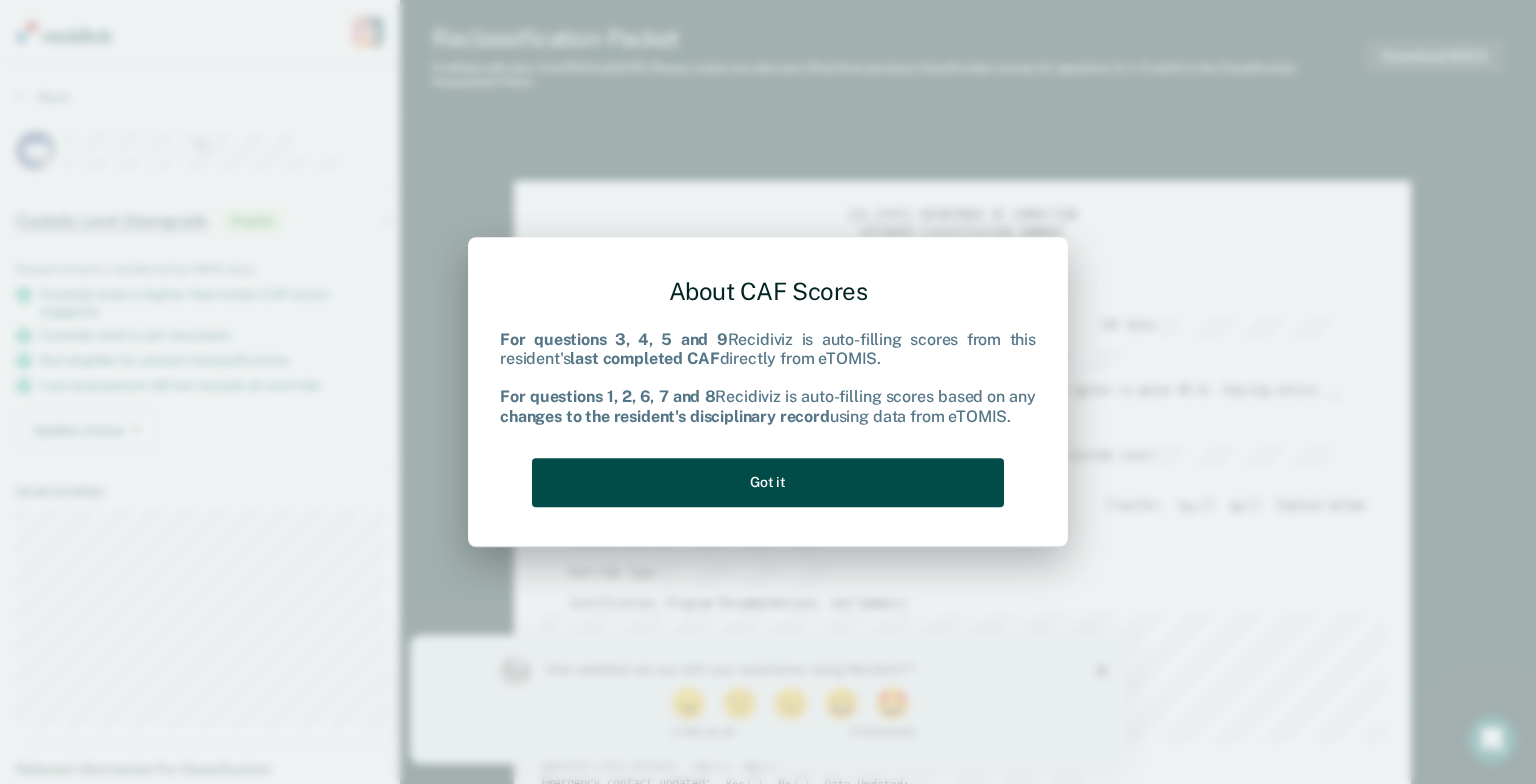 click on "Got it" at bounding box center (768, 482) 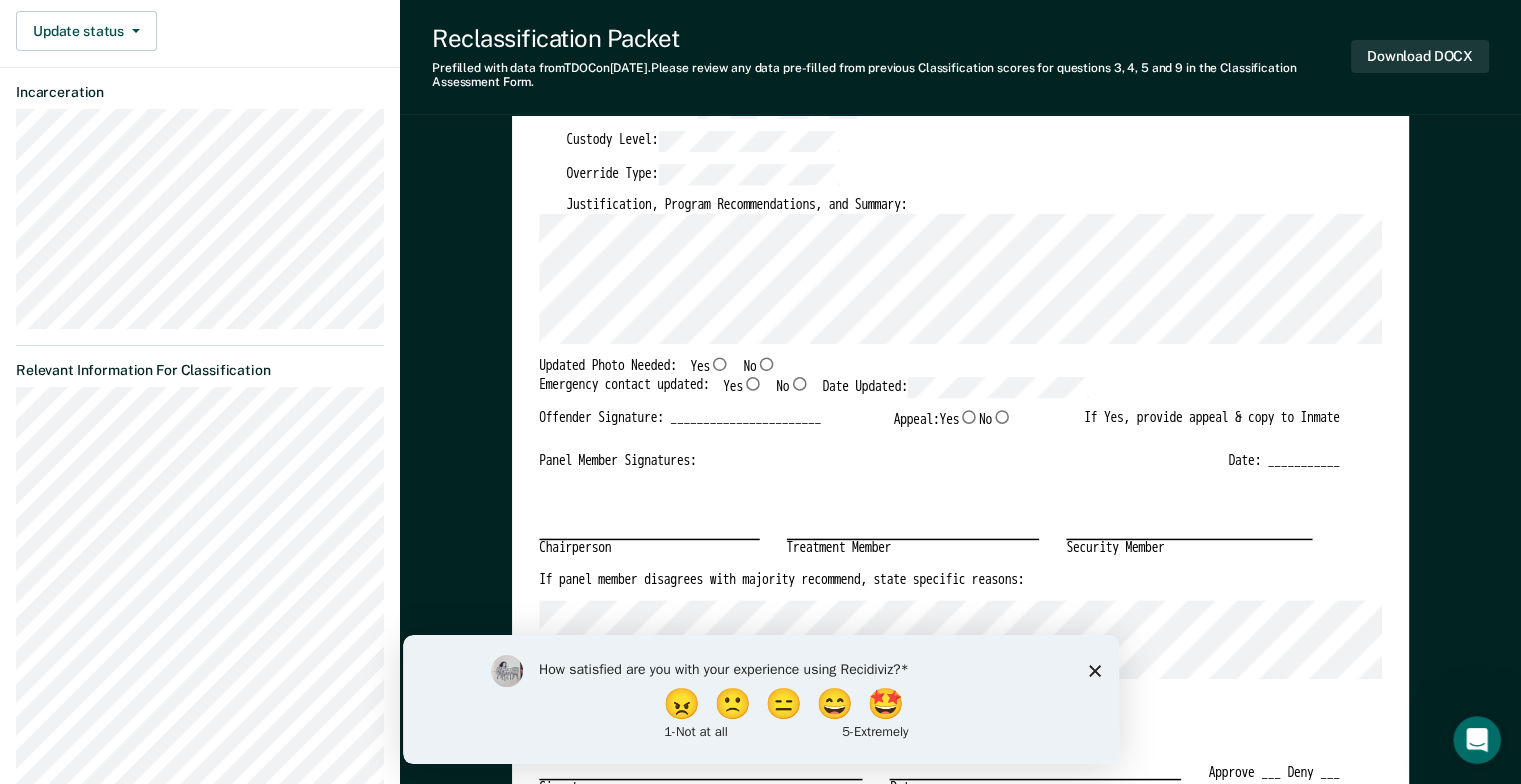 scroll, scrollTop: 400, scrollLeft: 0, axis: vertical 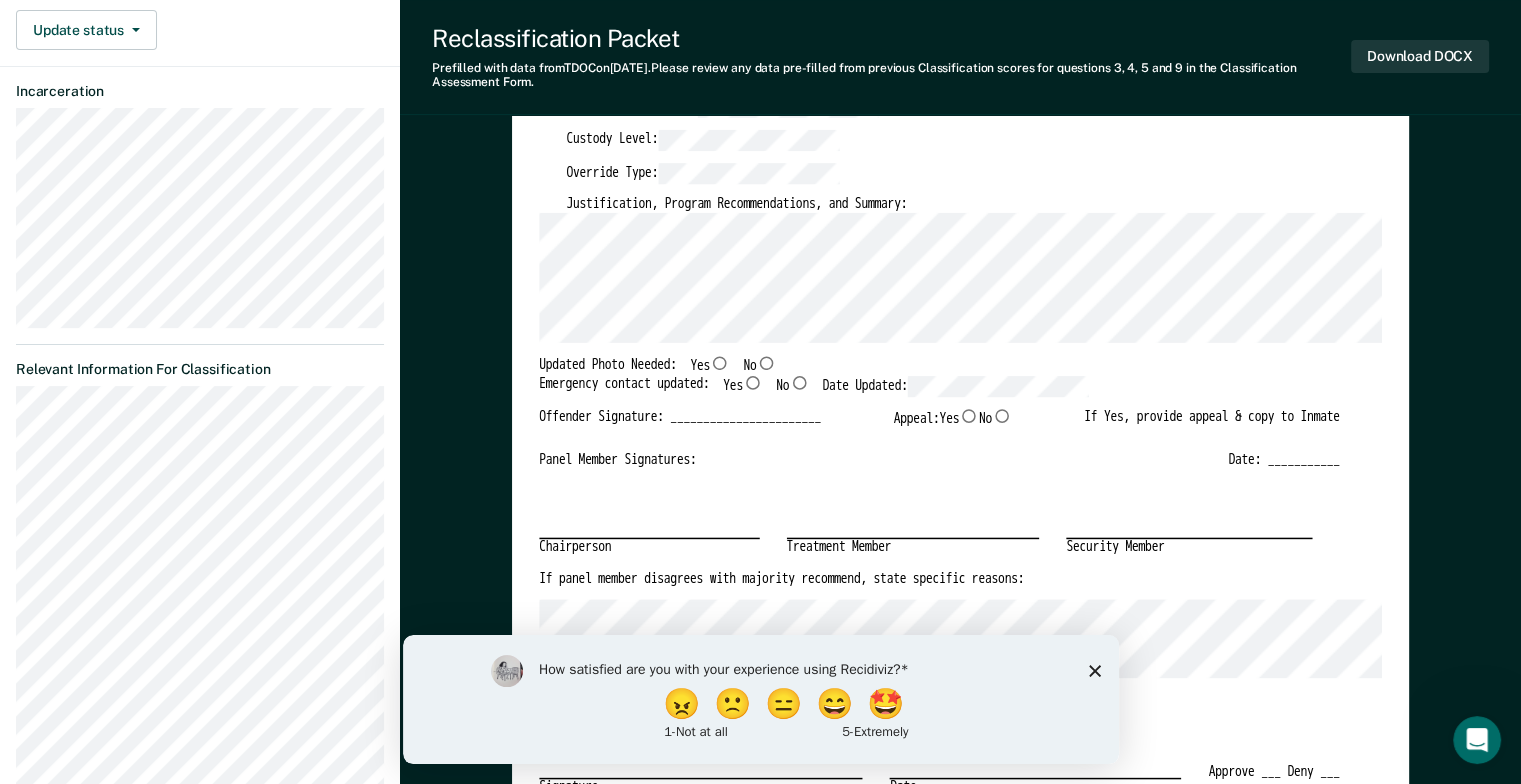click 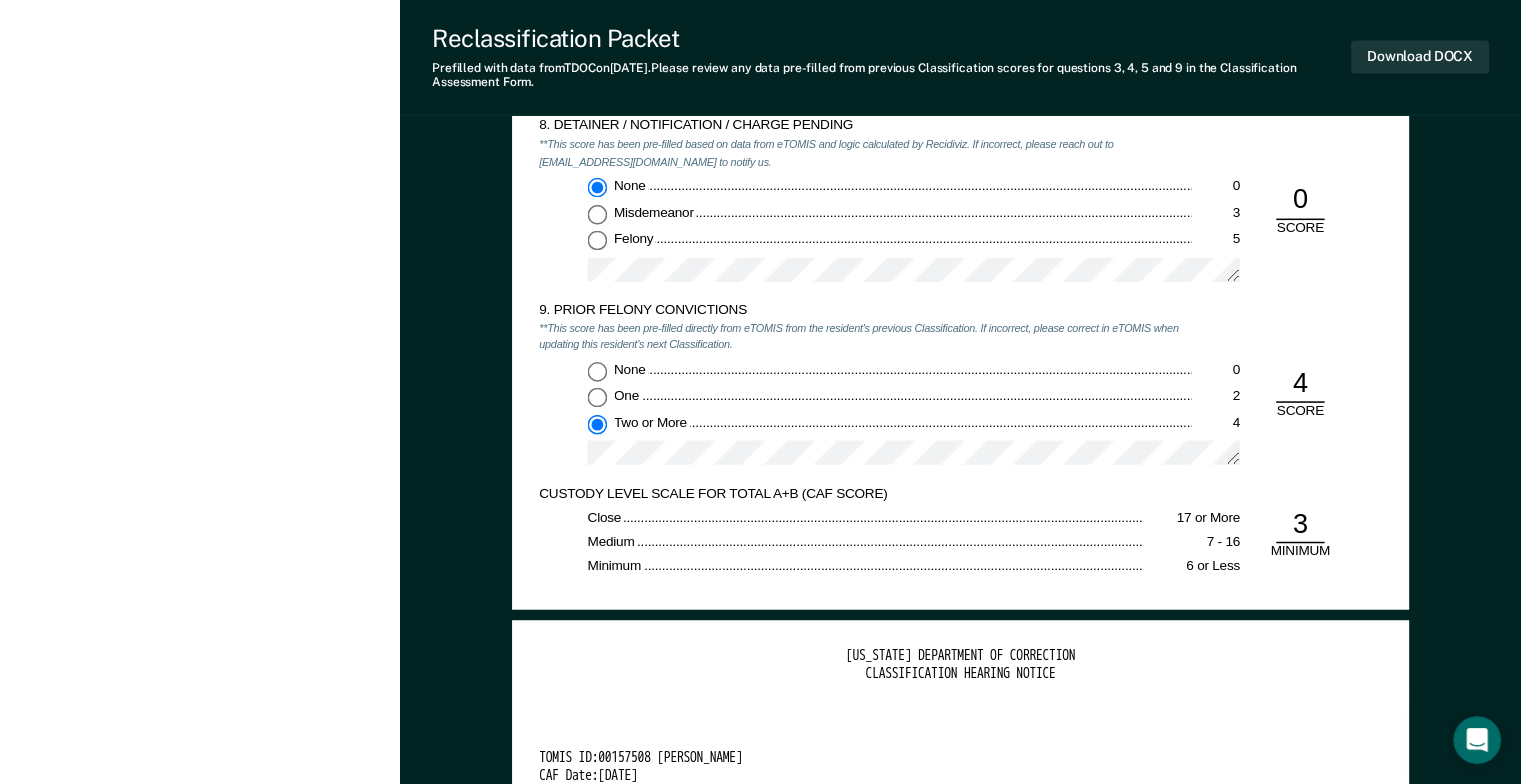 scroll, scrollTop: 3400, scrollLeft: 0, axis: vertical 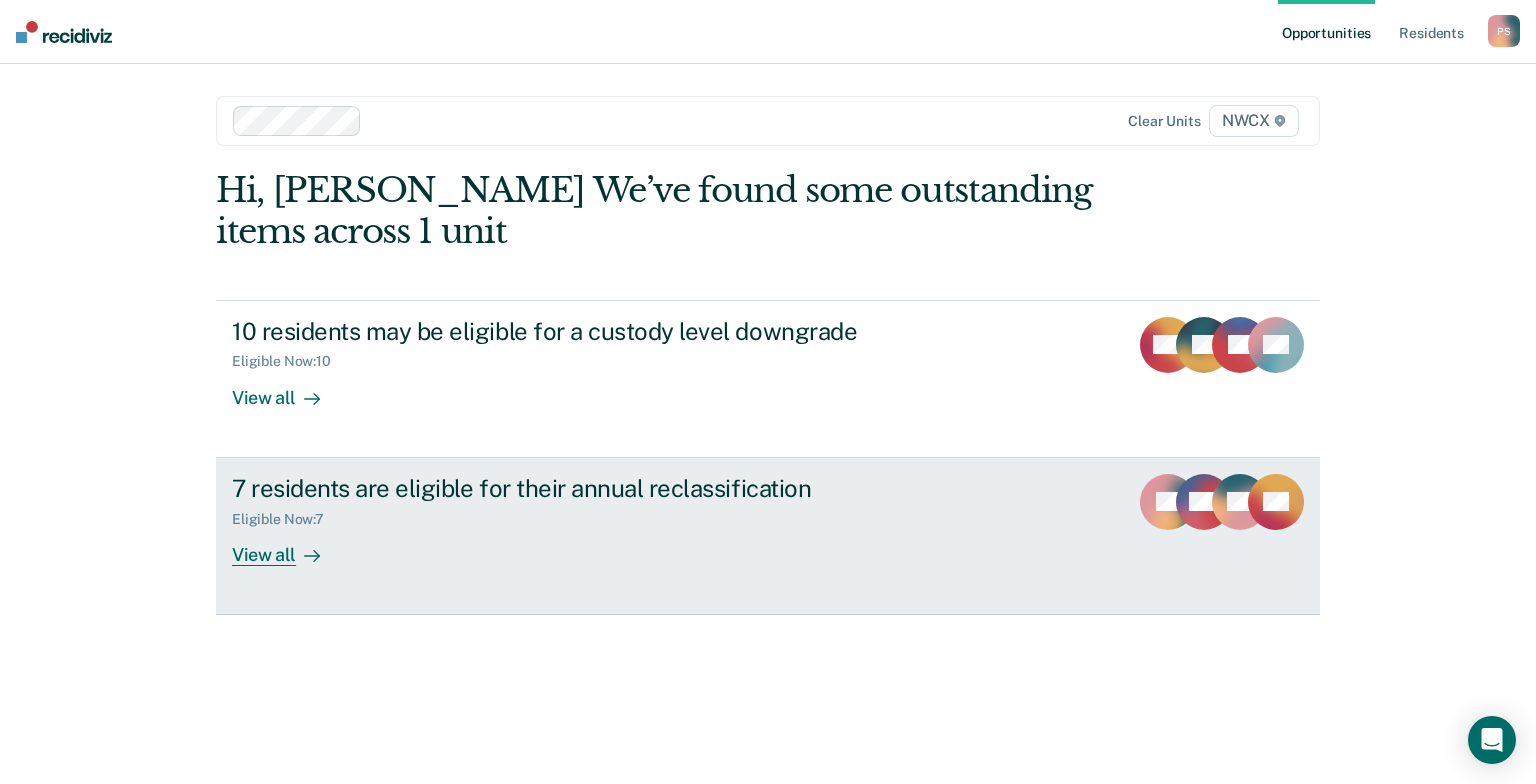 click at bounding box center (308, 554) 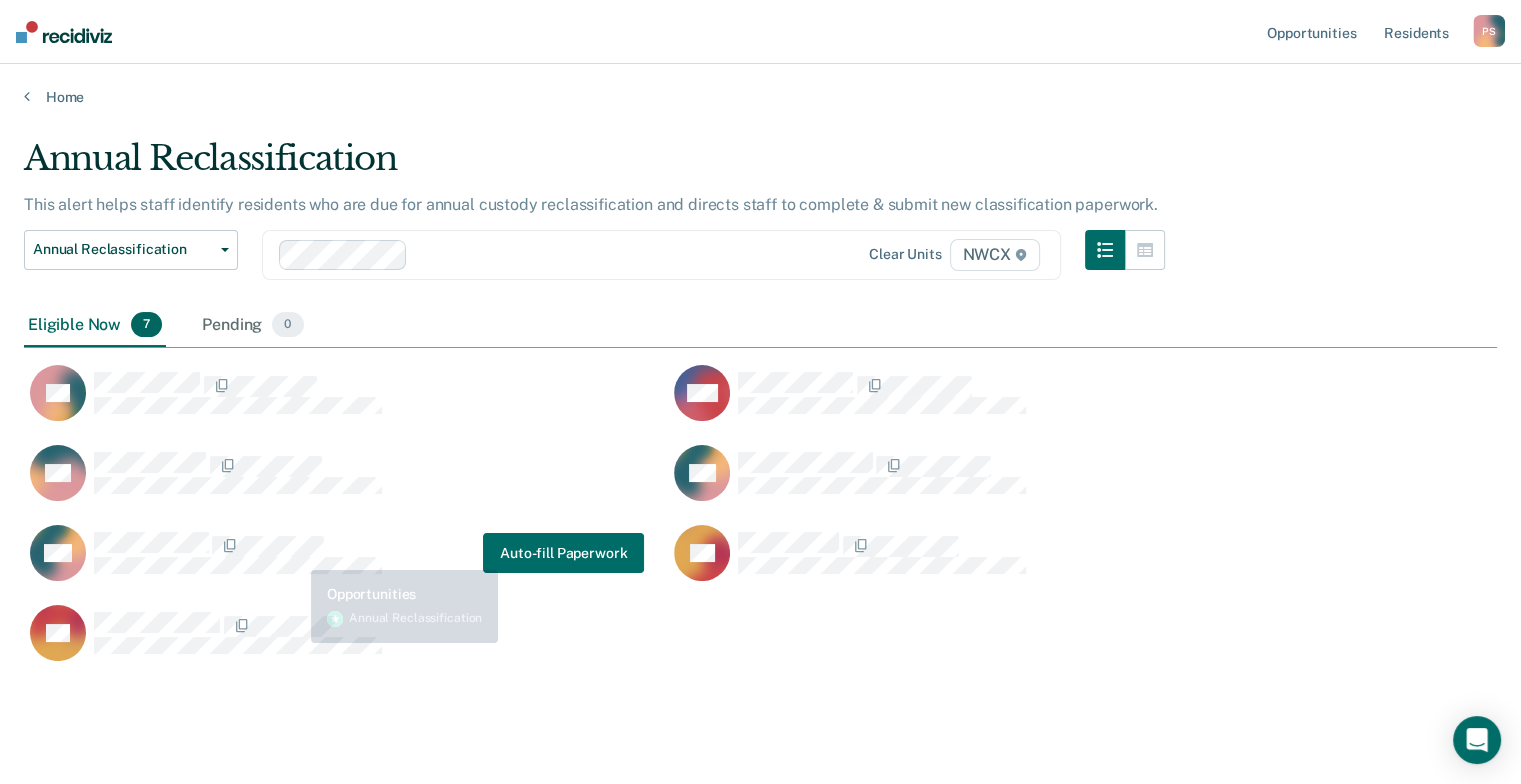 scroll, scrollTop: 16, scrollLeft: 16, axis: both 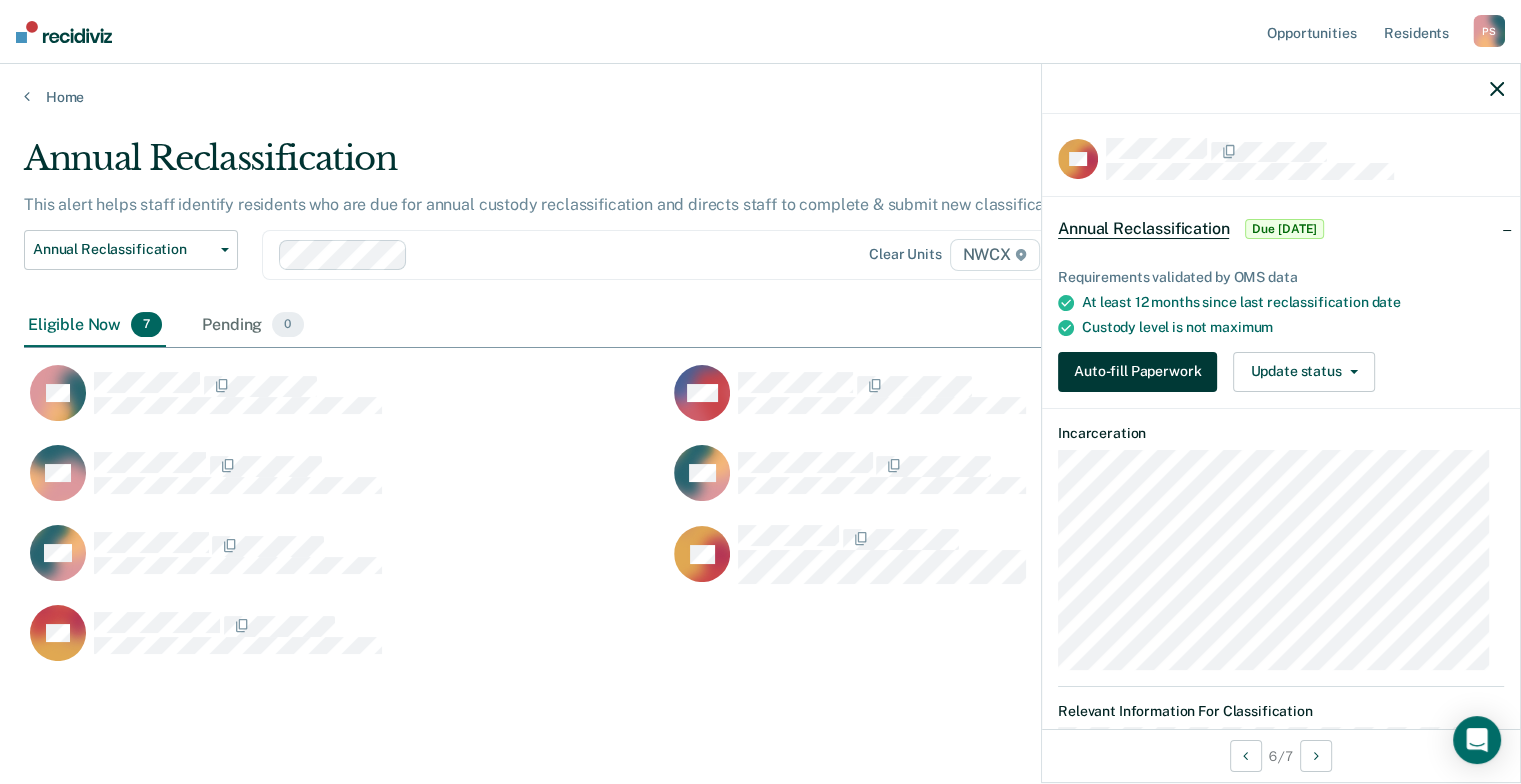 click on "Auto-fill Paperwork" at bounding box center (1137, 372) 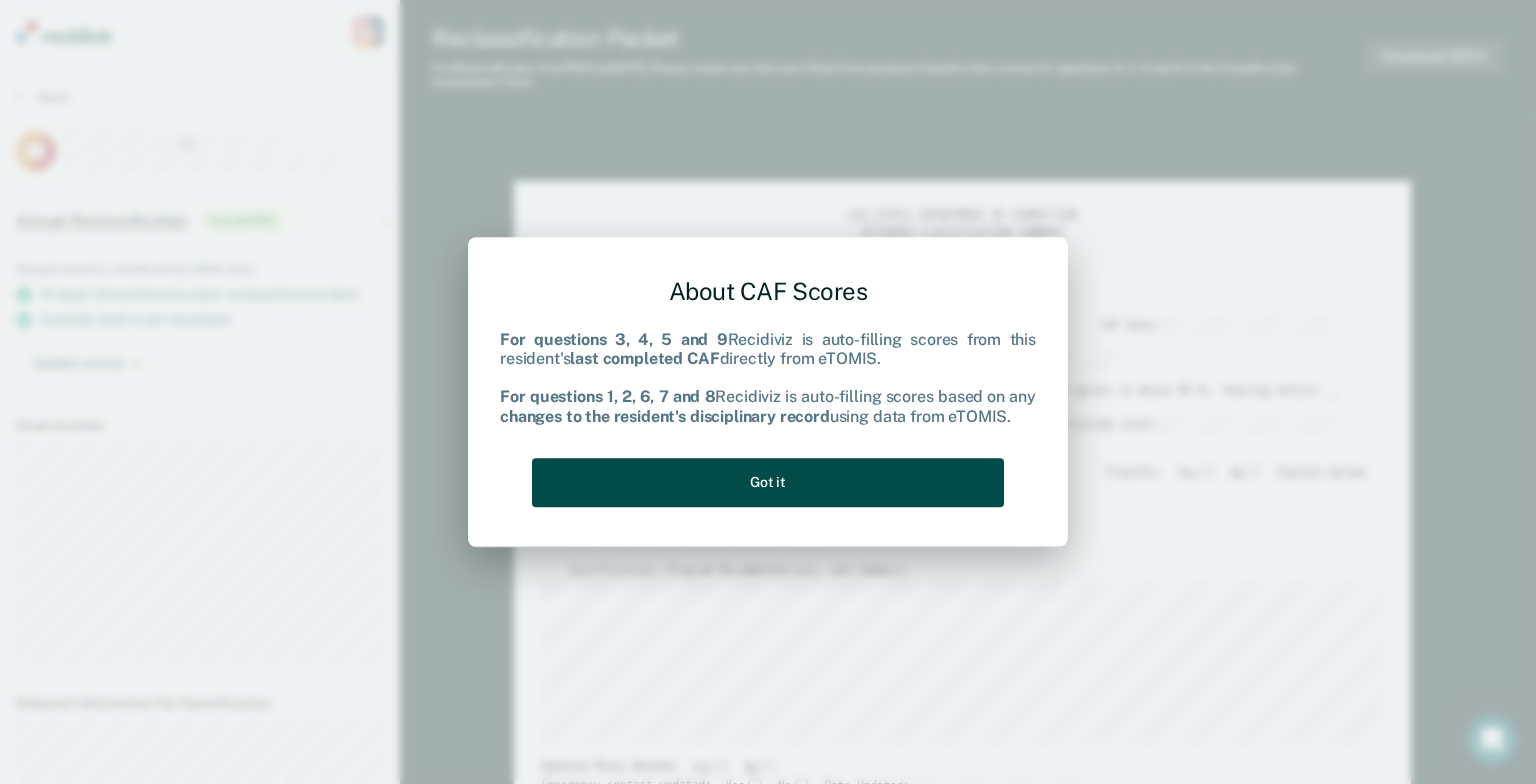 click on "Got it" at bounding box center (768, 482) 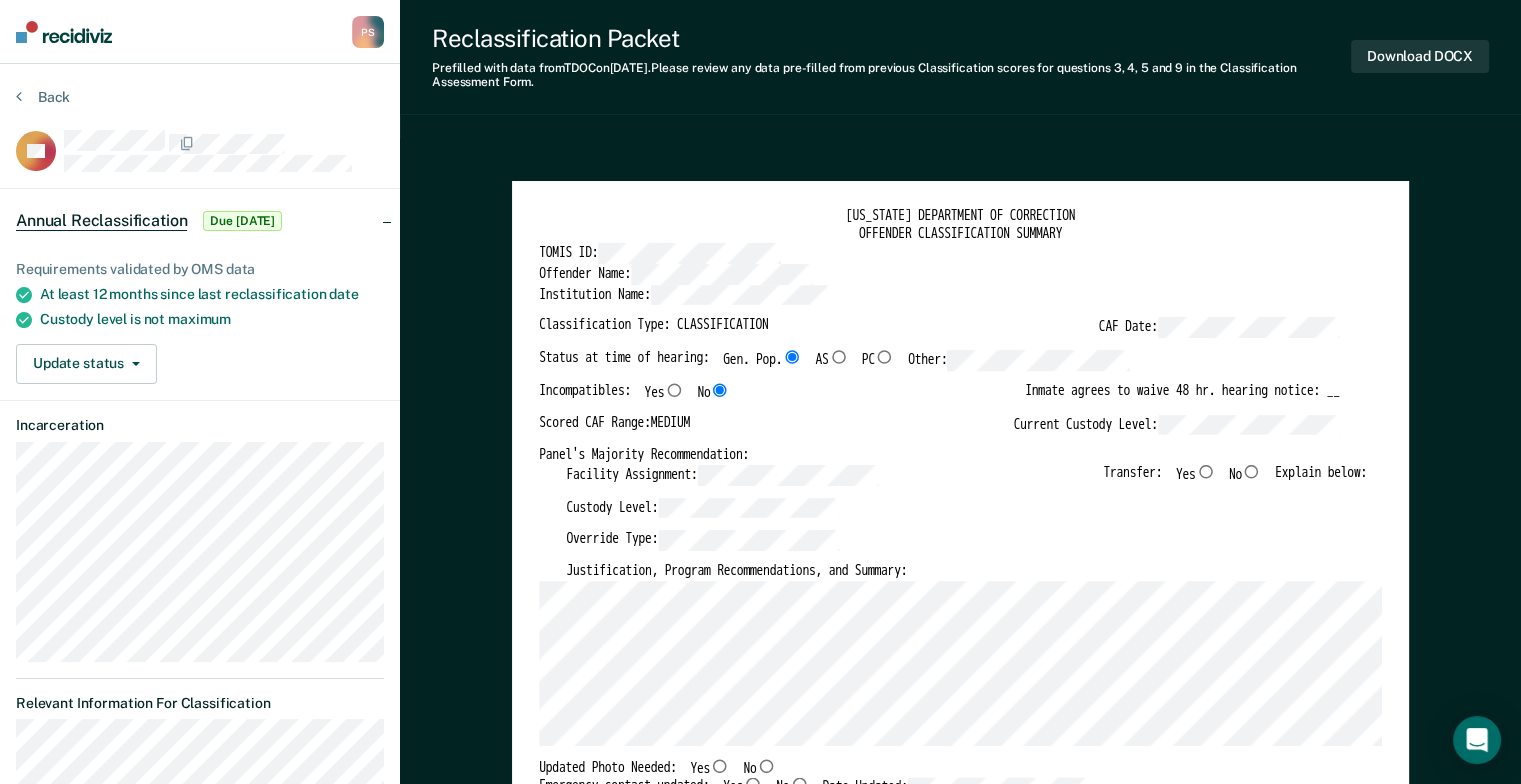 click on "No" at bounding box center [1252, 471] 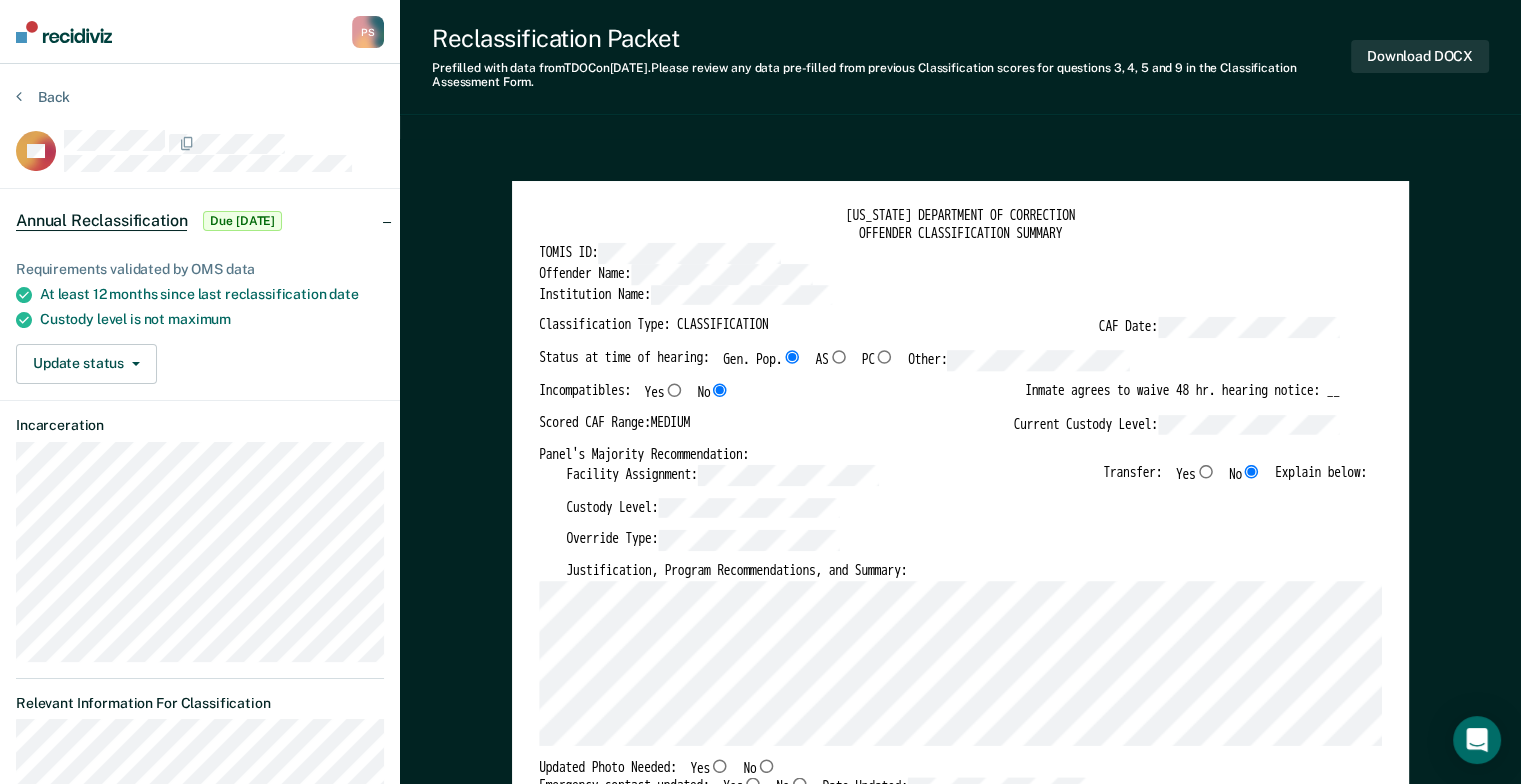 type on "x" 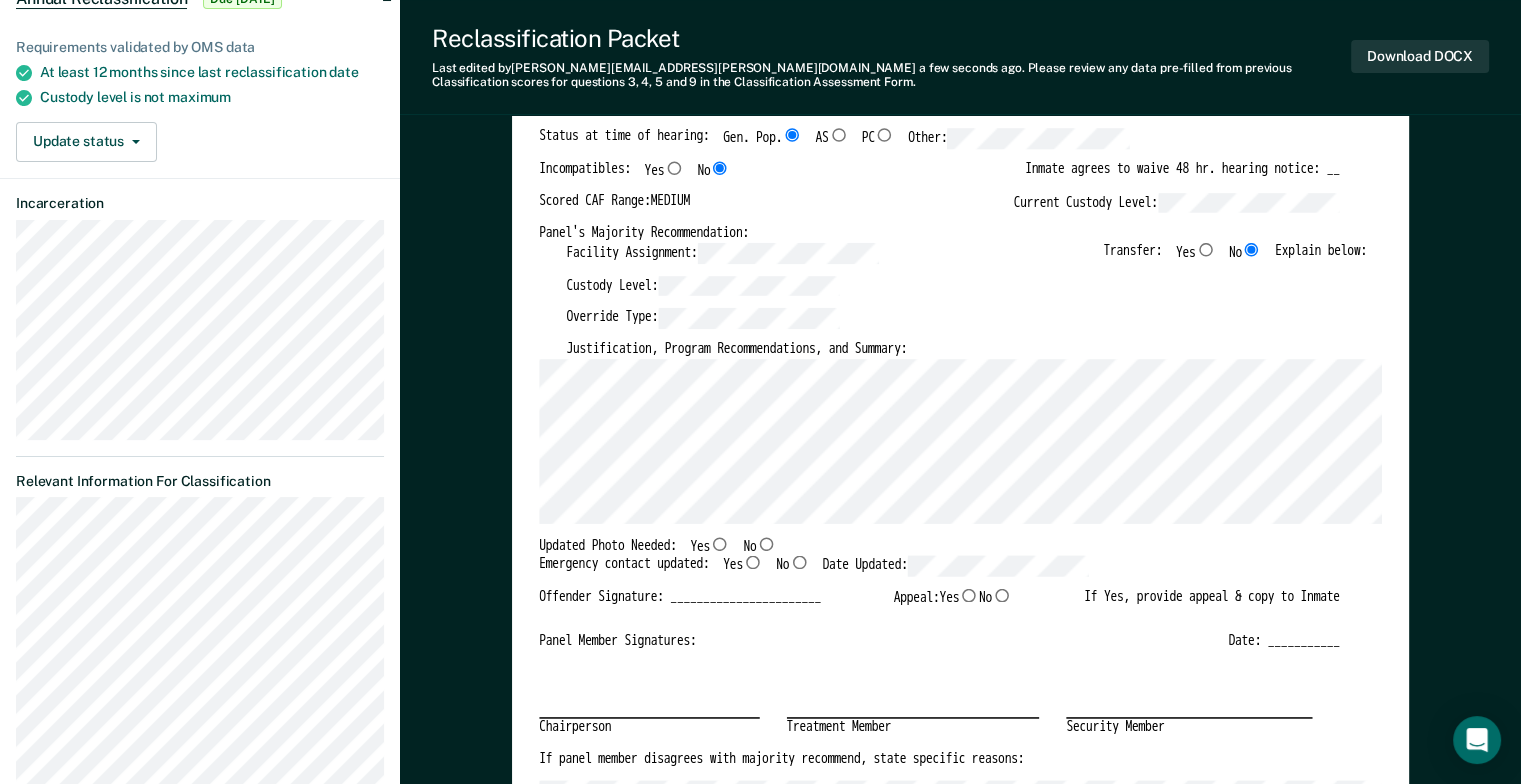 scroll, scrollTop: 200, scrollLeft: 0, axis: vertical 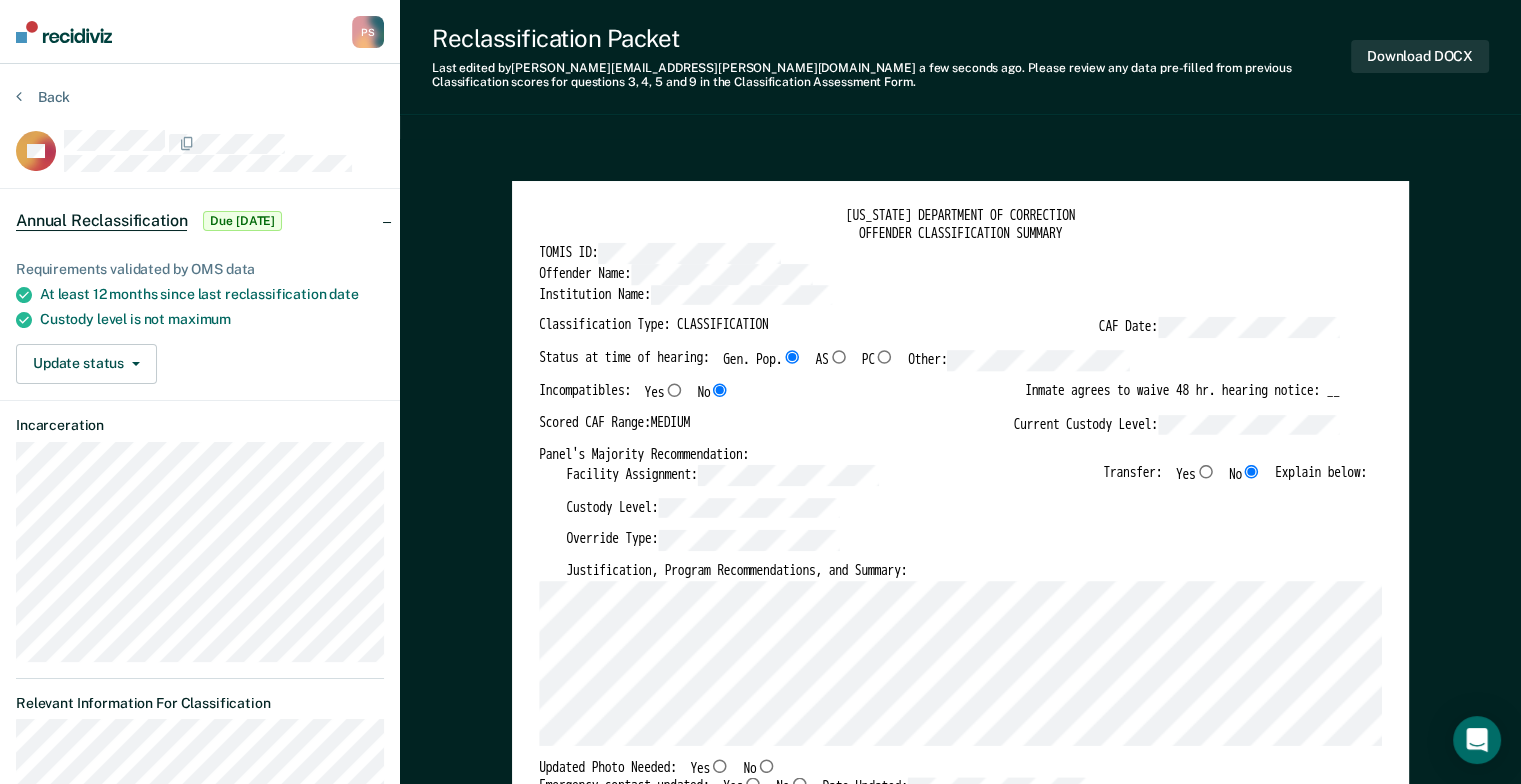 click on "Custody Level:" at bounding box center (966, 513) 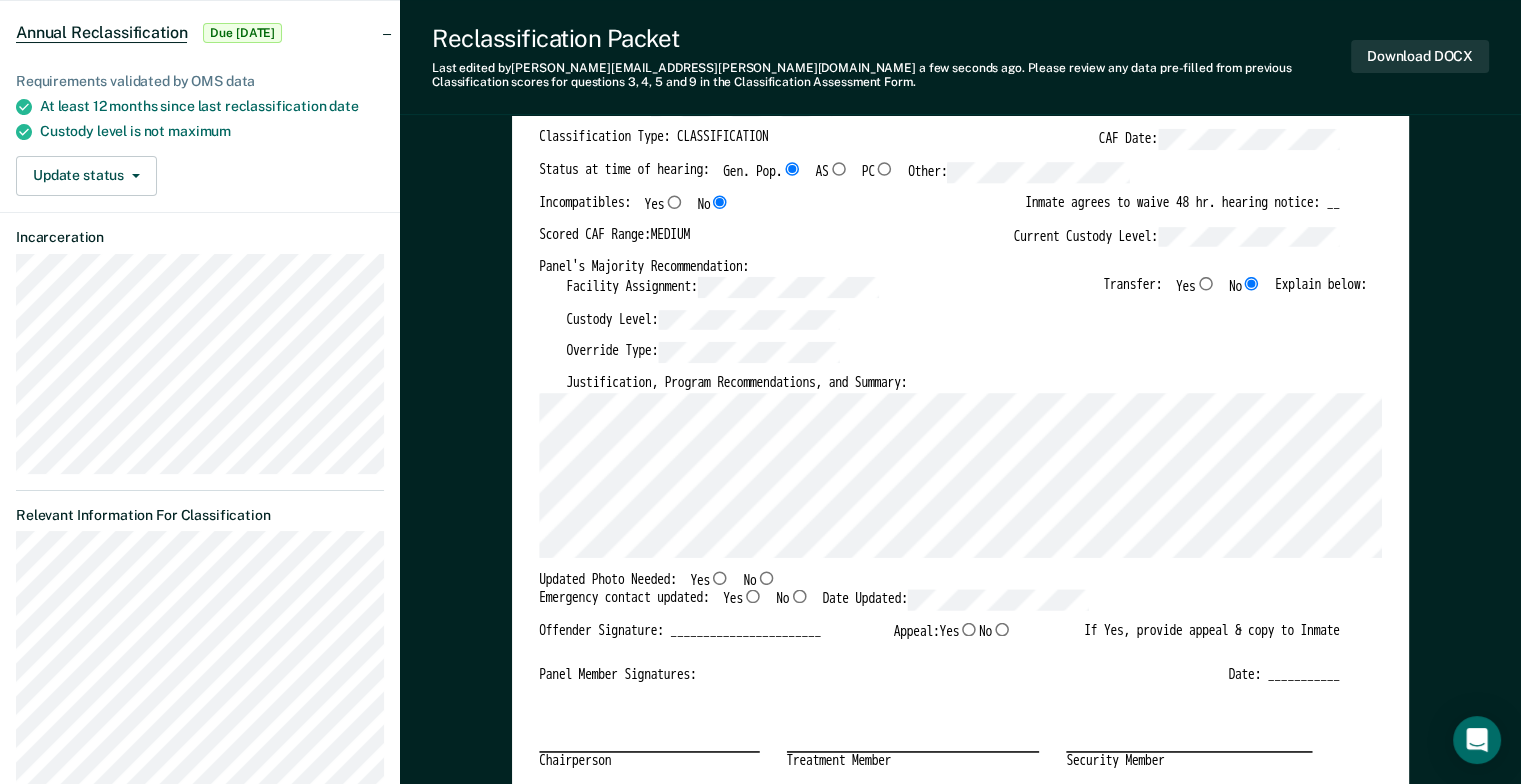 scroll, scrollTop: 200, scrollLeft: 0, axis: vertical 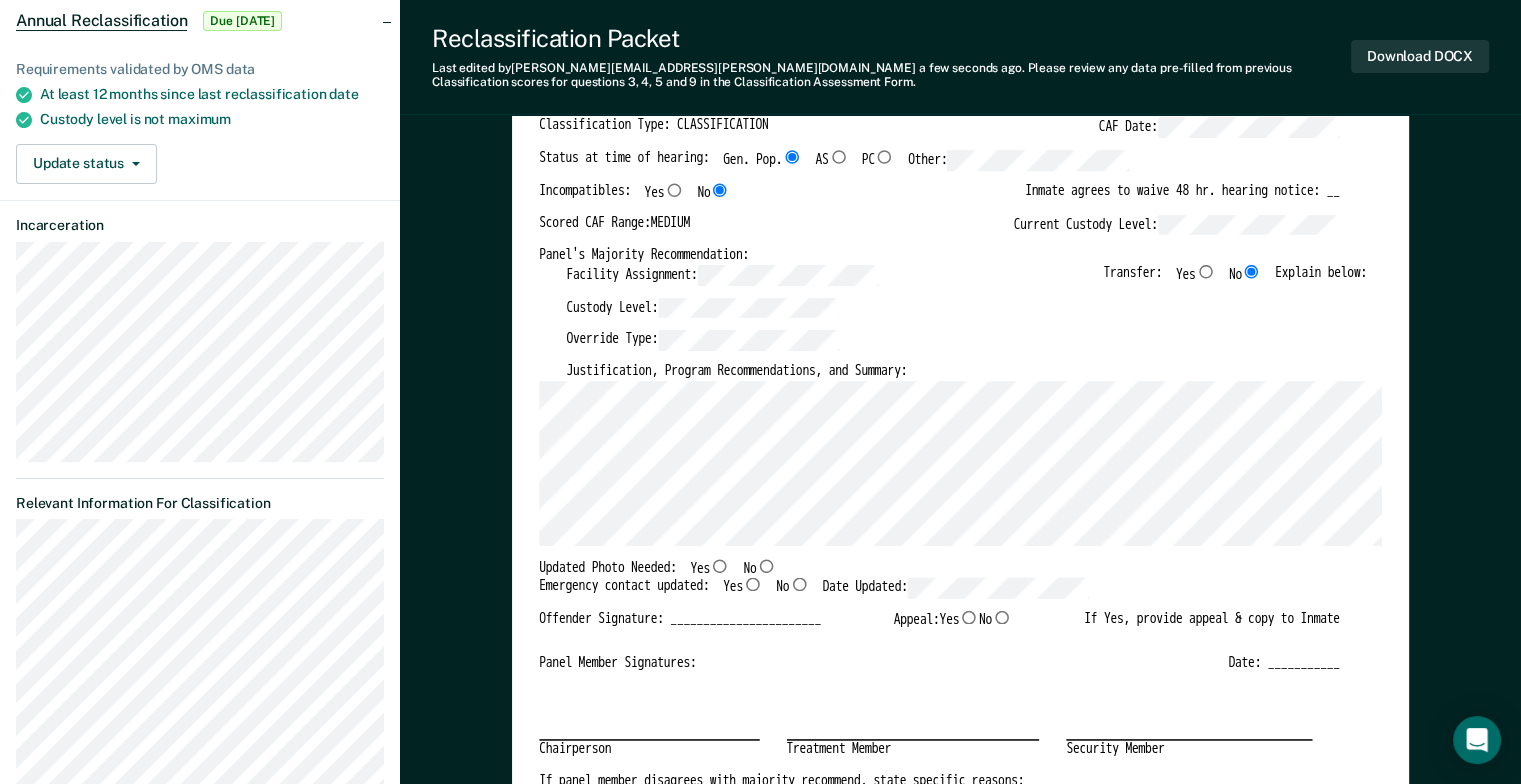 click on "Yes" at bounding box center (720, 565) 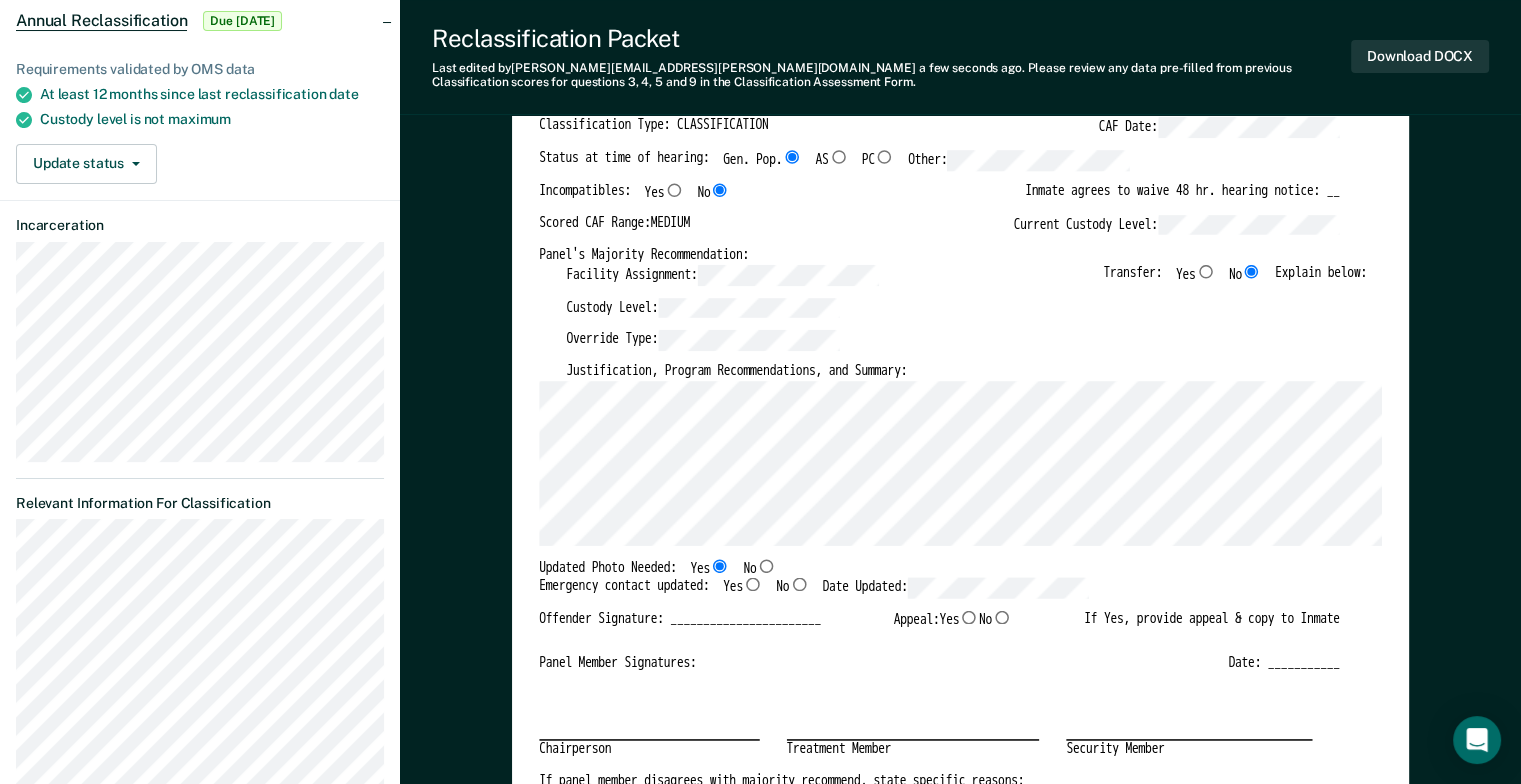 type on "x" 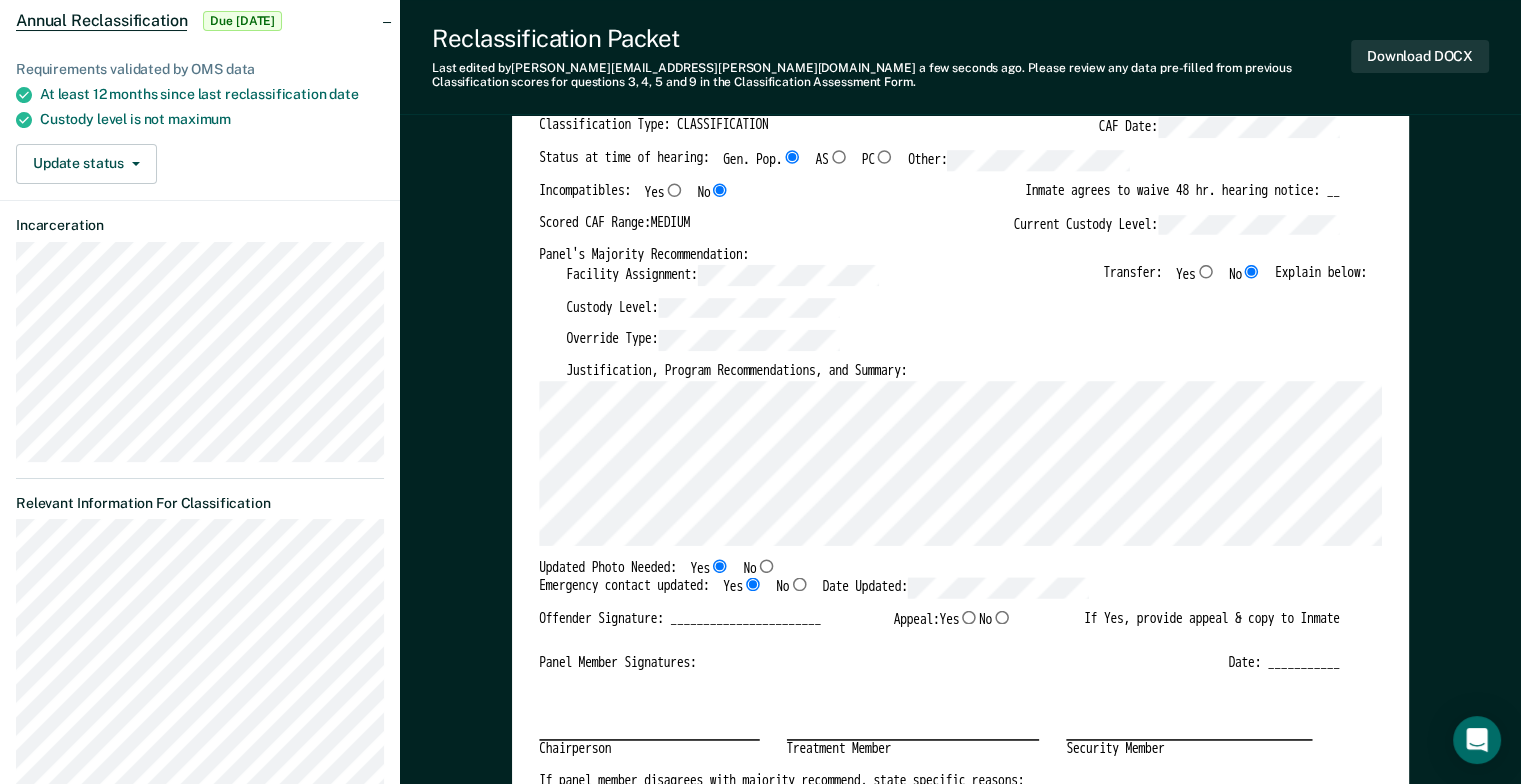 type on "x" 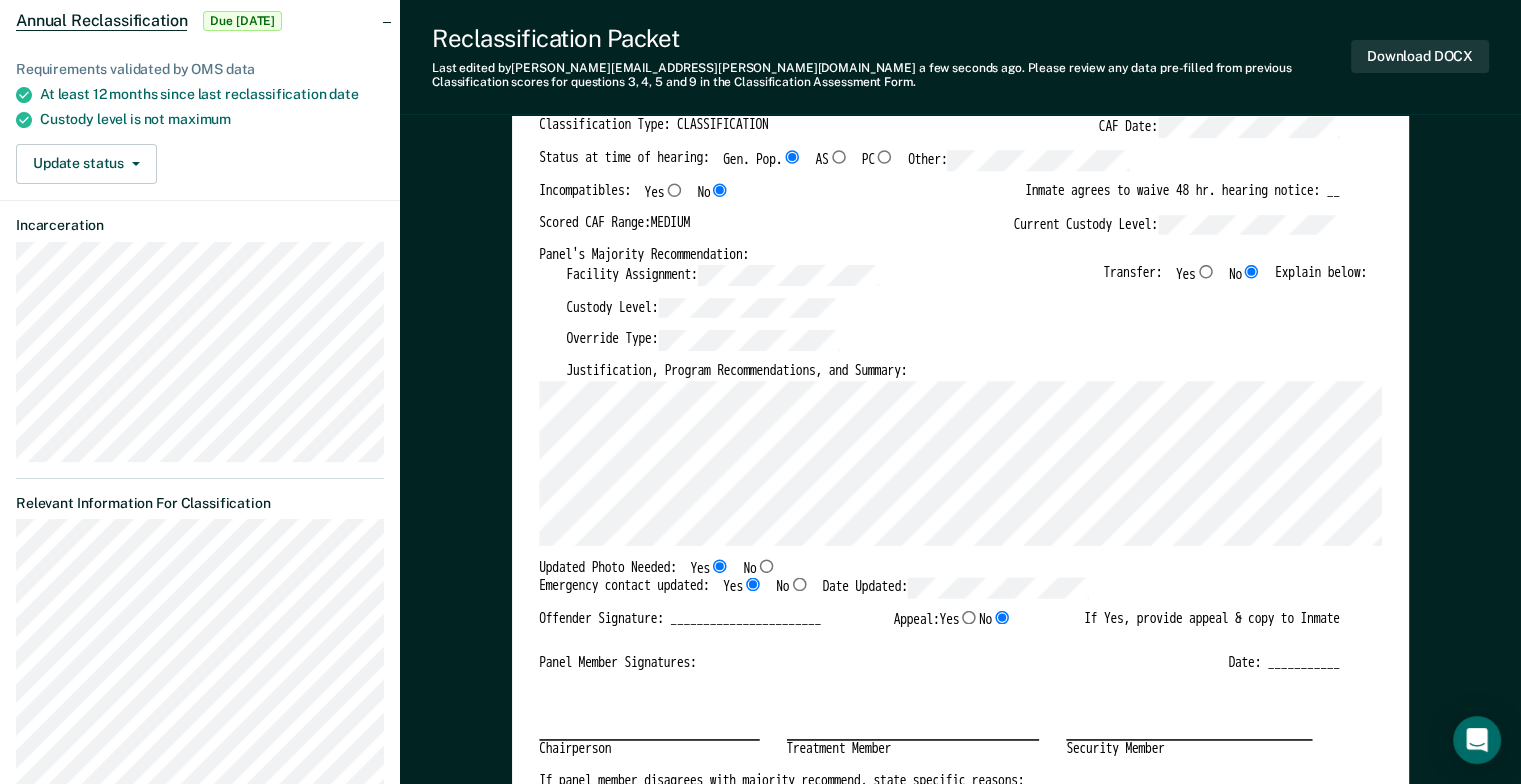 type on "x" 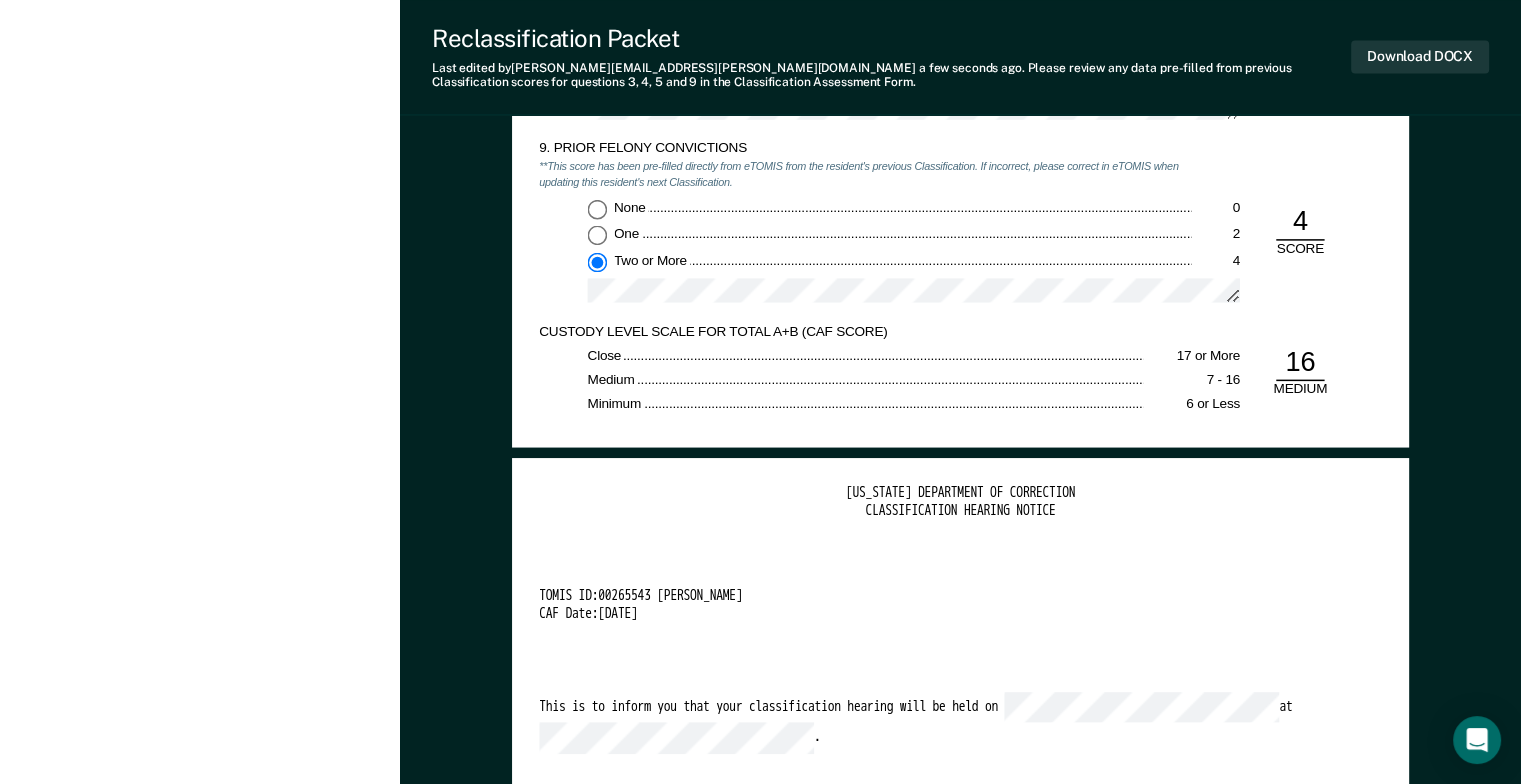 scroll, scrollTop: 3500, scrollLeft: 0, axis: vertical 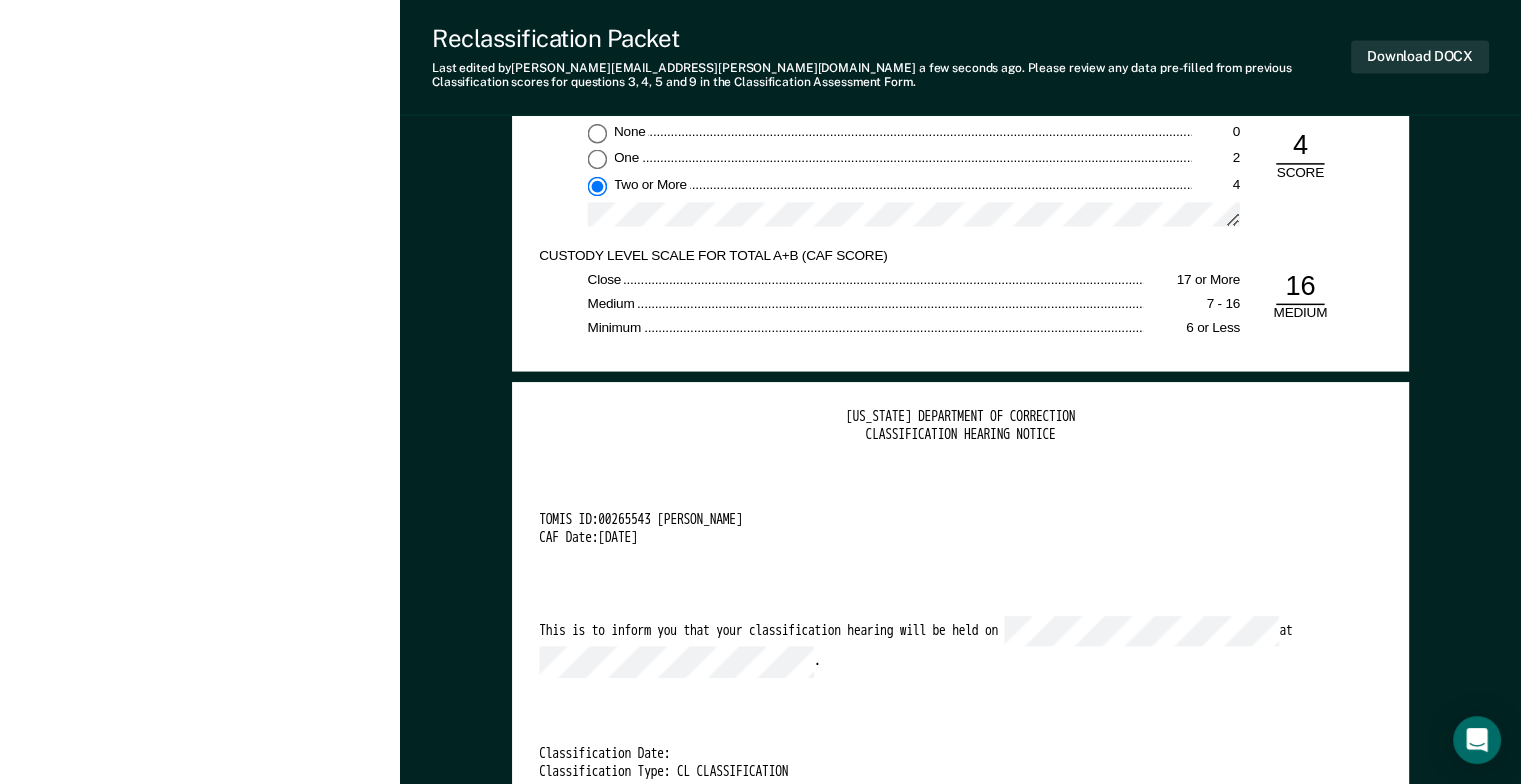 click on "This is to inform you that your classification hearing will be held on    at   ." at bounding box center (939, 646) 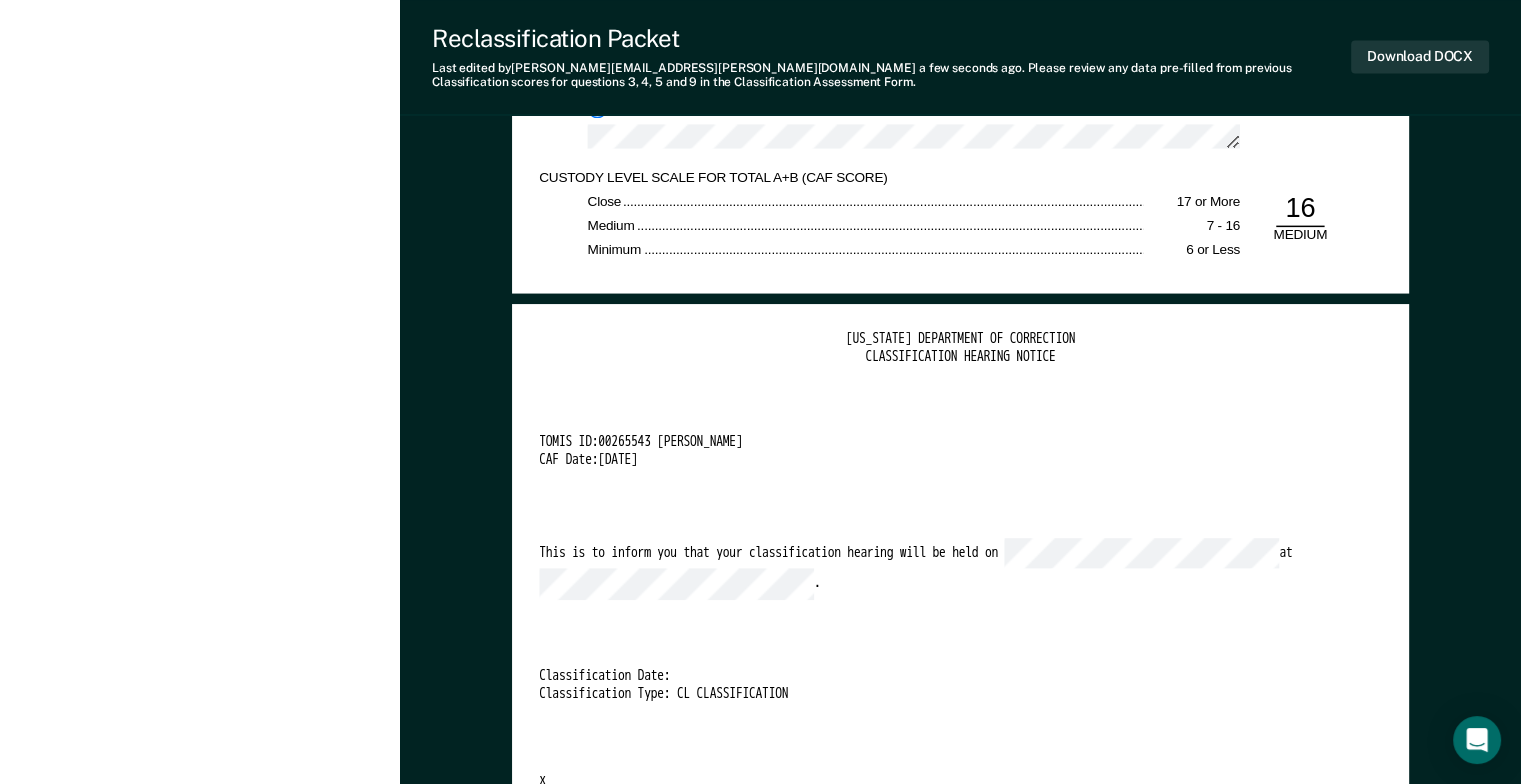 scroll, scrollTop: 3600, scrollLeft: 0, axis: vertical 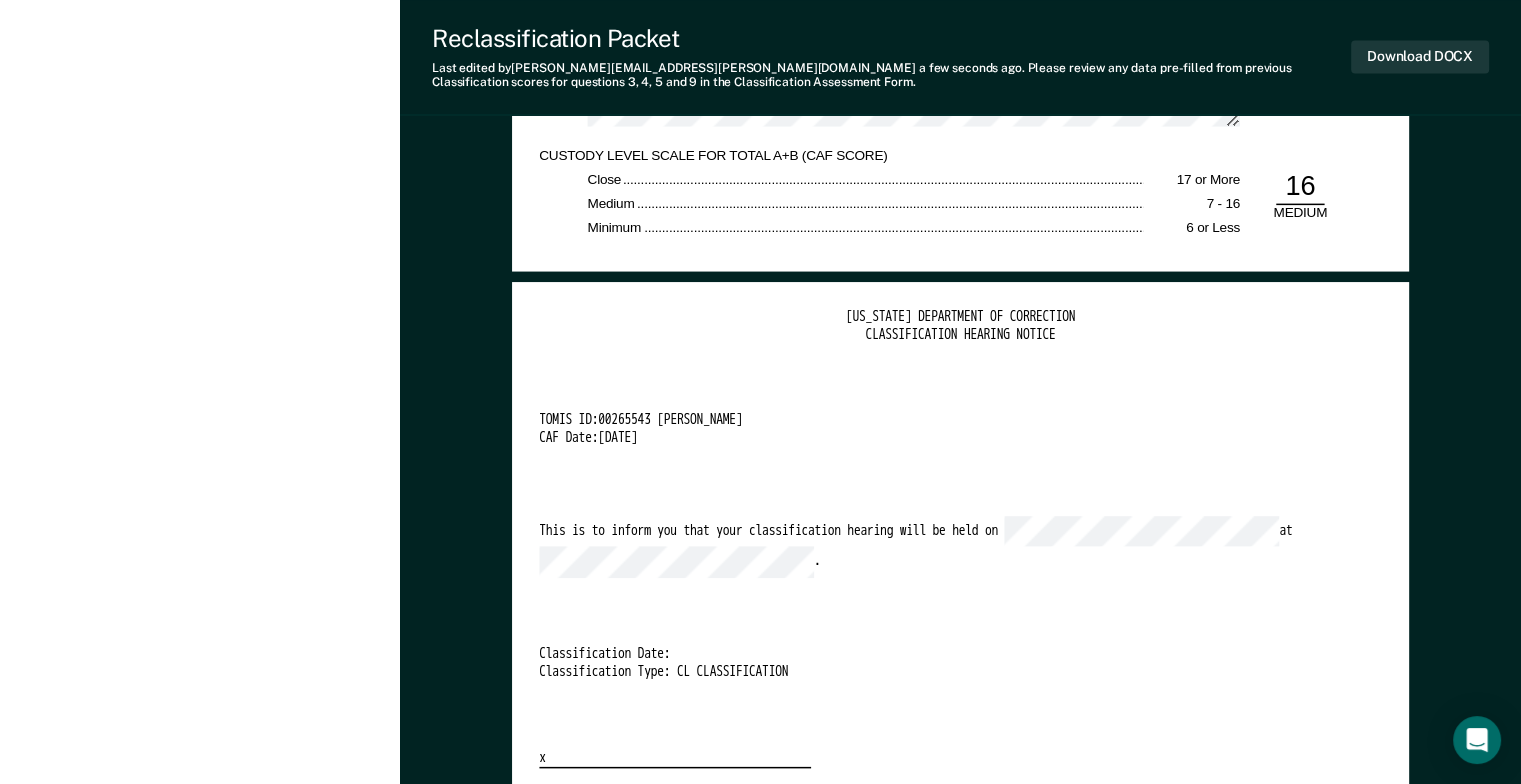 click on "This is to inform you that your classification hearing will be held on    at   ." at bounding box center [939, 546] 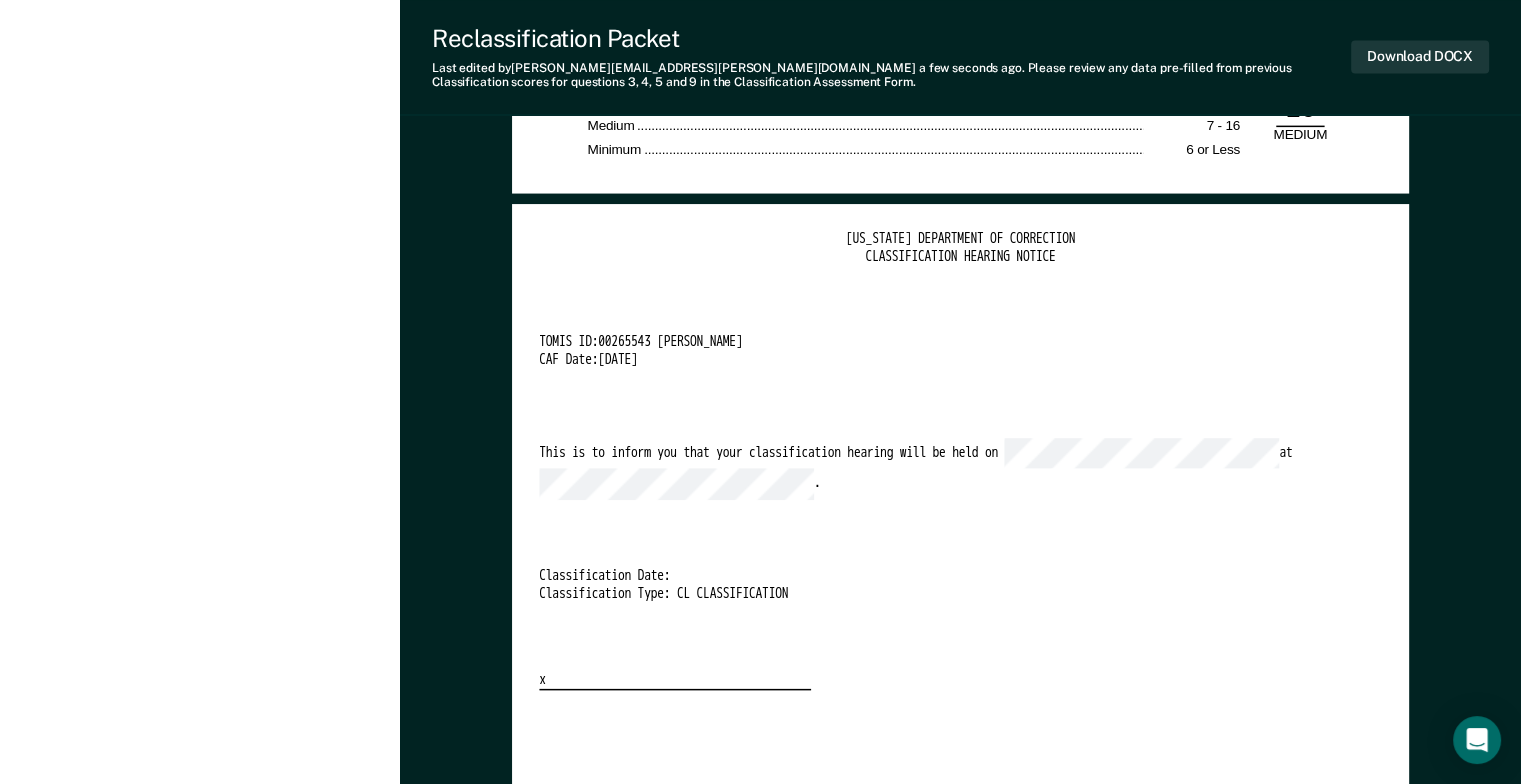 scroll, scrollTop: 3700, scrollLeft: 0, axis: vertical 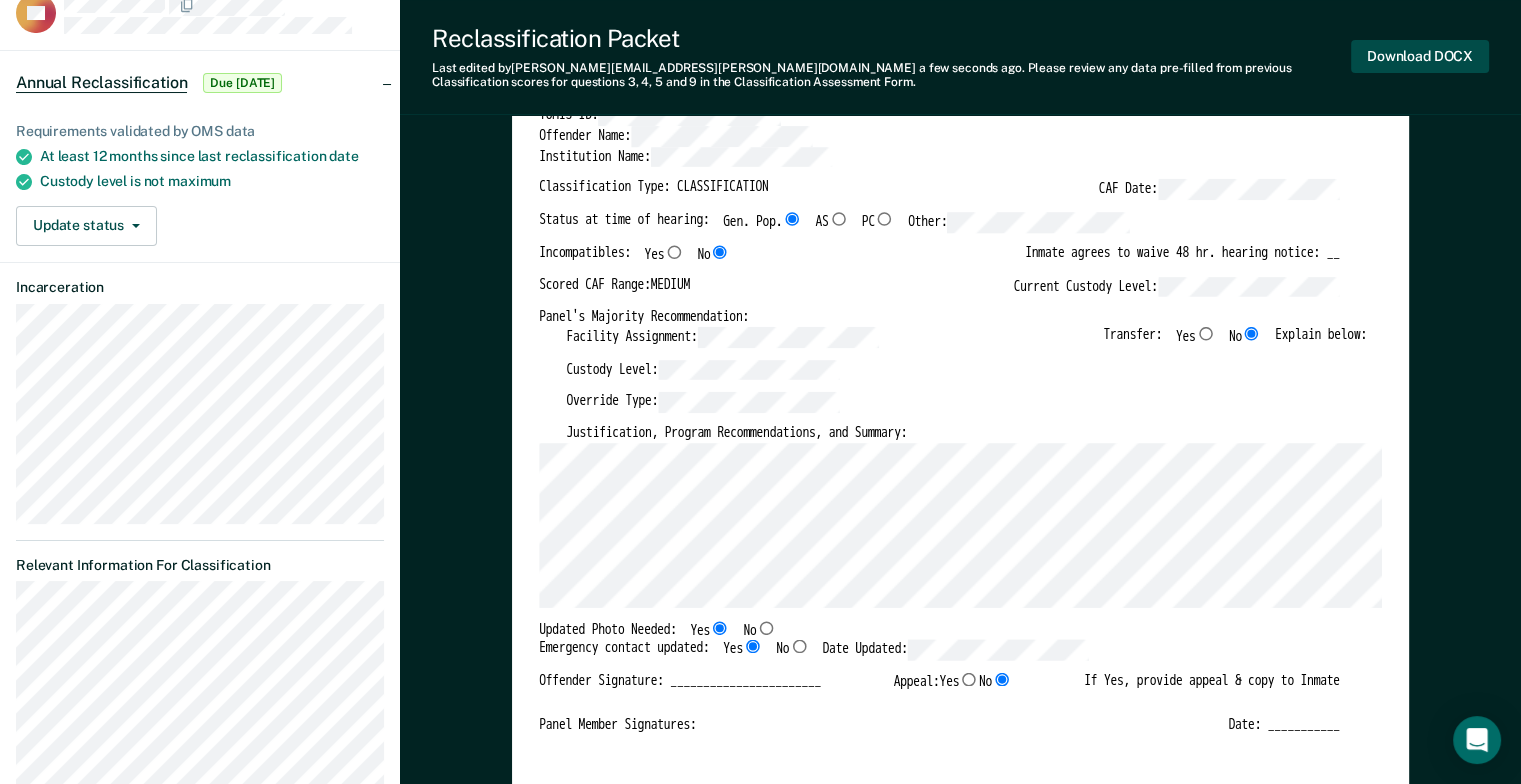 click on "Download DOCX" at bounding box center [1420, 56] 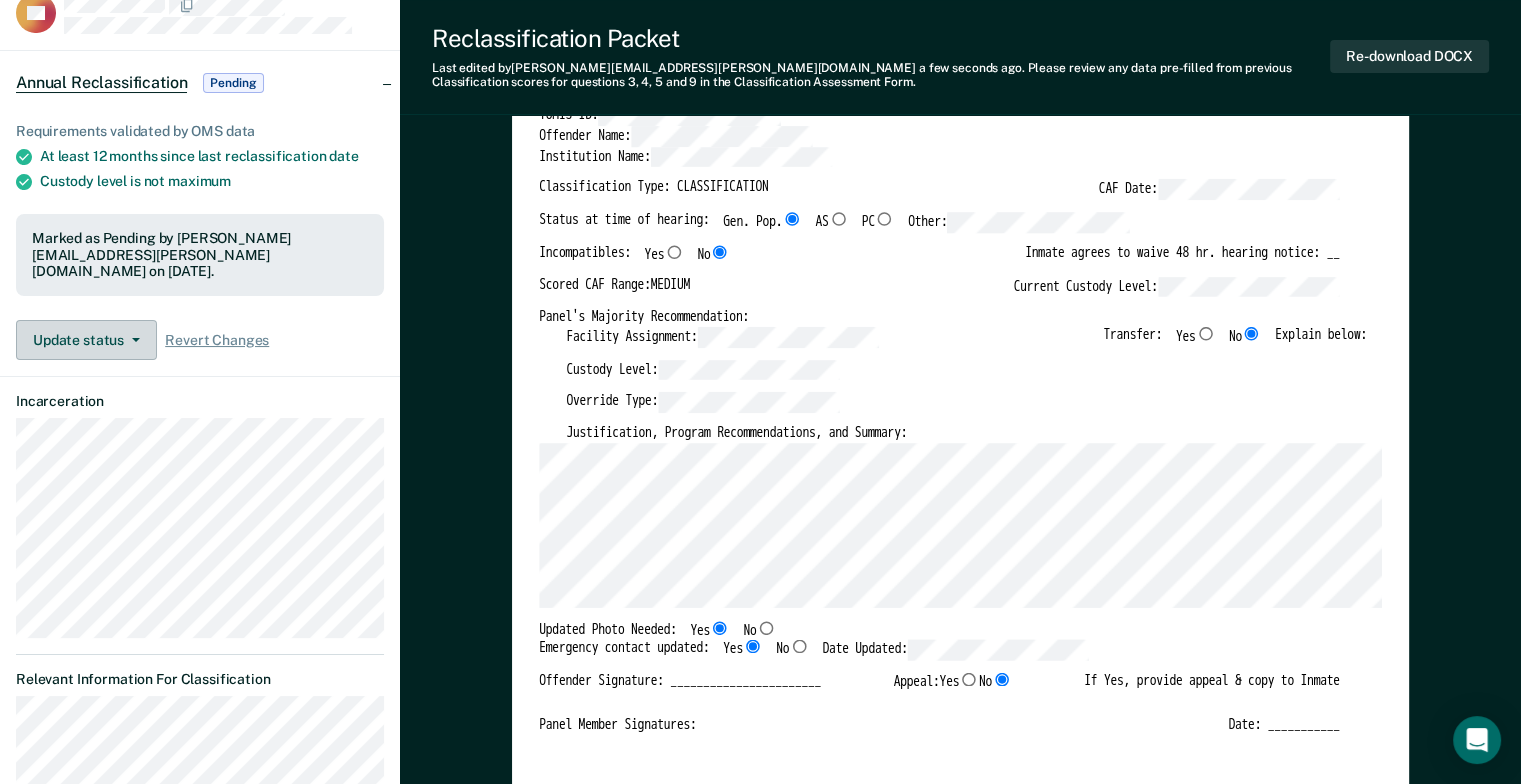 click on "Update status" at bounding box center [86, 340] 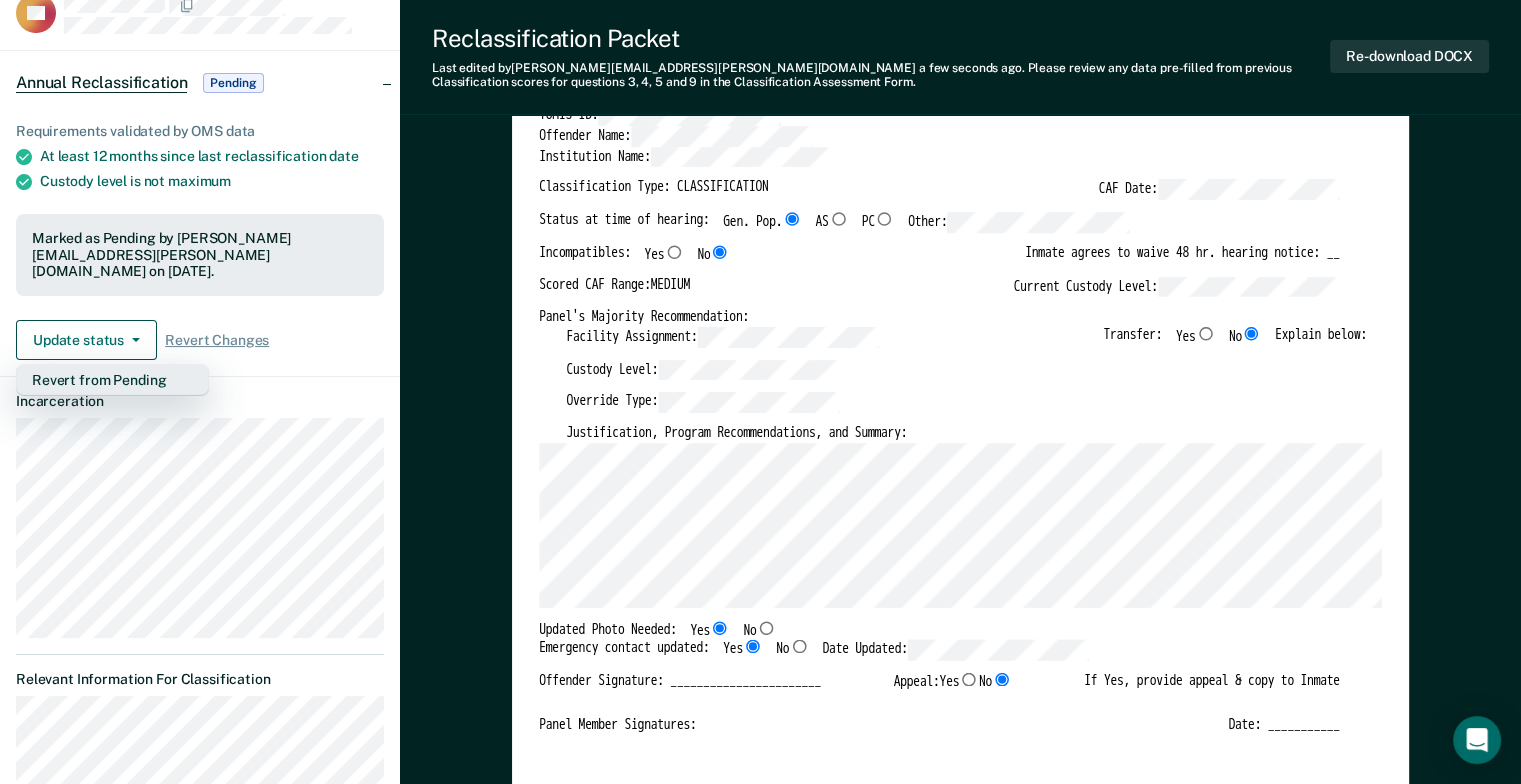 click on "Revert from Pending" at bounding box center [112, 380] 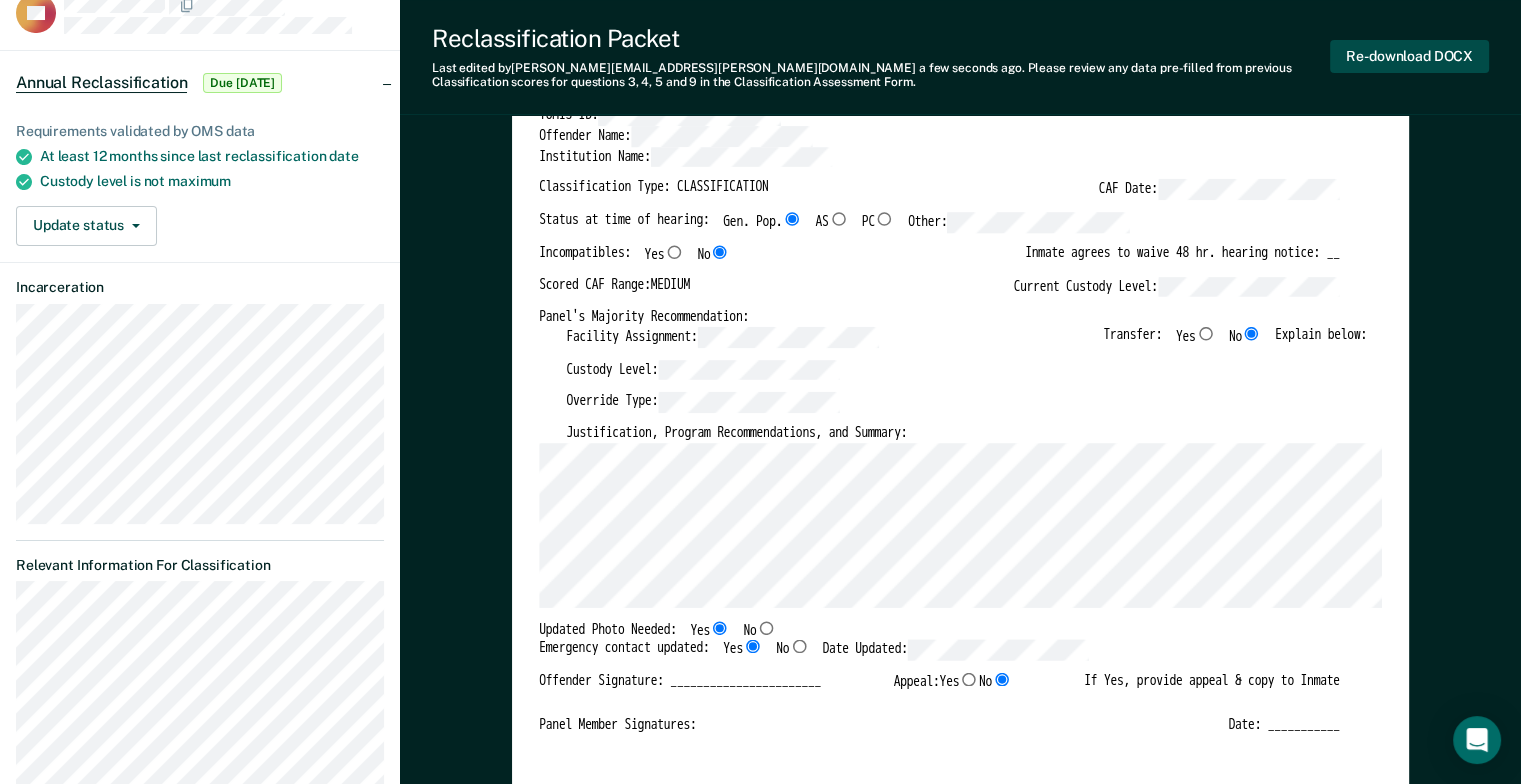click on "Re-download DOCX" at bounding box center (1409, 56) 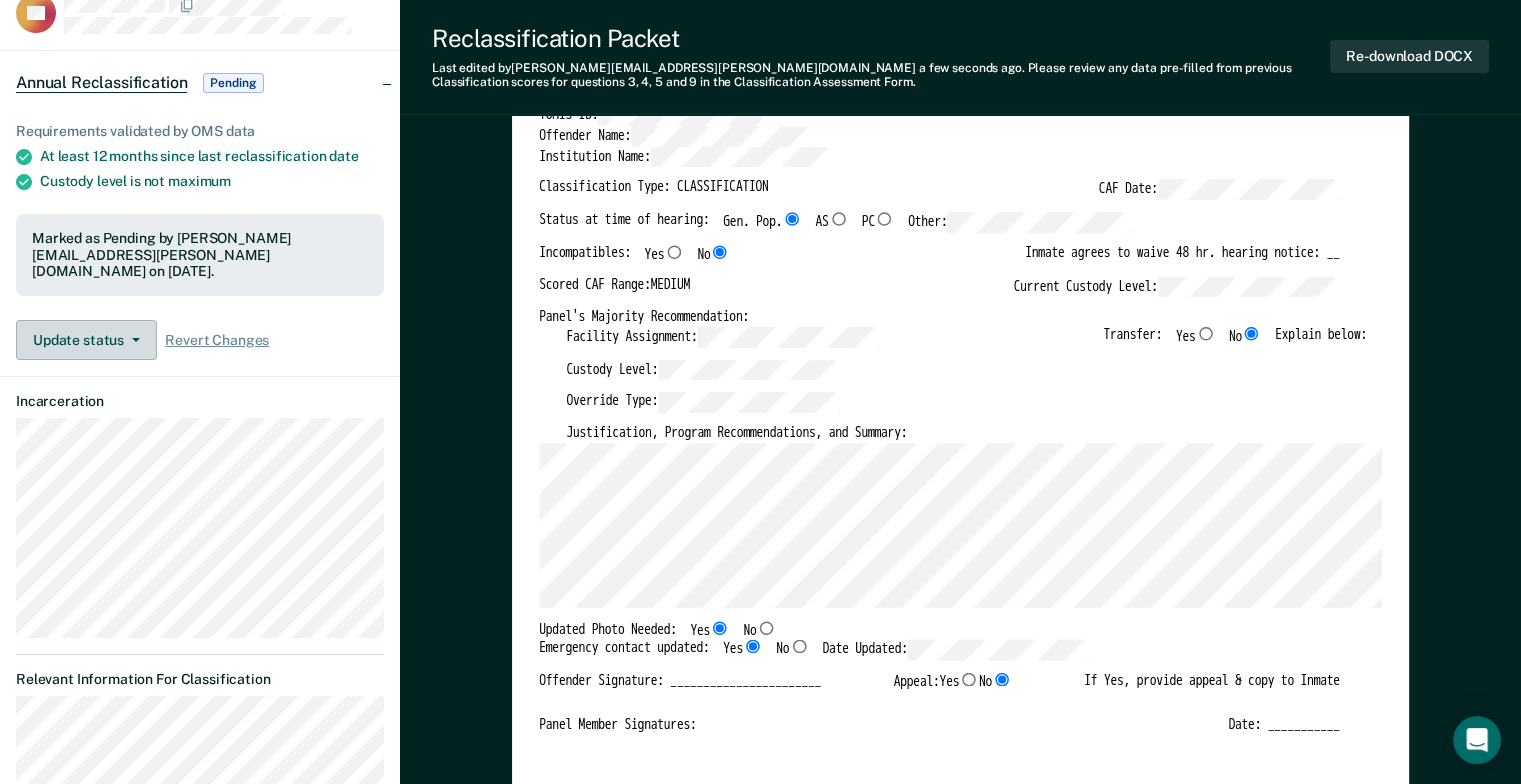 click 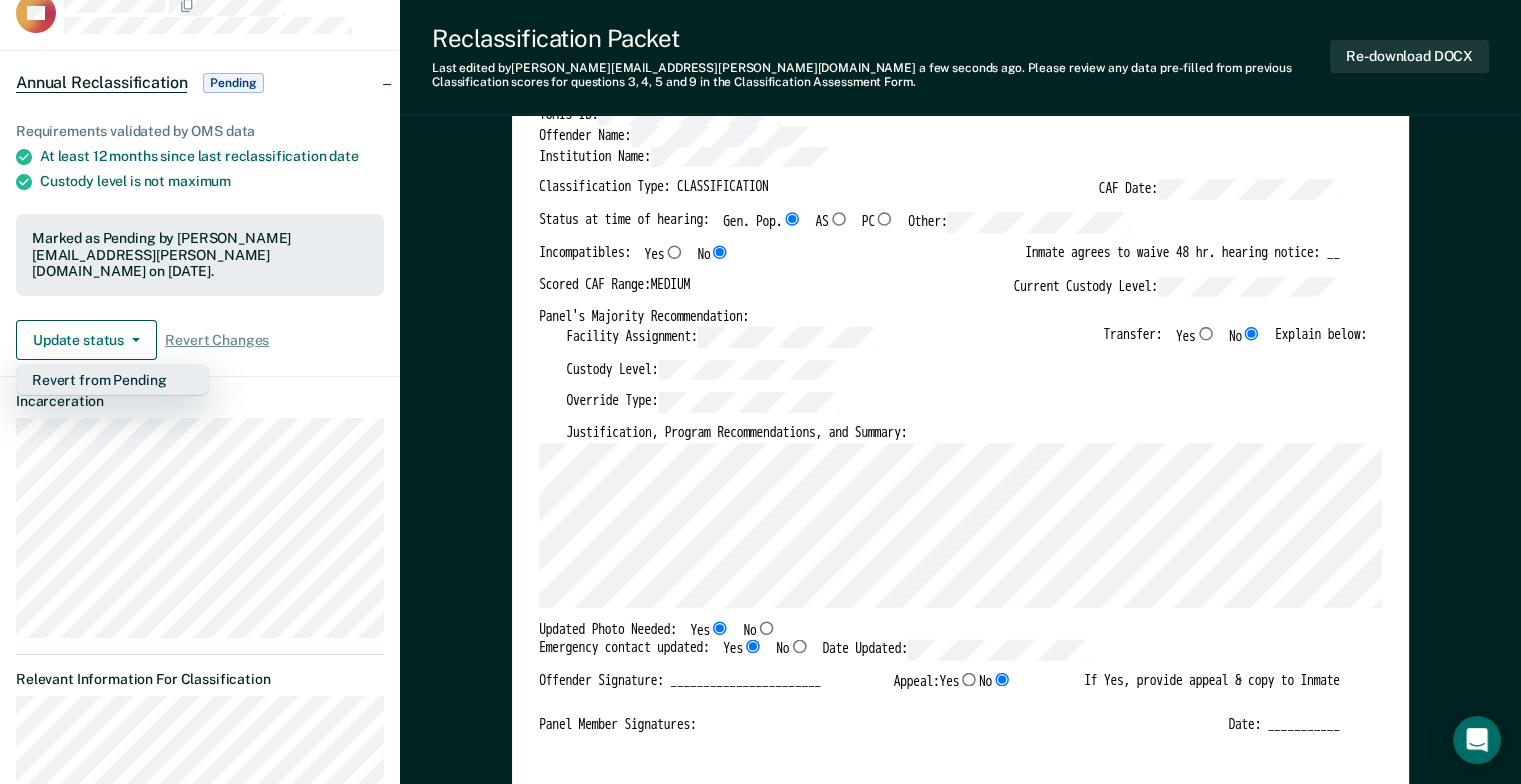 click on "Revert from Pending" at bounding box center (112, 380) 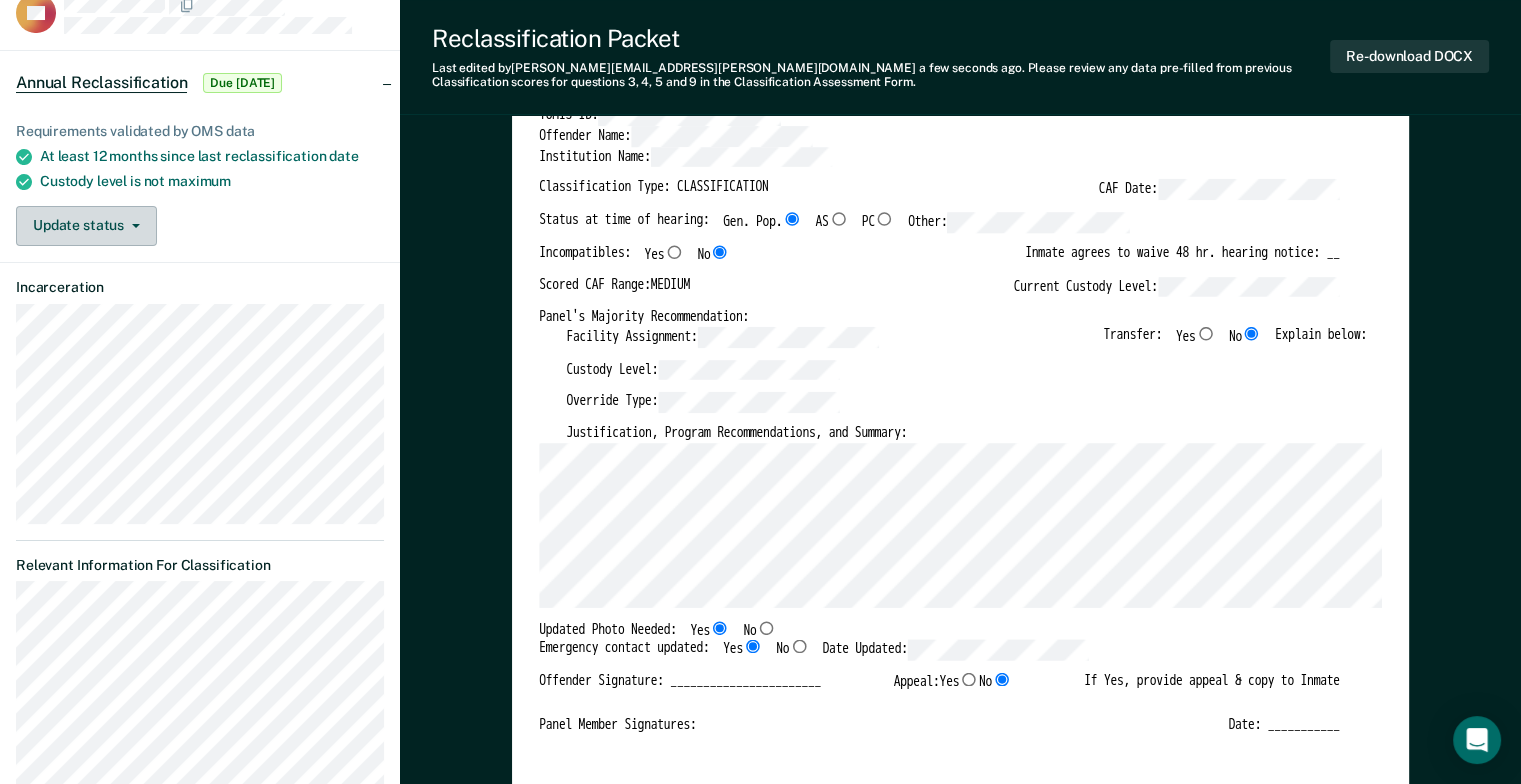 click at bounding box center [132, 226] 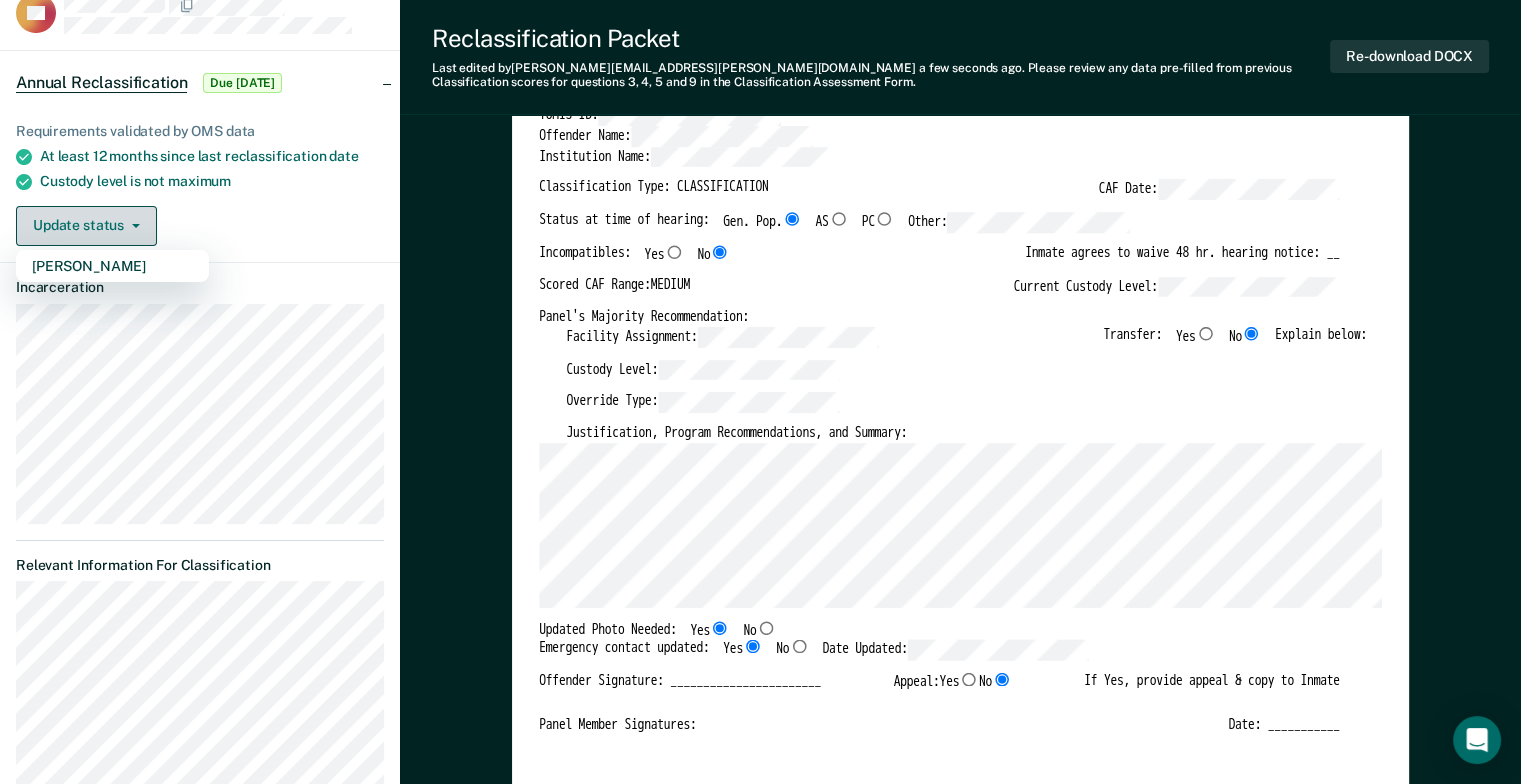 click on "Update status" at bounding box center (86, 226) 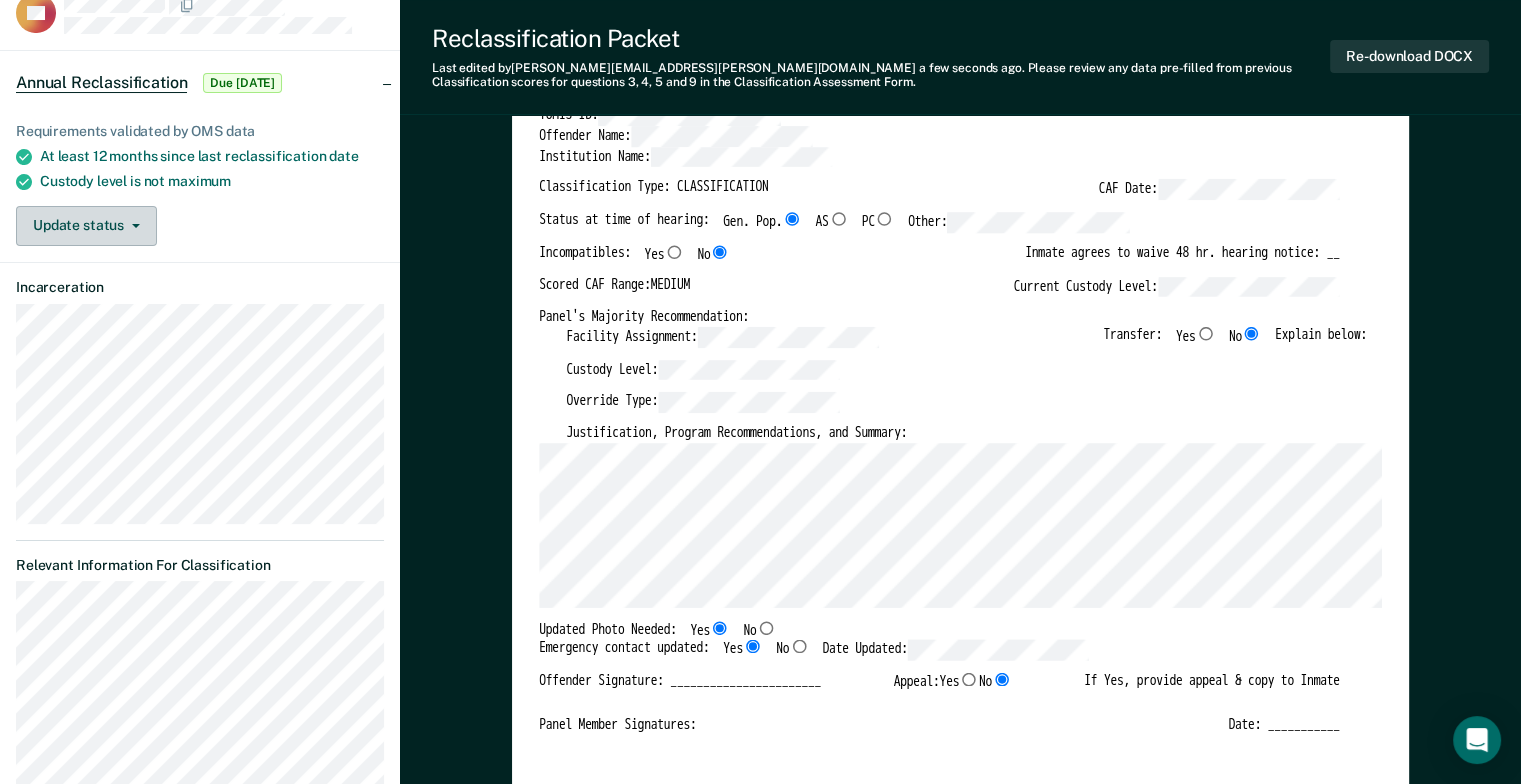 scroll, scrollTop: 2, scrollLeft: 0, axis: vertical 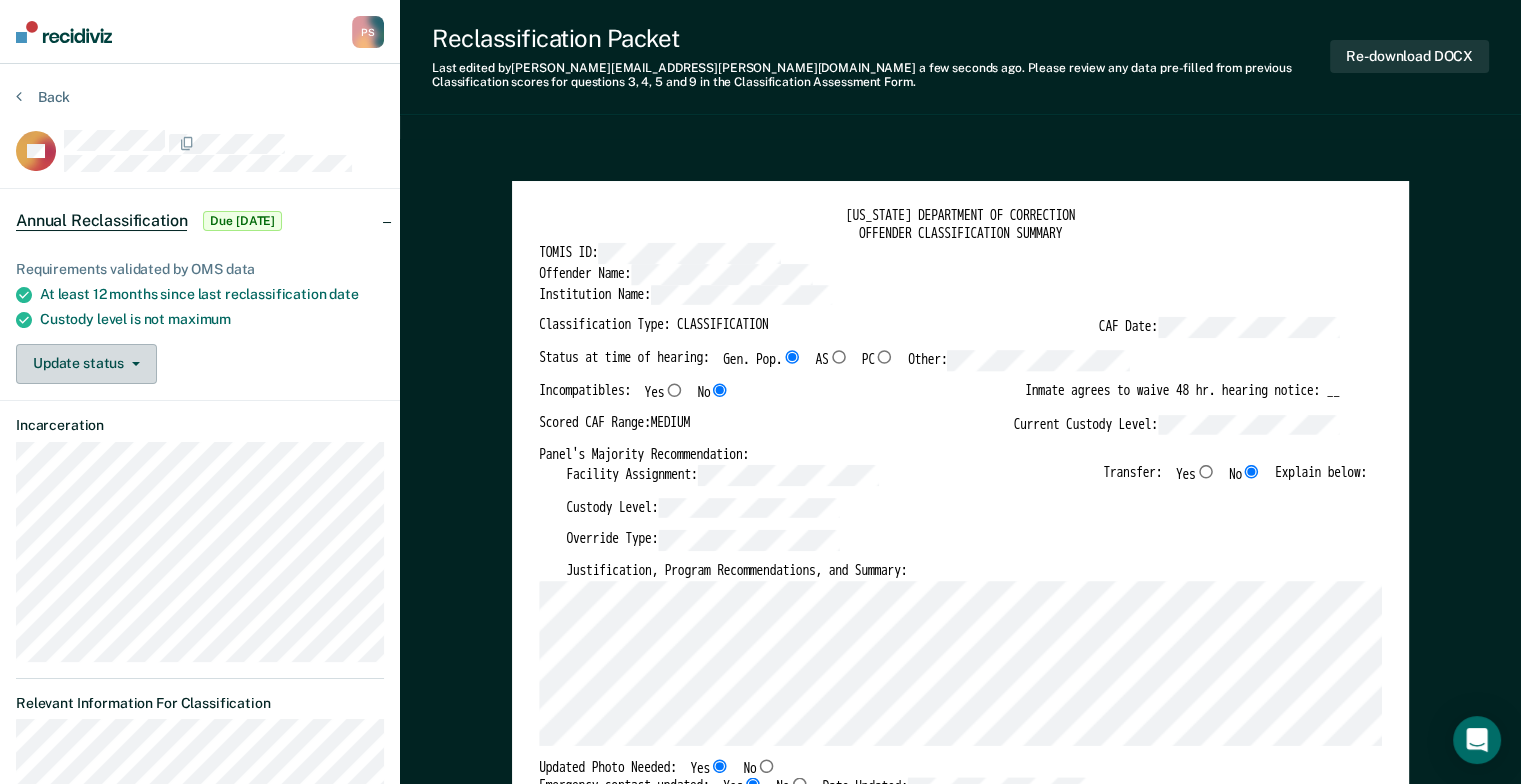 click on "Update status" at bounding box center (86, 364) 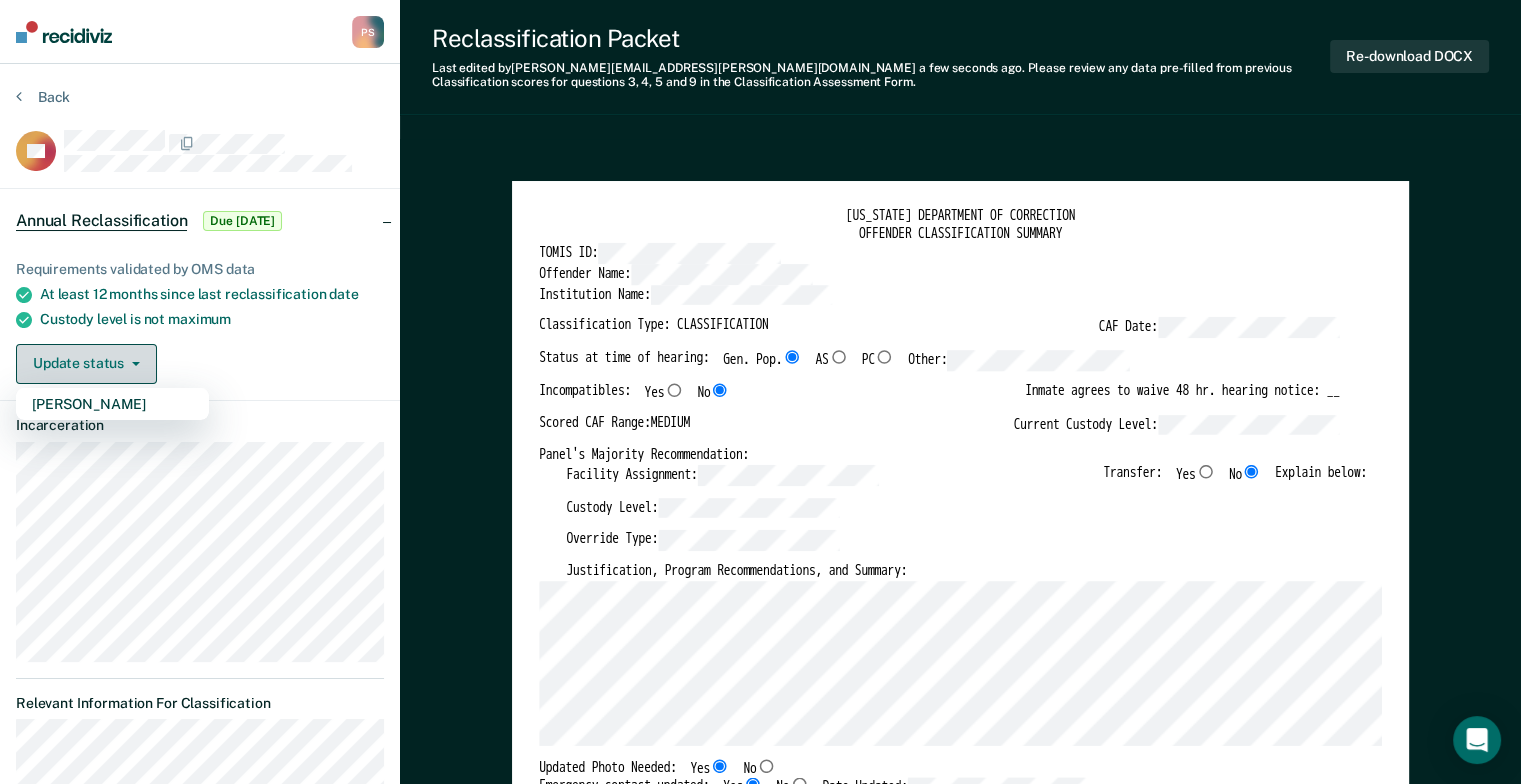 click 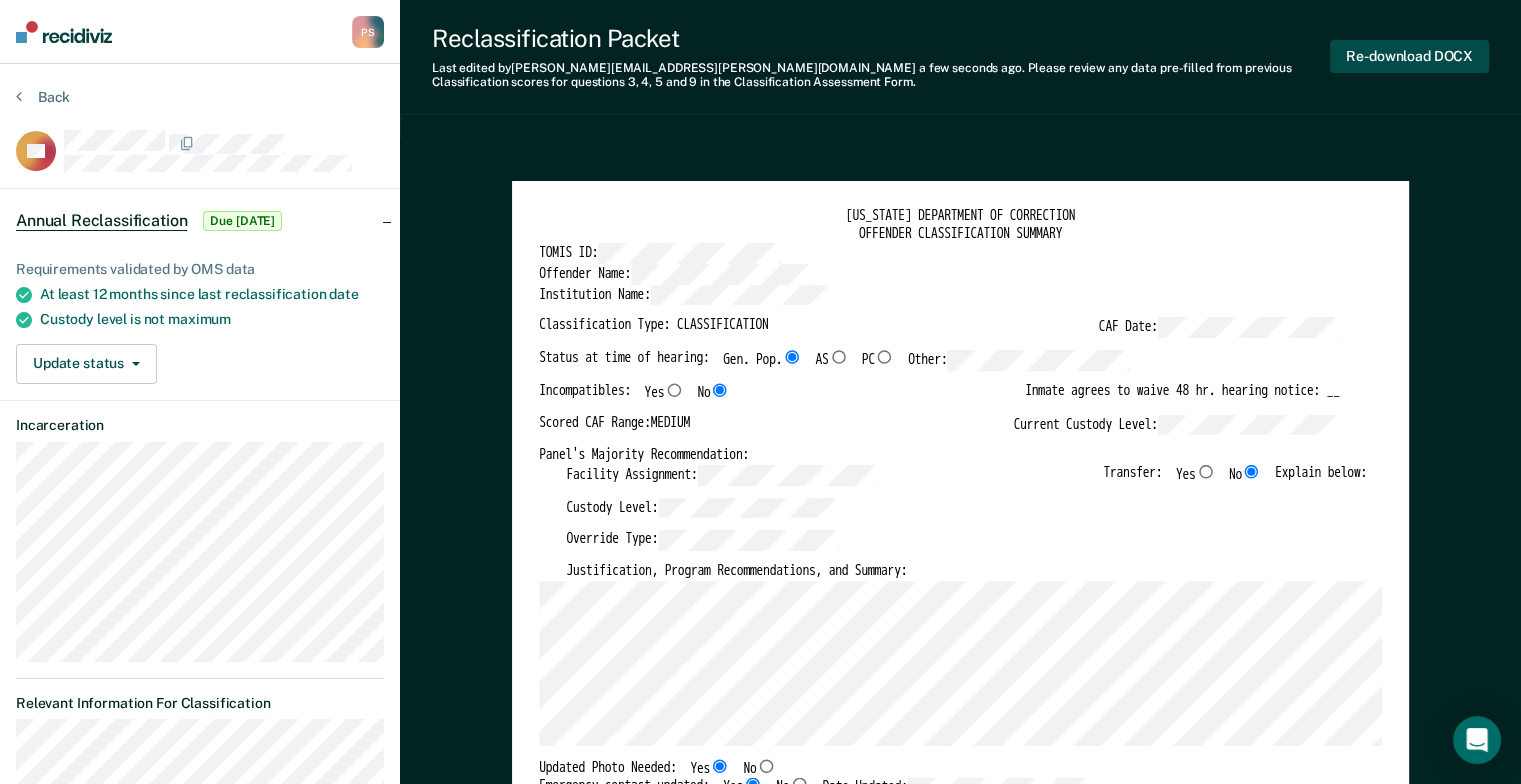 click on "Re-download DOCX" at bounding box center (1409, 56) 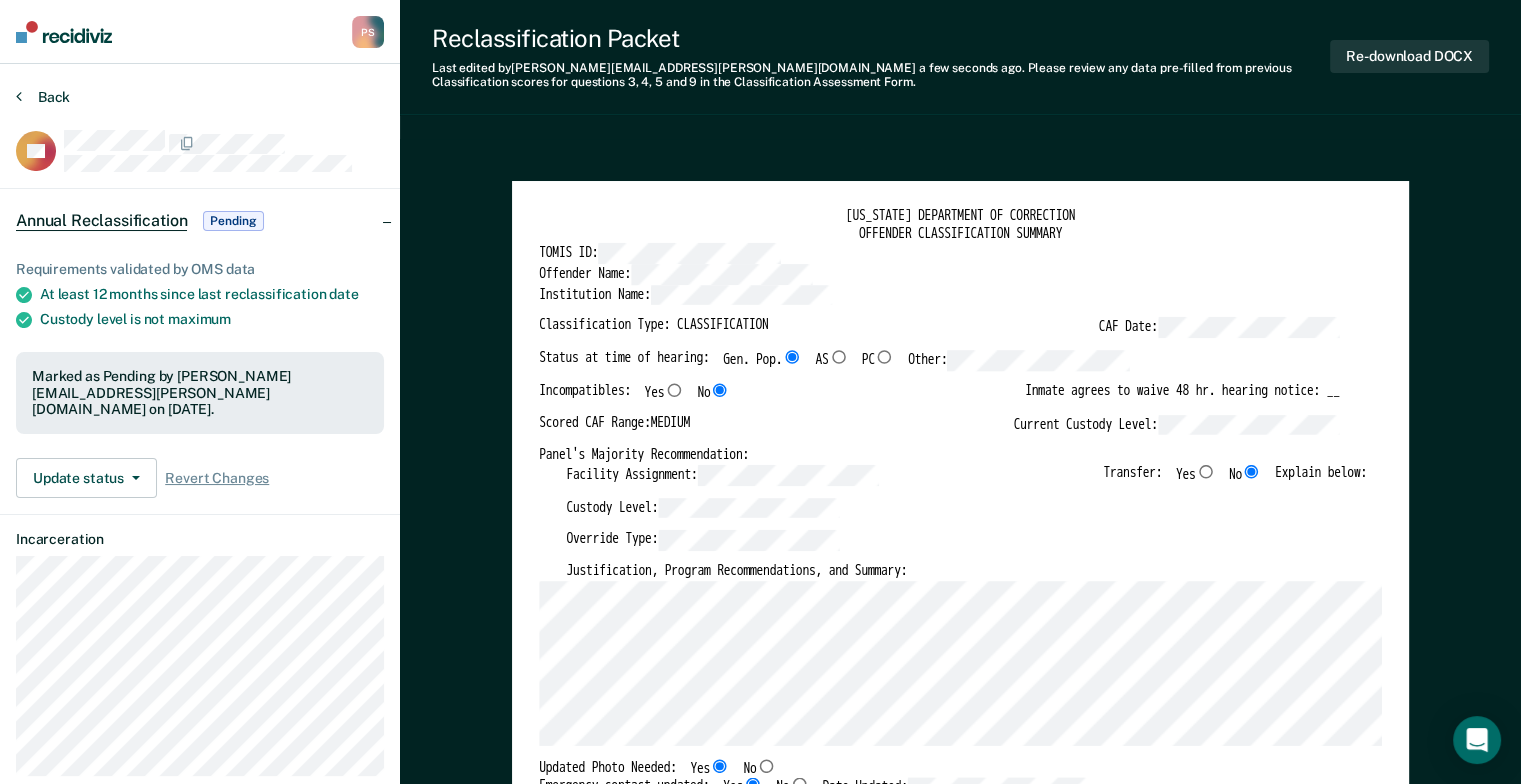 click on "Back" at bounding box center [43, 97] 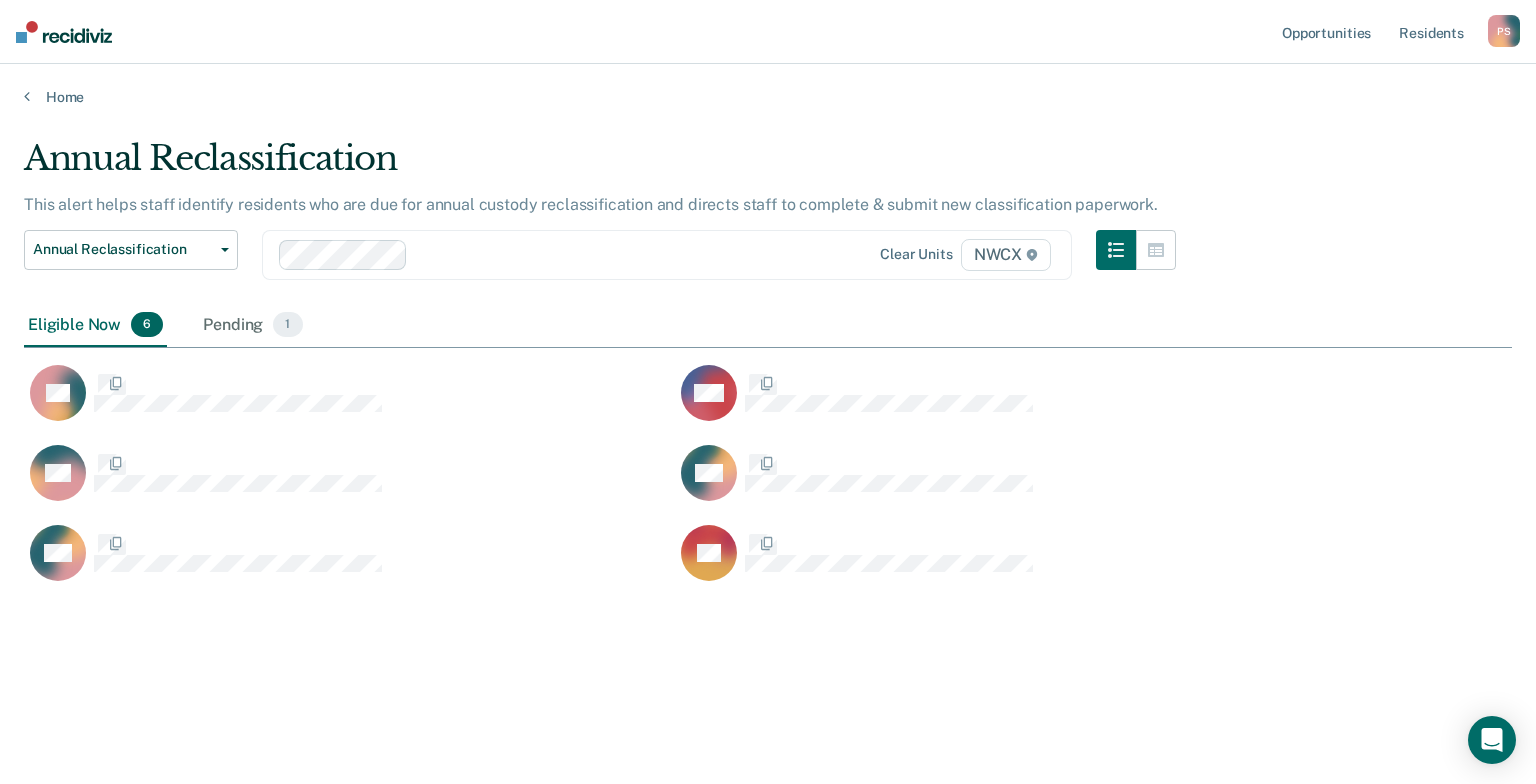 scroll, scrollTop: 16, scrollLeft: 16, axis: both 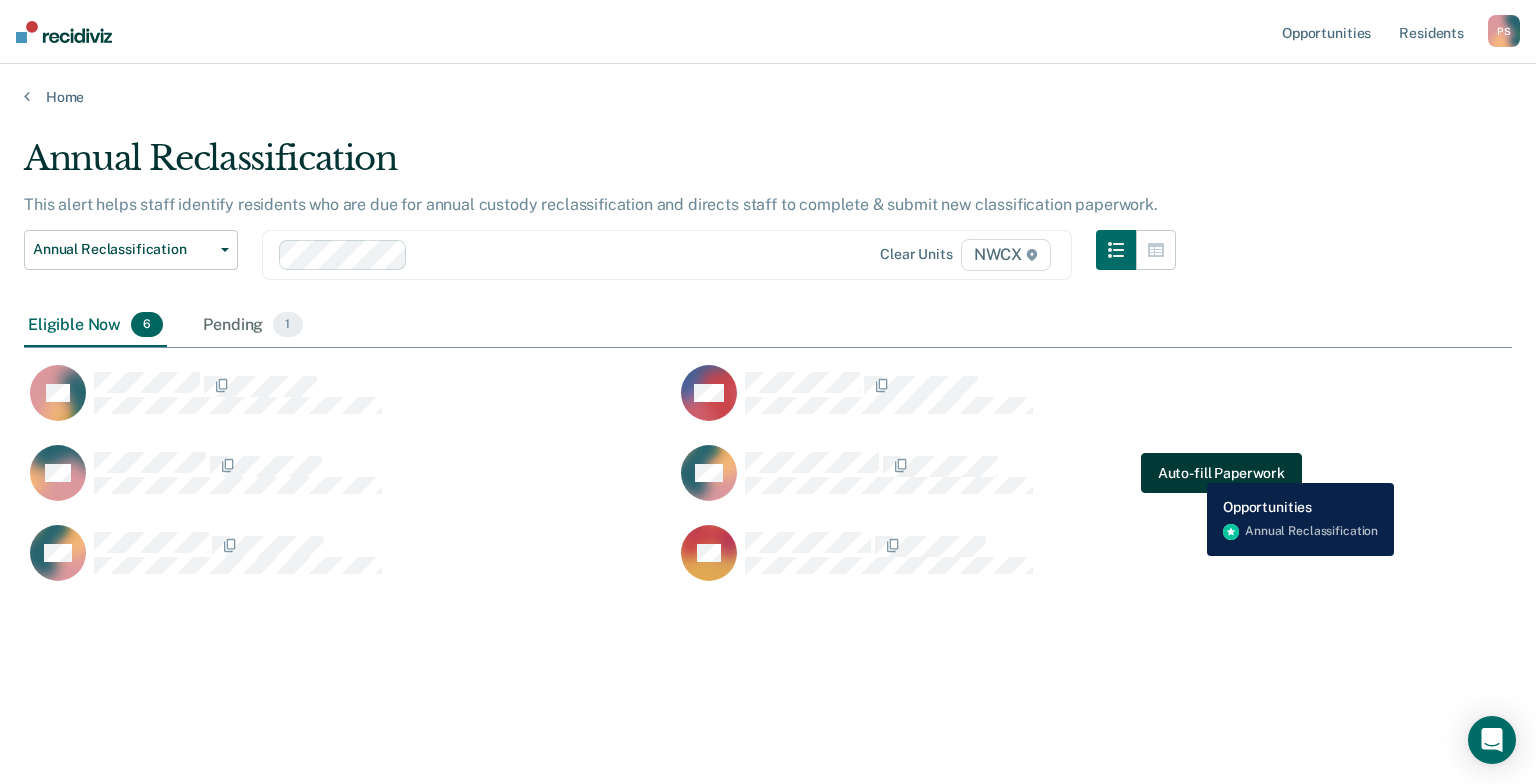 click on "Auto-fill Paperwork" at bounding box center [1221, 473] 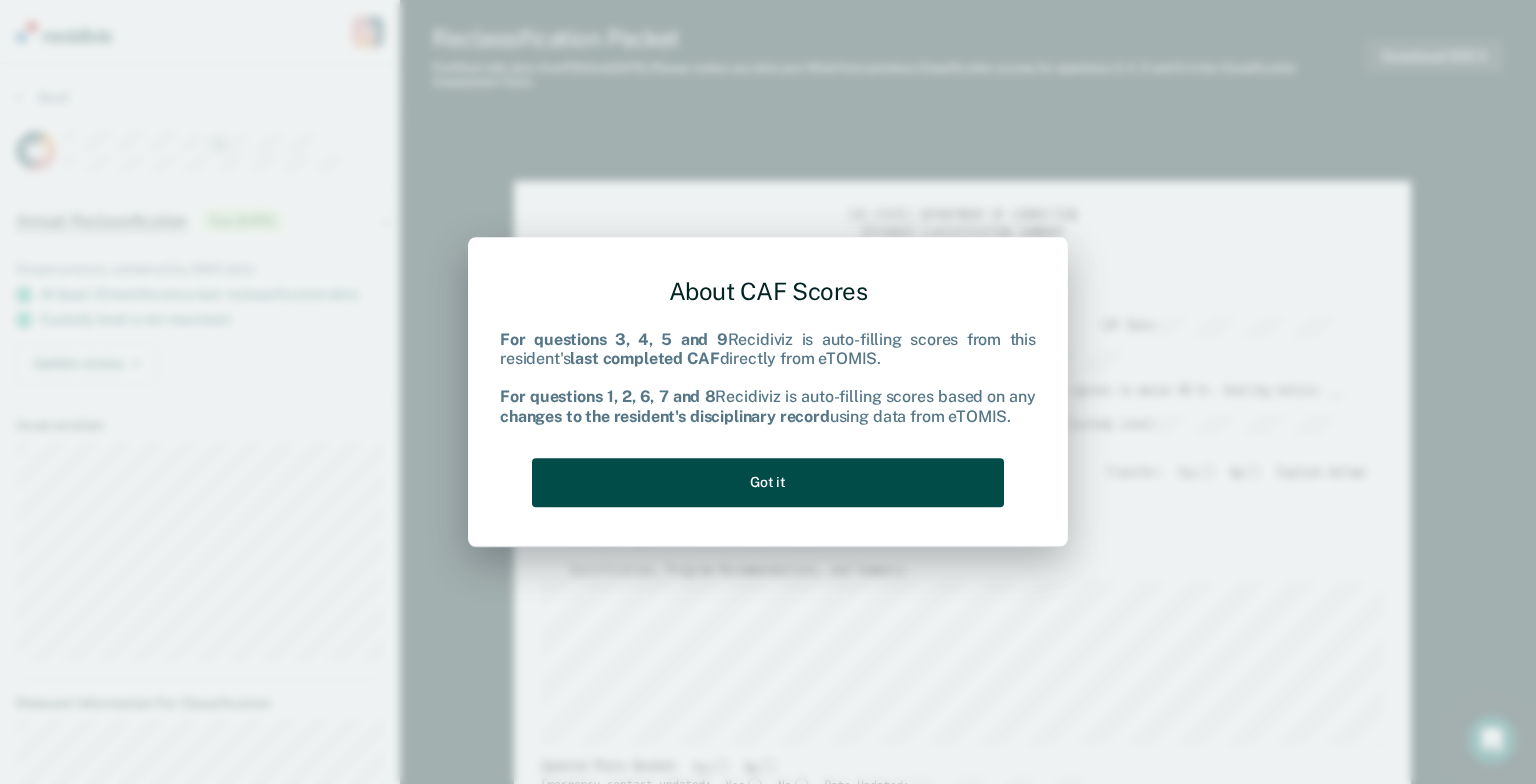 click on "Got it" at bounding box center [768, 482] 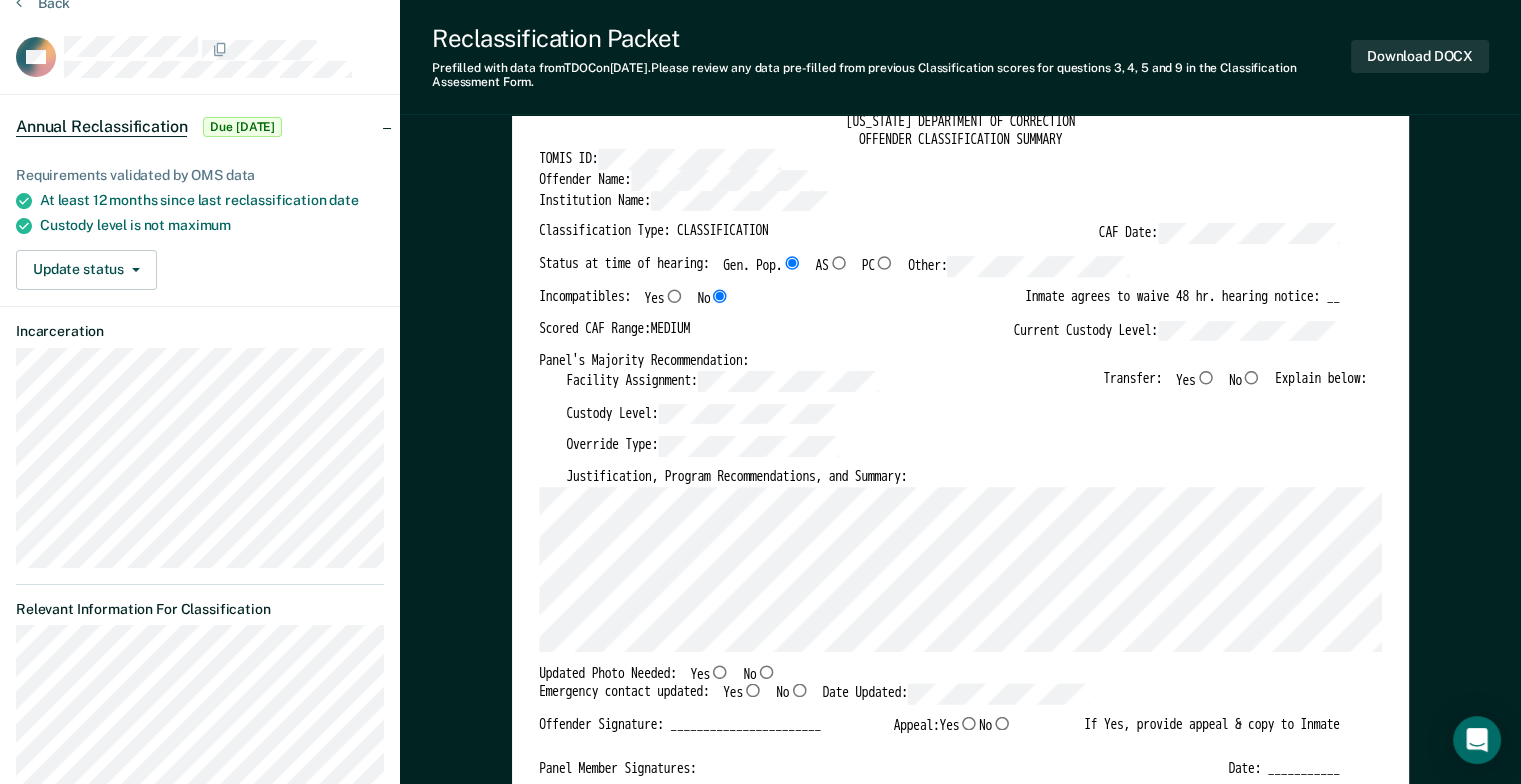 scroll, scrollTop: 0, scrollLeft: 0, axis: both 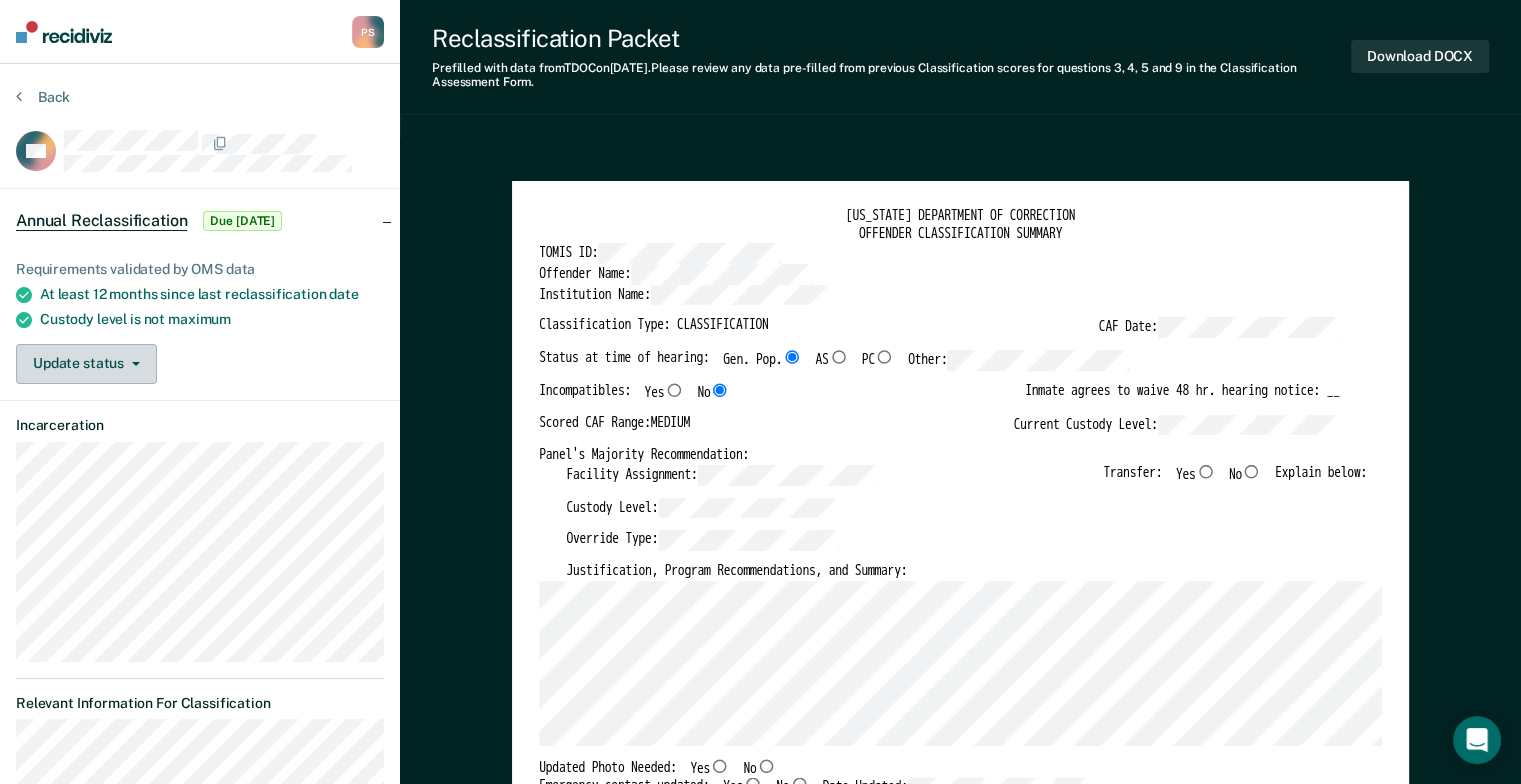 click on "Update status" at bounding box center (86, 364) 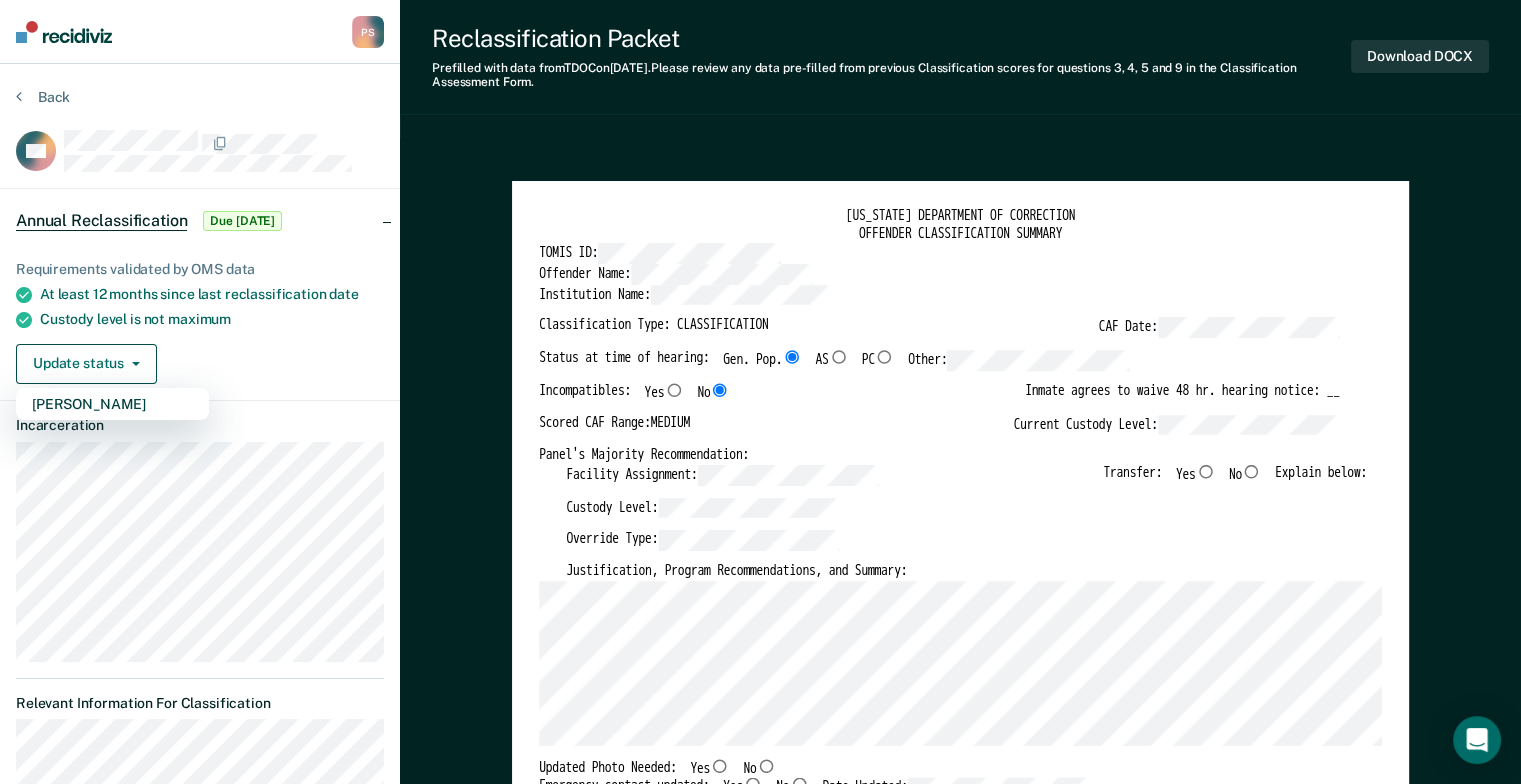 click on "Requirements validated by OMS data At least 12 months since last reclassification   date Custody level is not   maximum Update status Mark Pending" at bounding box center (200, 314) 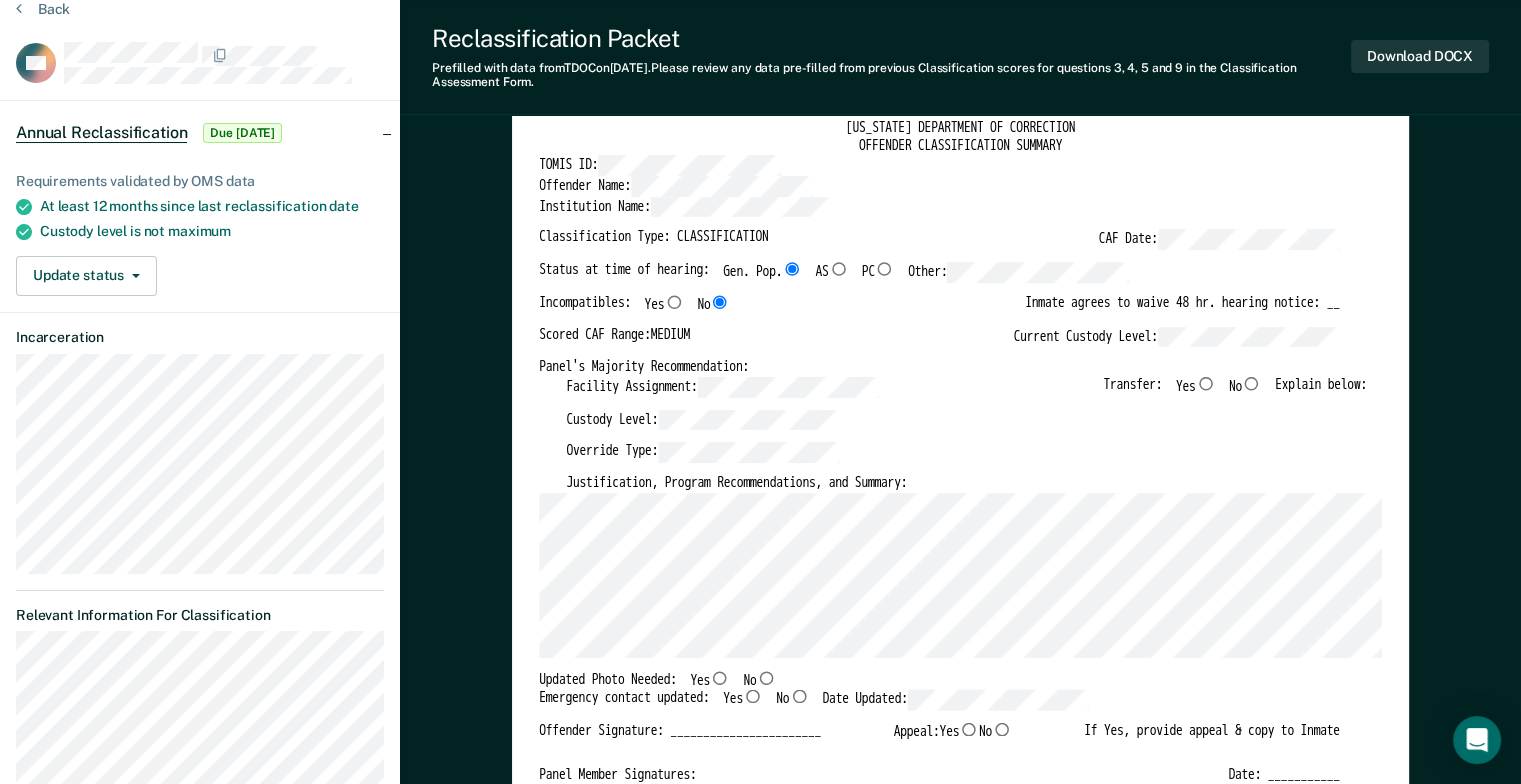 scroll, scrollTop: 0, scrollLeft: 0, axis: both 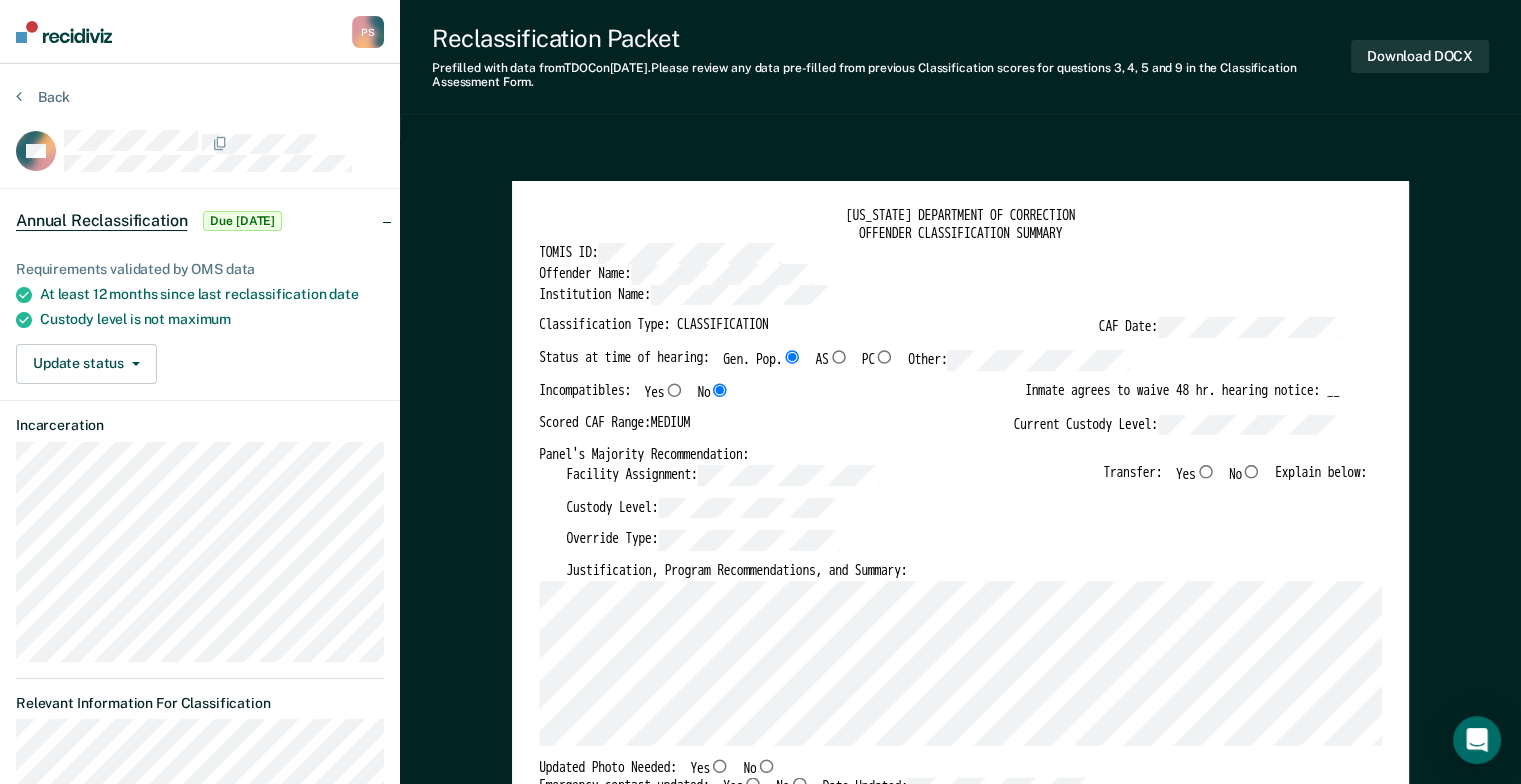 type on "x" 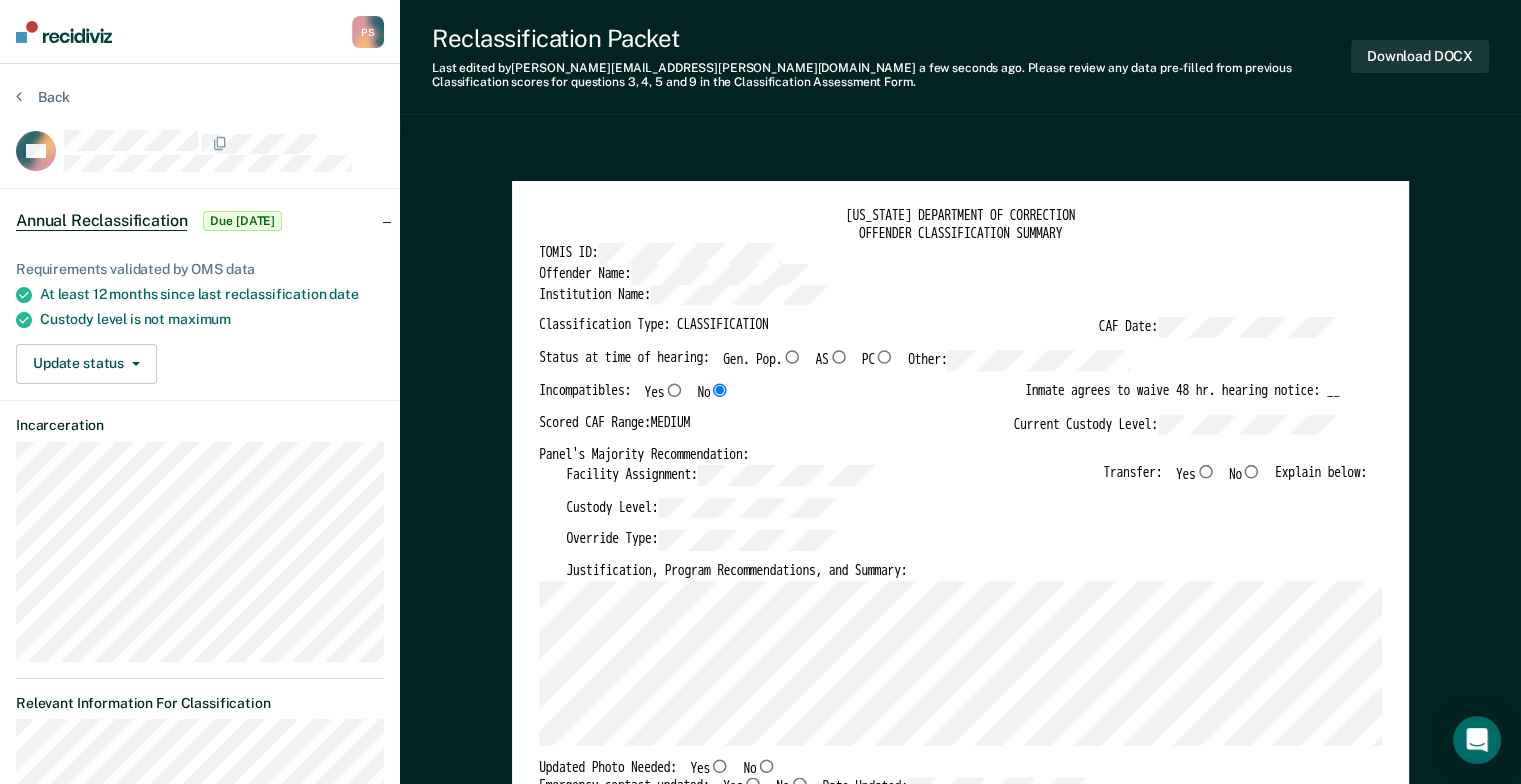 click on "No" at bounding box center (1252, 471) 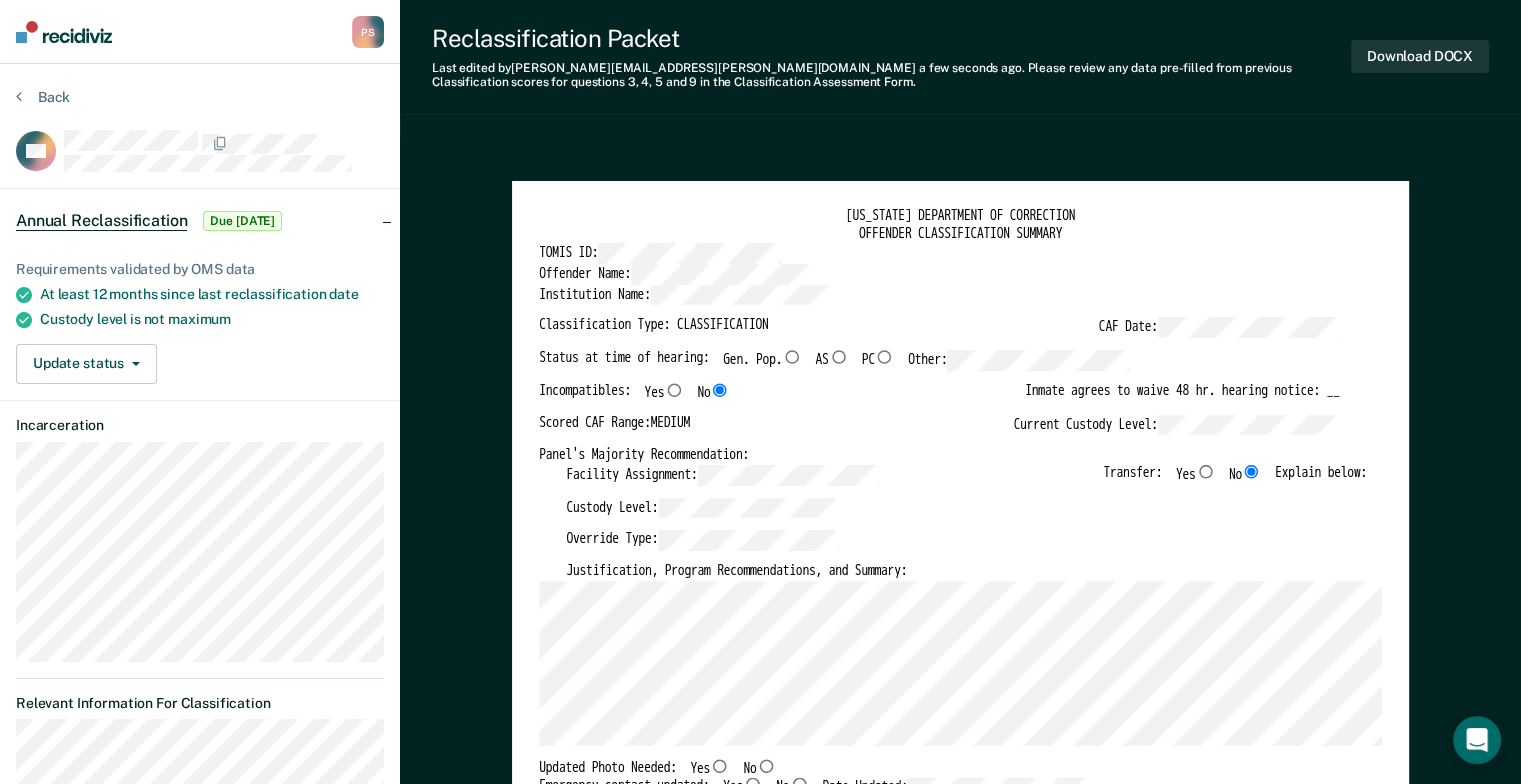 type on "x" 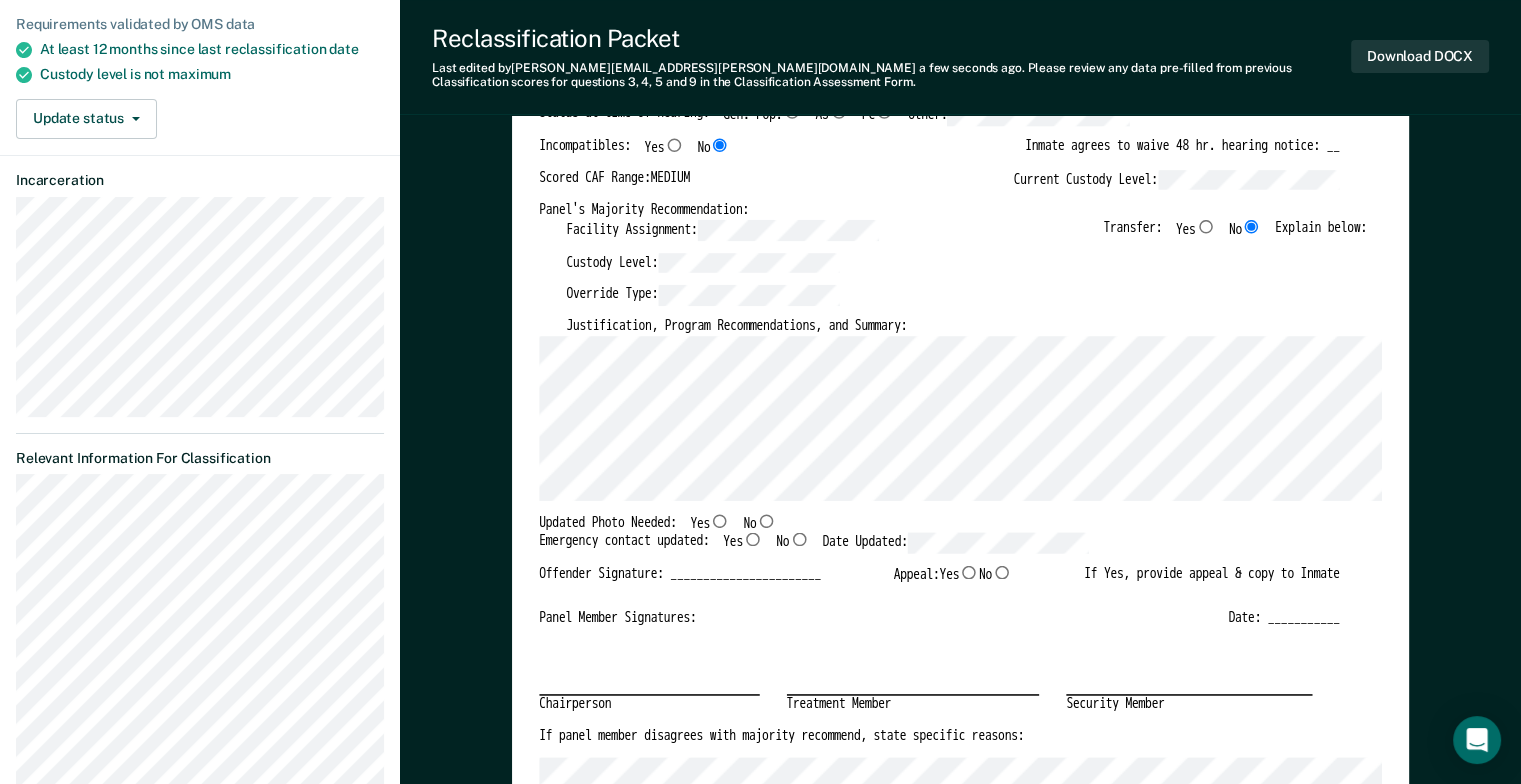 scroll, scrollTop: 400, scrollLeft: 0, axis: vertical 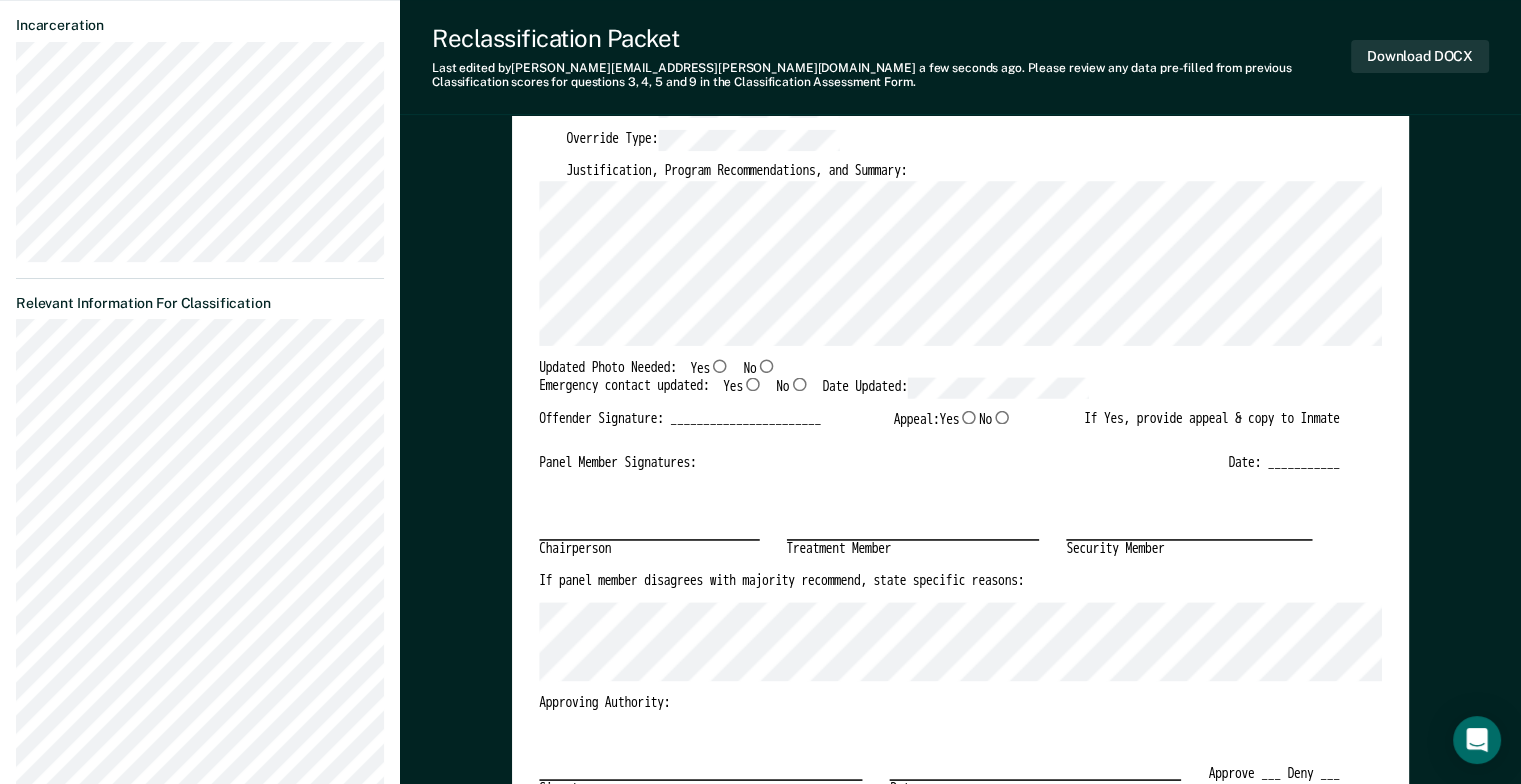 click on "No" at bounding box center (1002, 417) 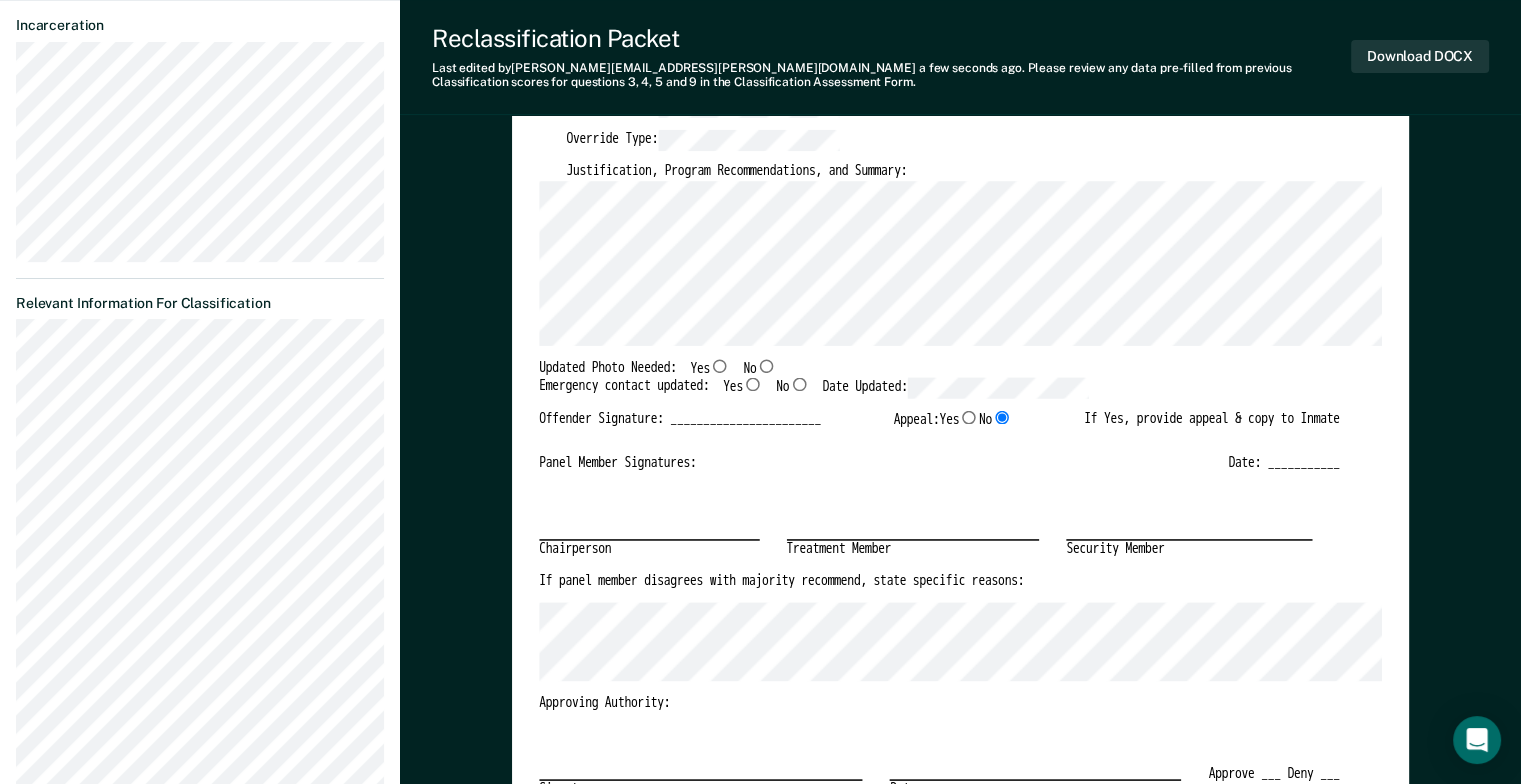 type on "x" 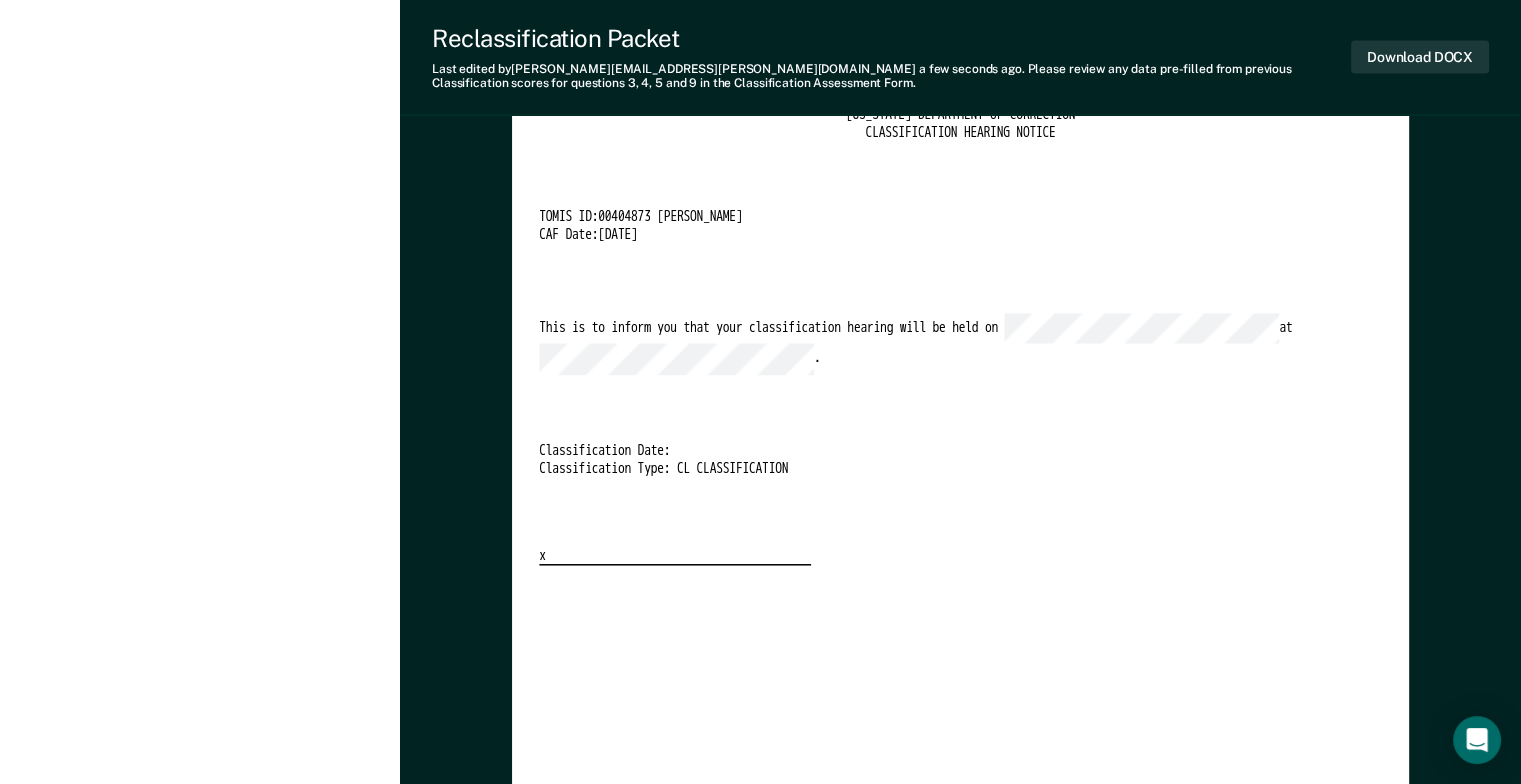 scroll, scrollTop: 3800, scrollLeft: 0, axis: vertical 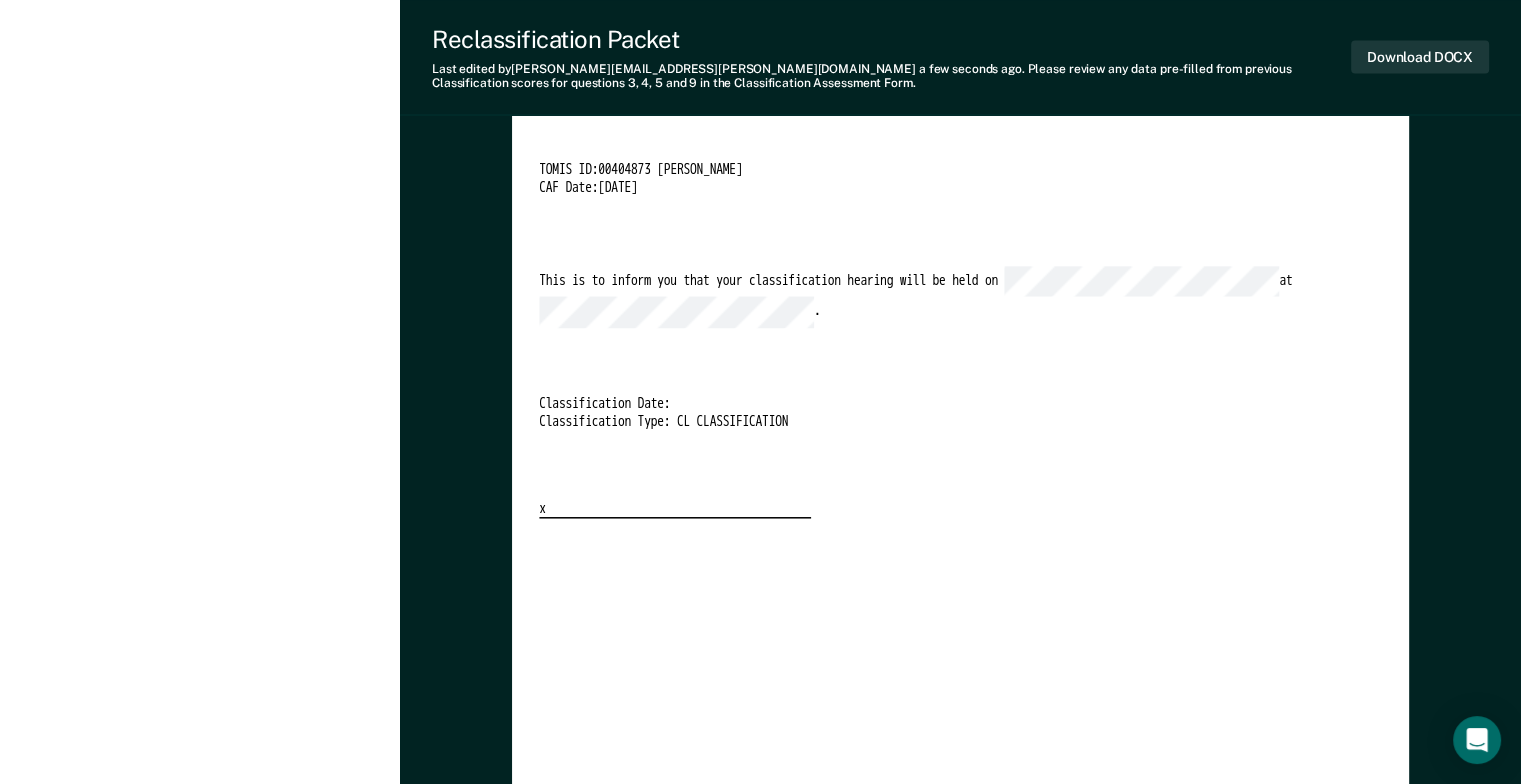click on "Classification Date:" at bounding box center [939, 405] 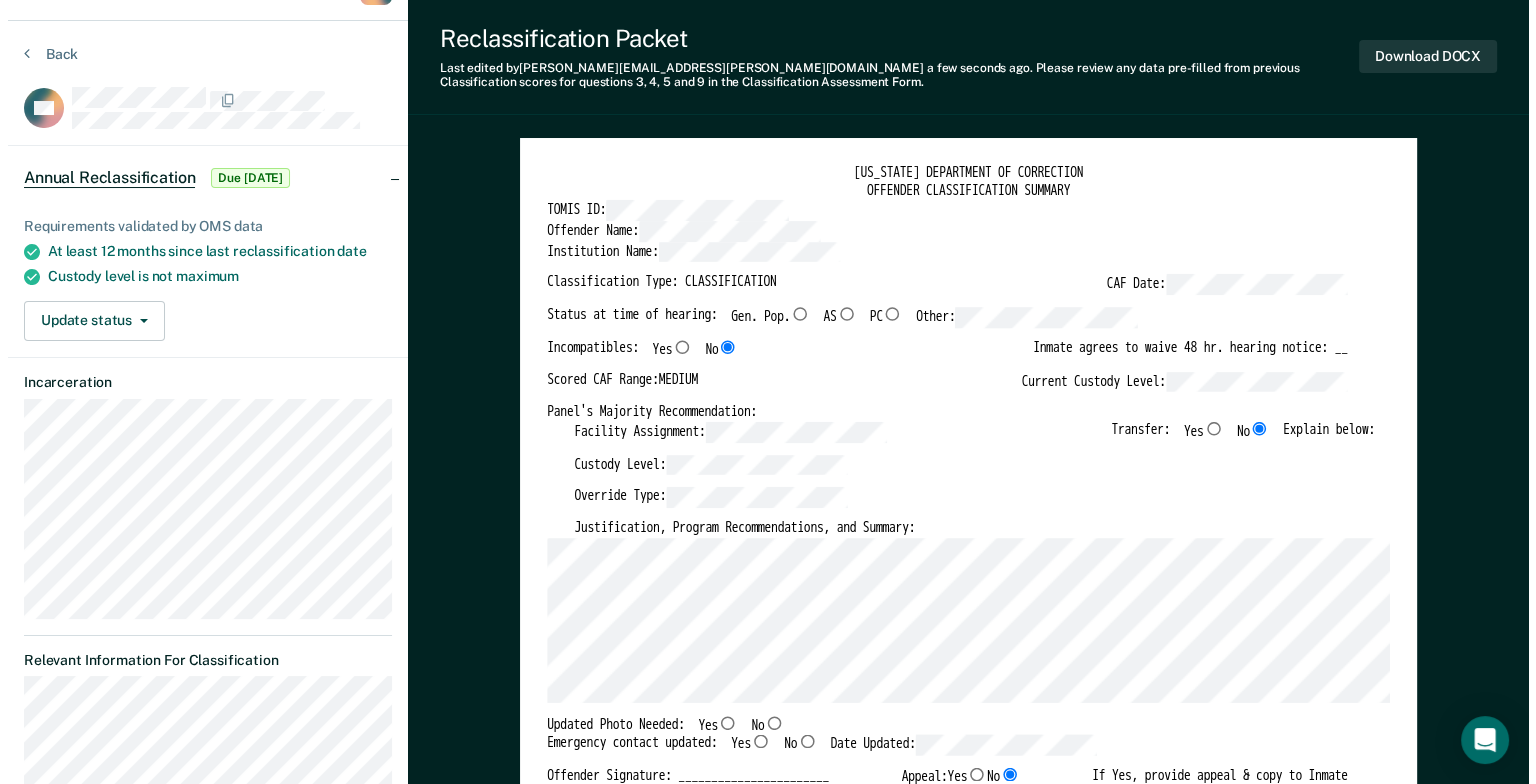 scroll, scrollTop: 0, scrollLeft: 0, axis: both 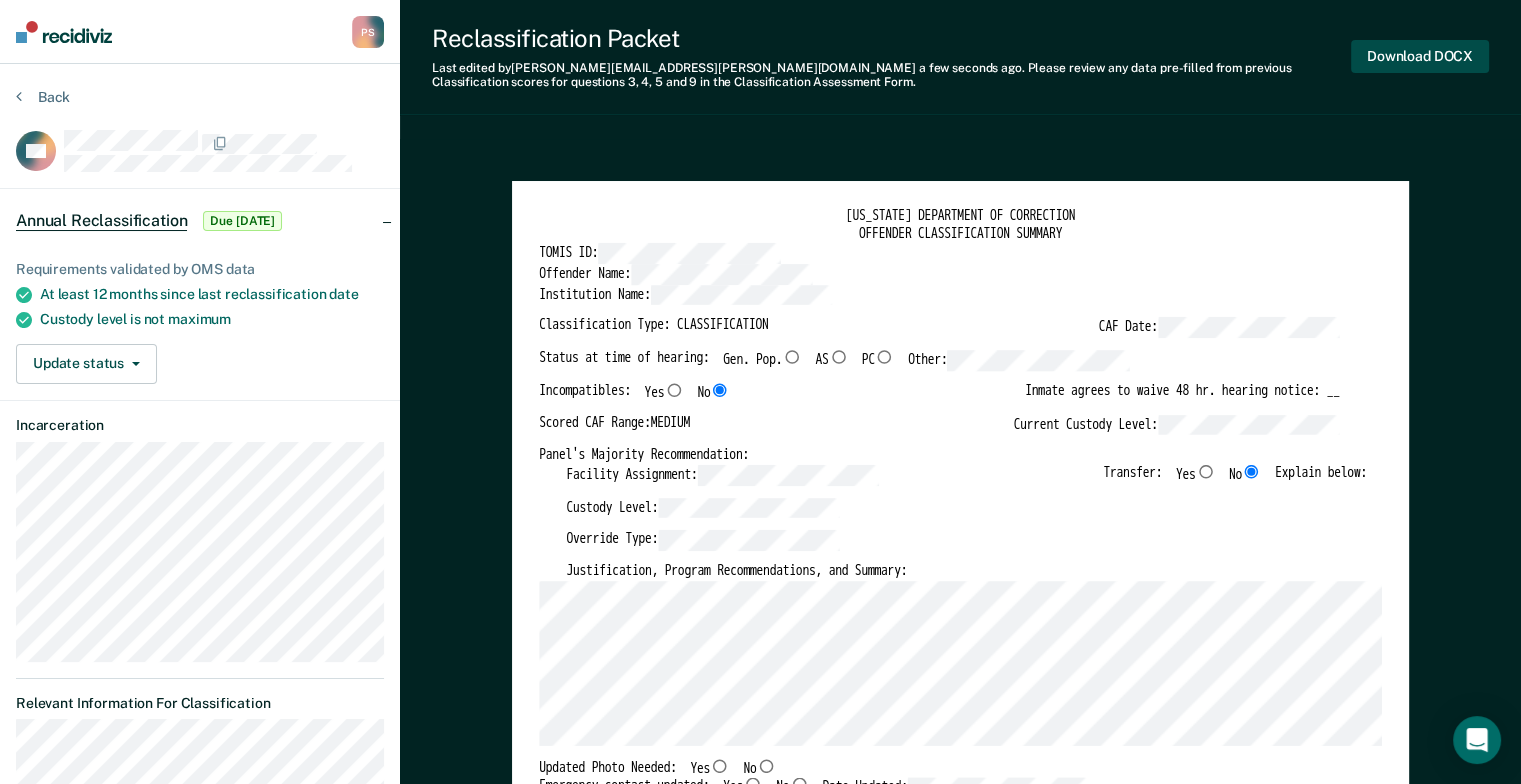 click on "Download DOCX" at bounding box center (1420, 56) 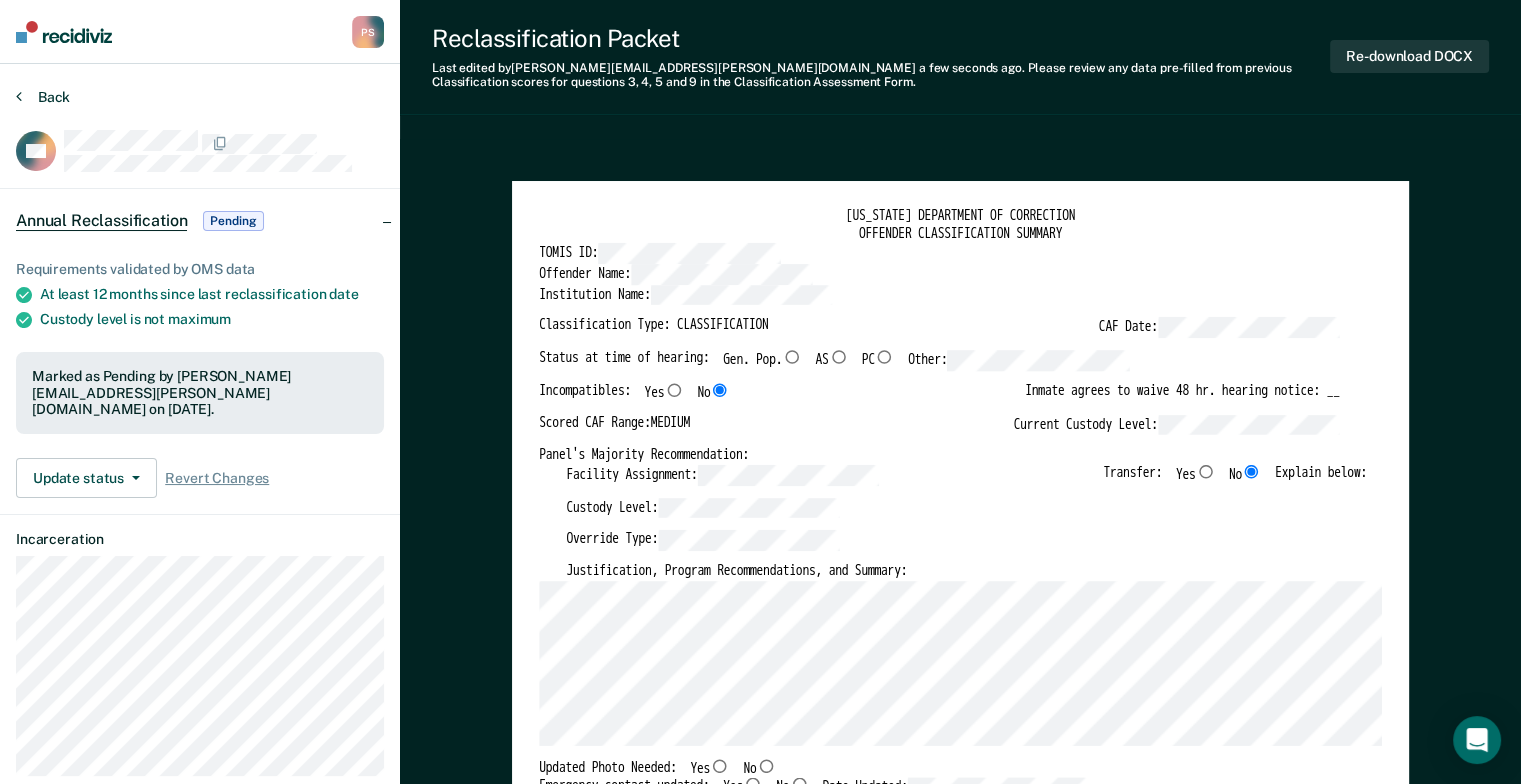 click at bounding box center [19, 96] 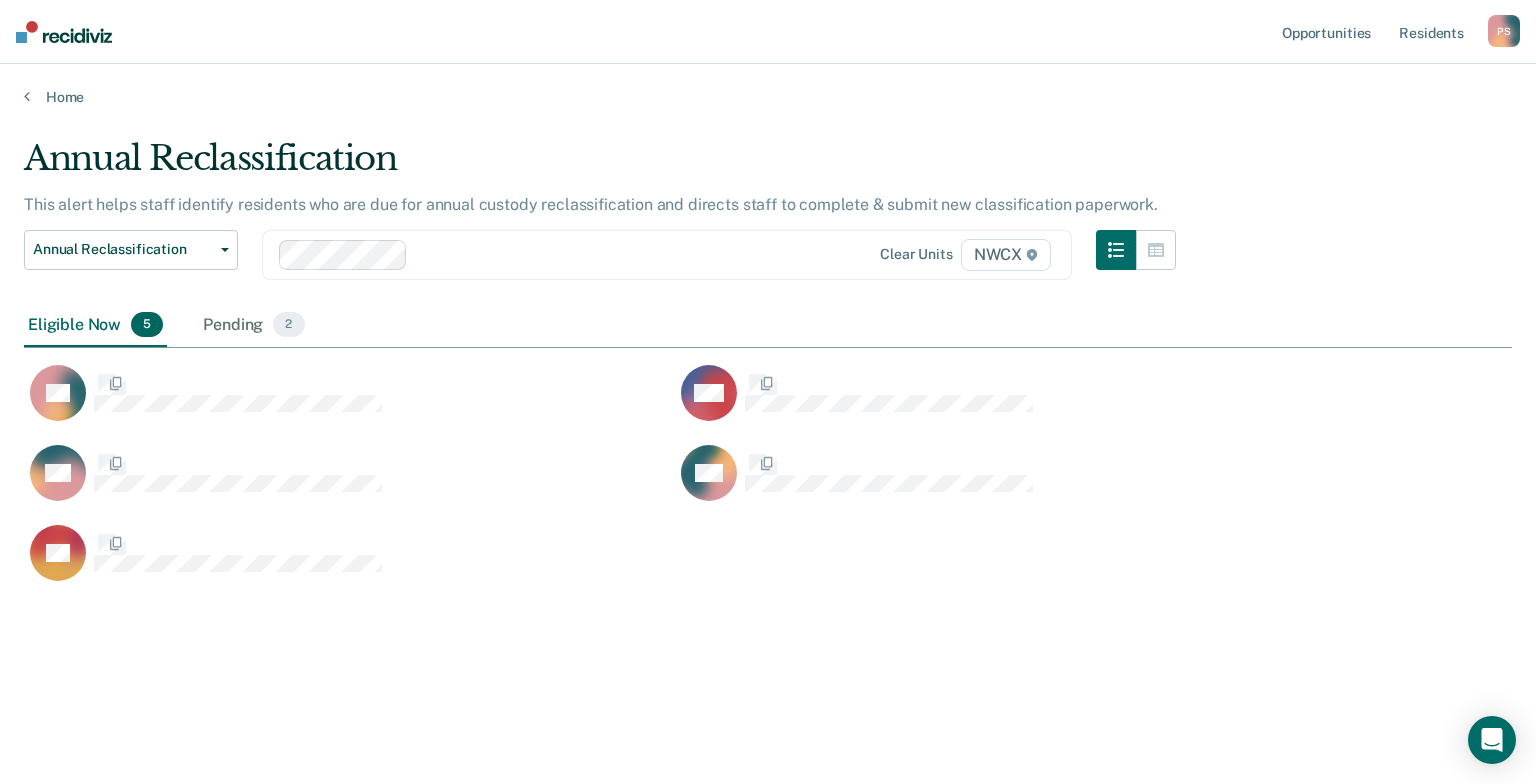 scroll, scrollTop: 16, scrollLeft: 16, axis: both 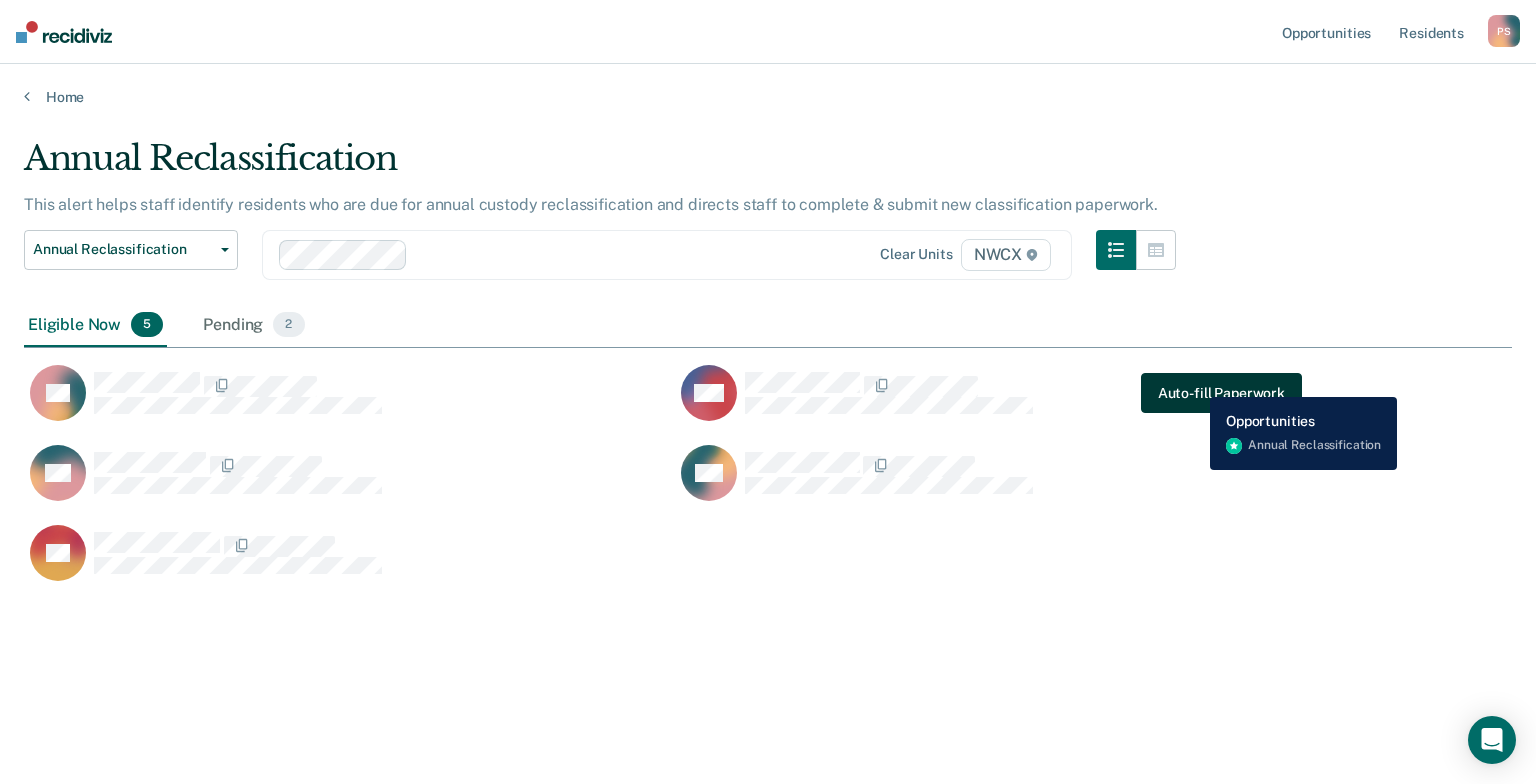 click on "Auto-fill Paperwork" at bounding box center (1221, 393) 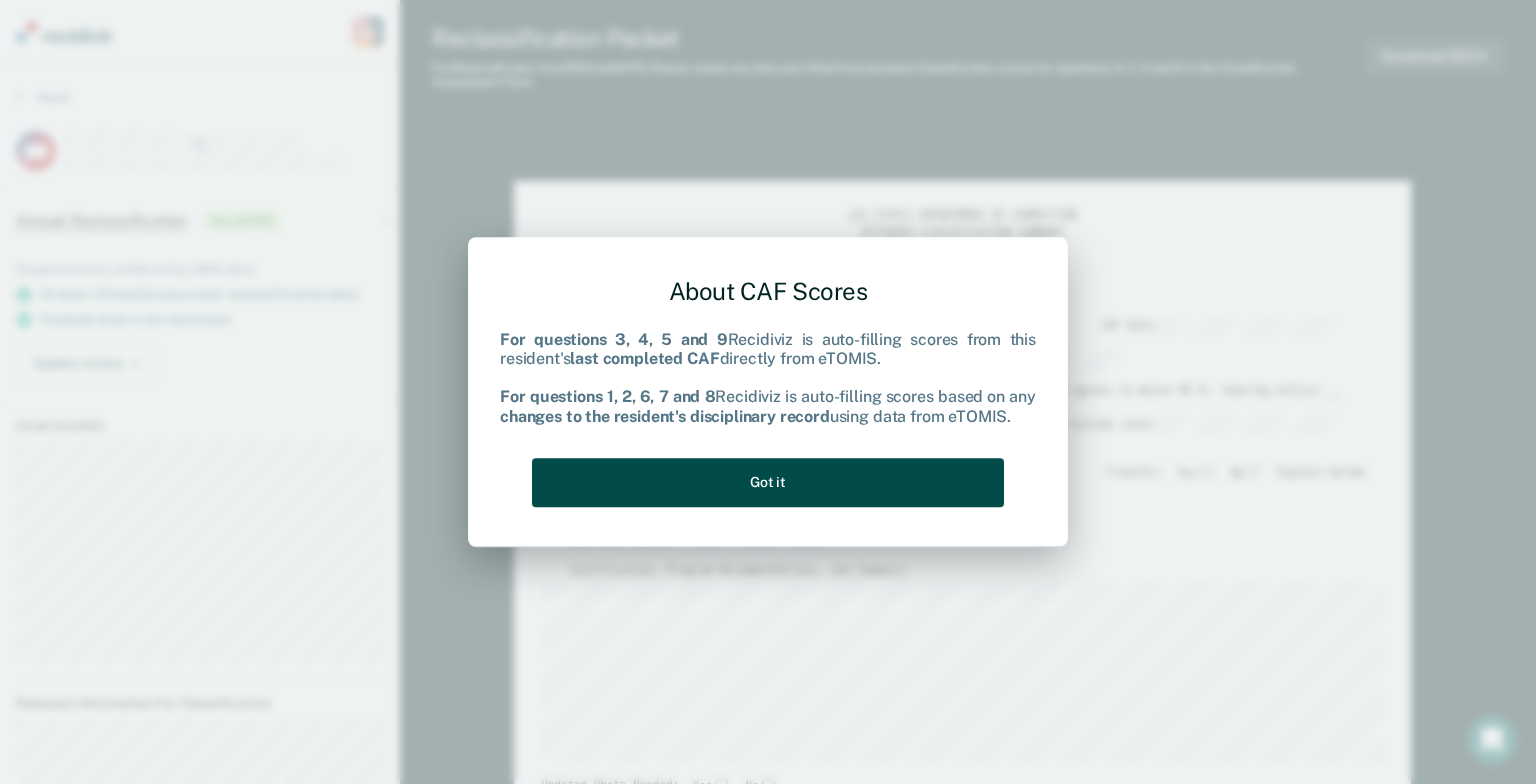 click on "Got it" at bounding box center [768, 482] 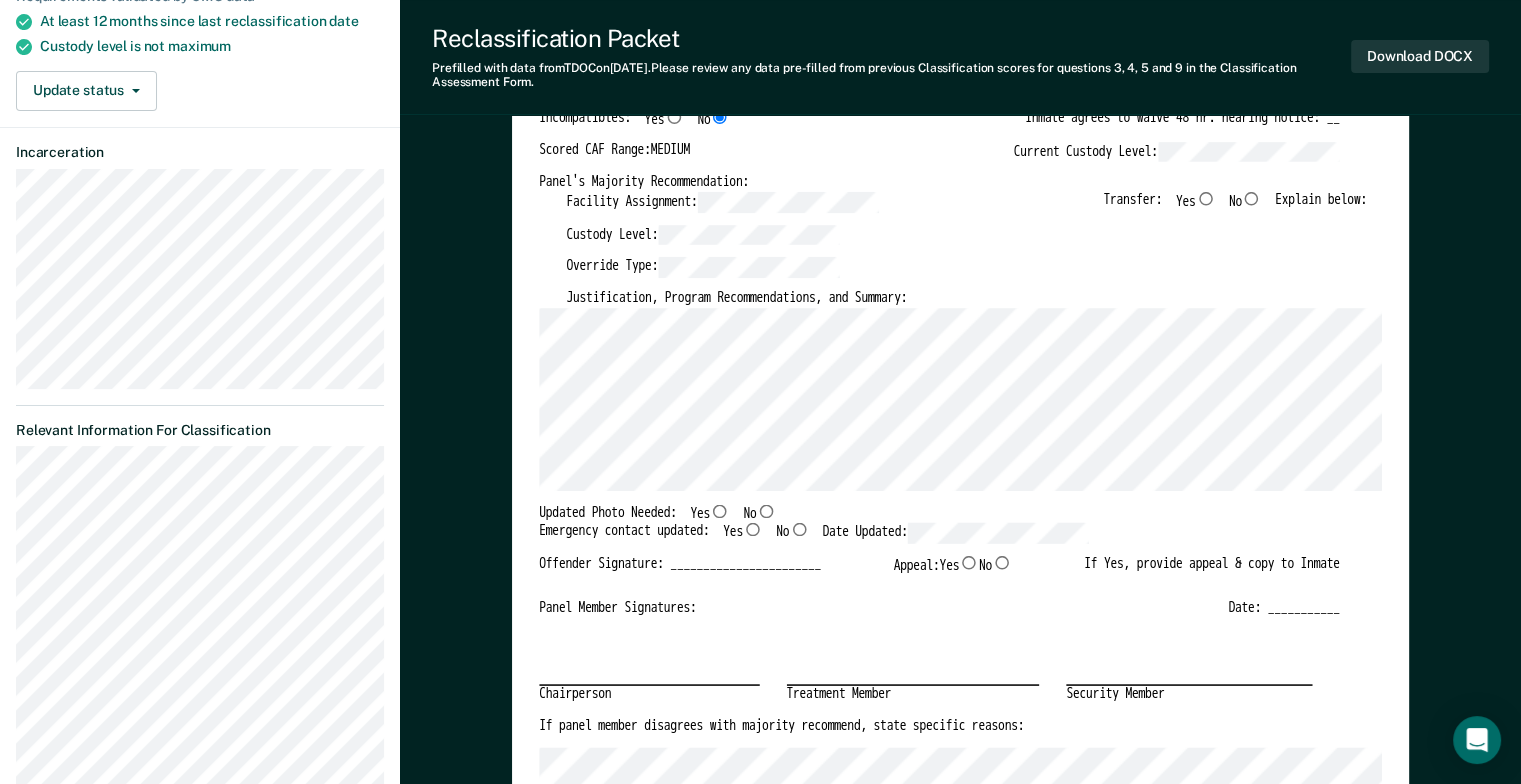 scroll, scrollTop: 0, scrollLeft: 0, axis: both 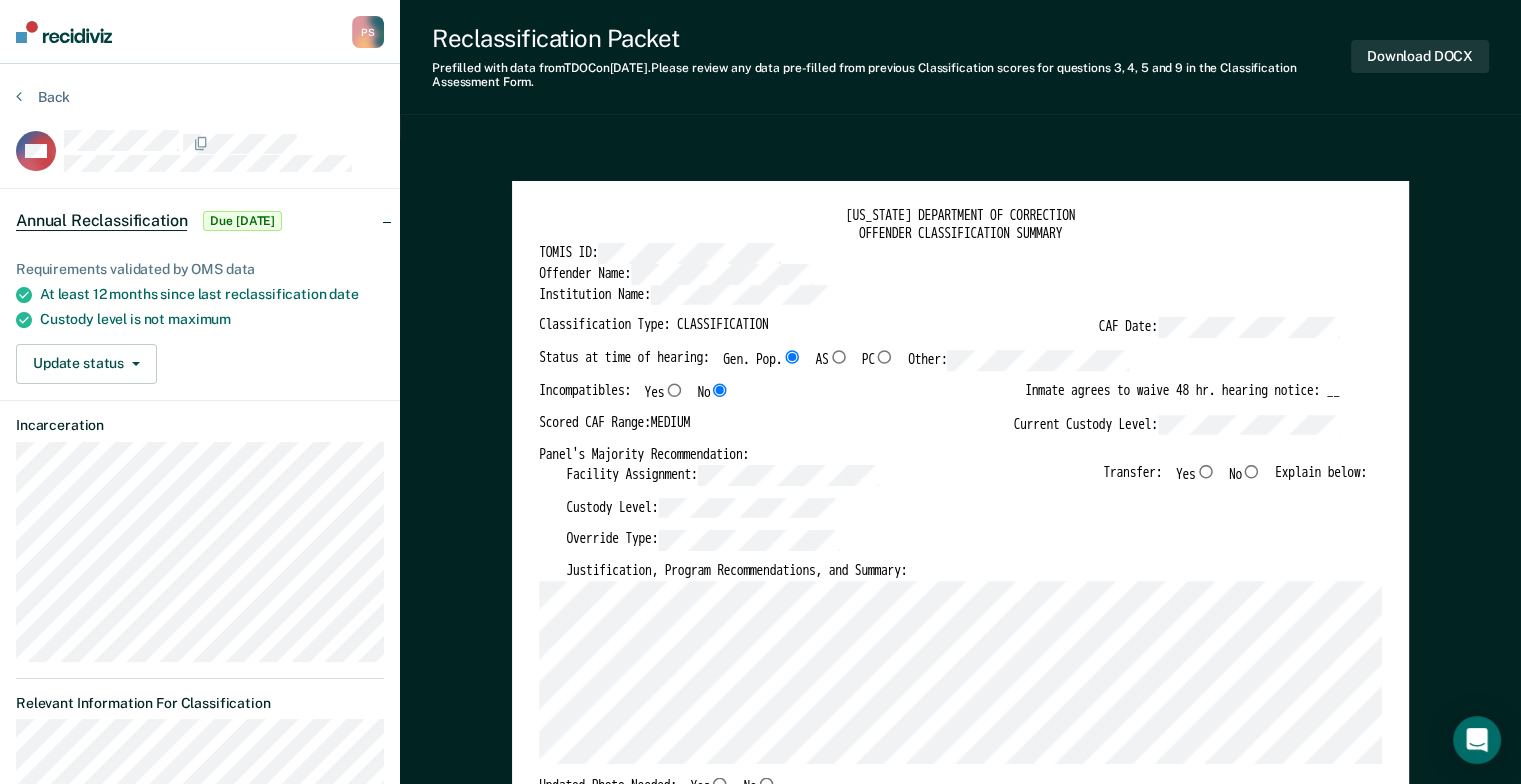click on "Due [DATE]" at bounding box center [242, 221] 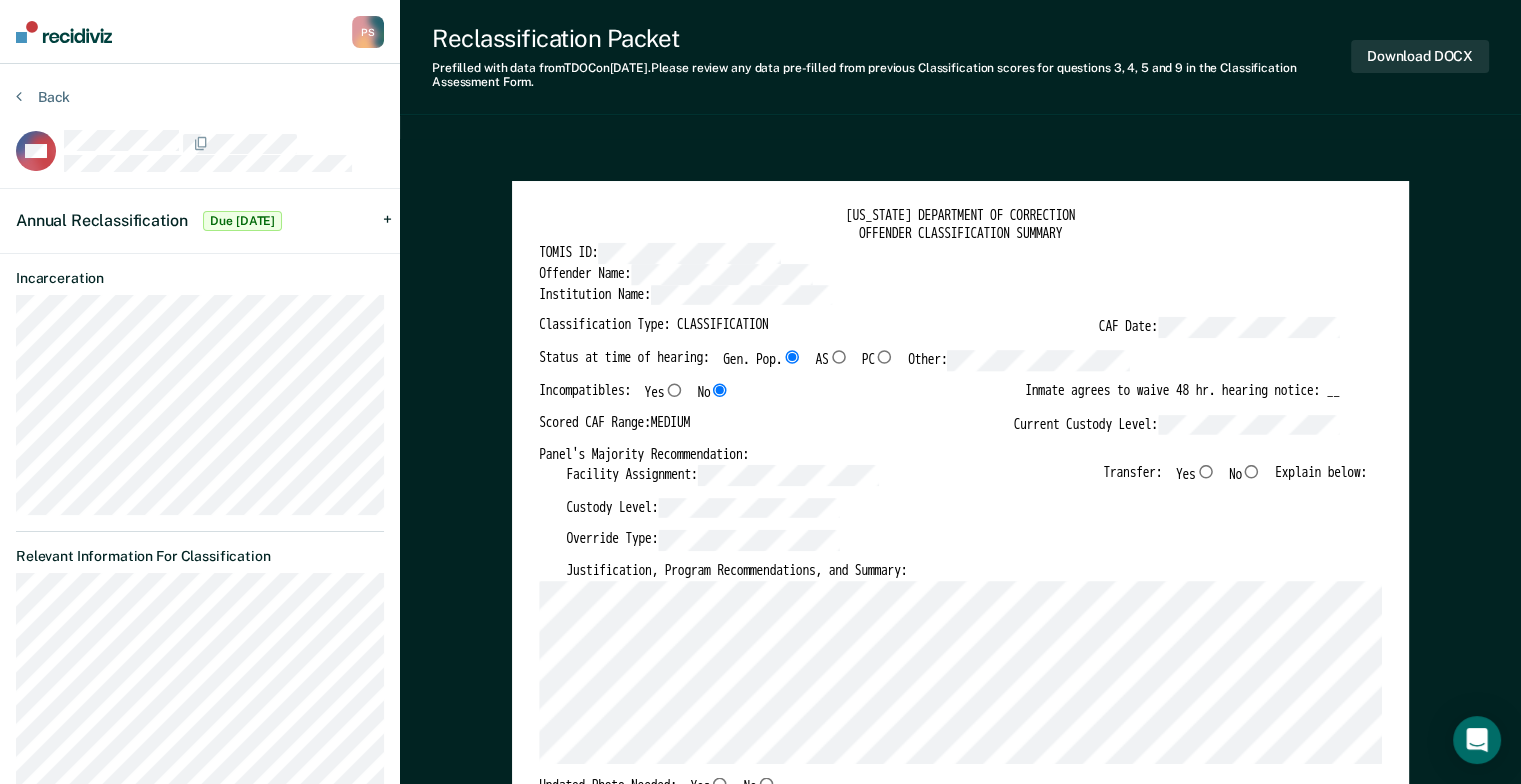 click on "Due [DATE]" at bounding box center (242, 221) 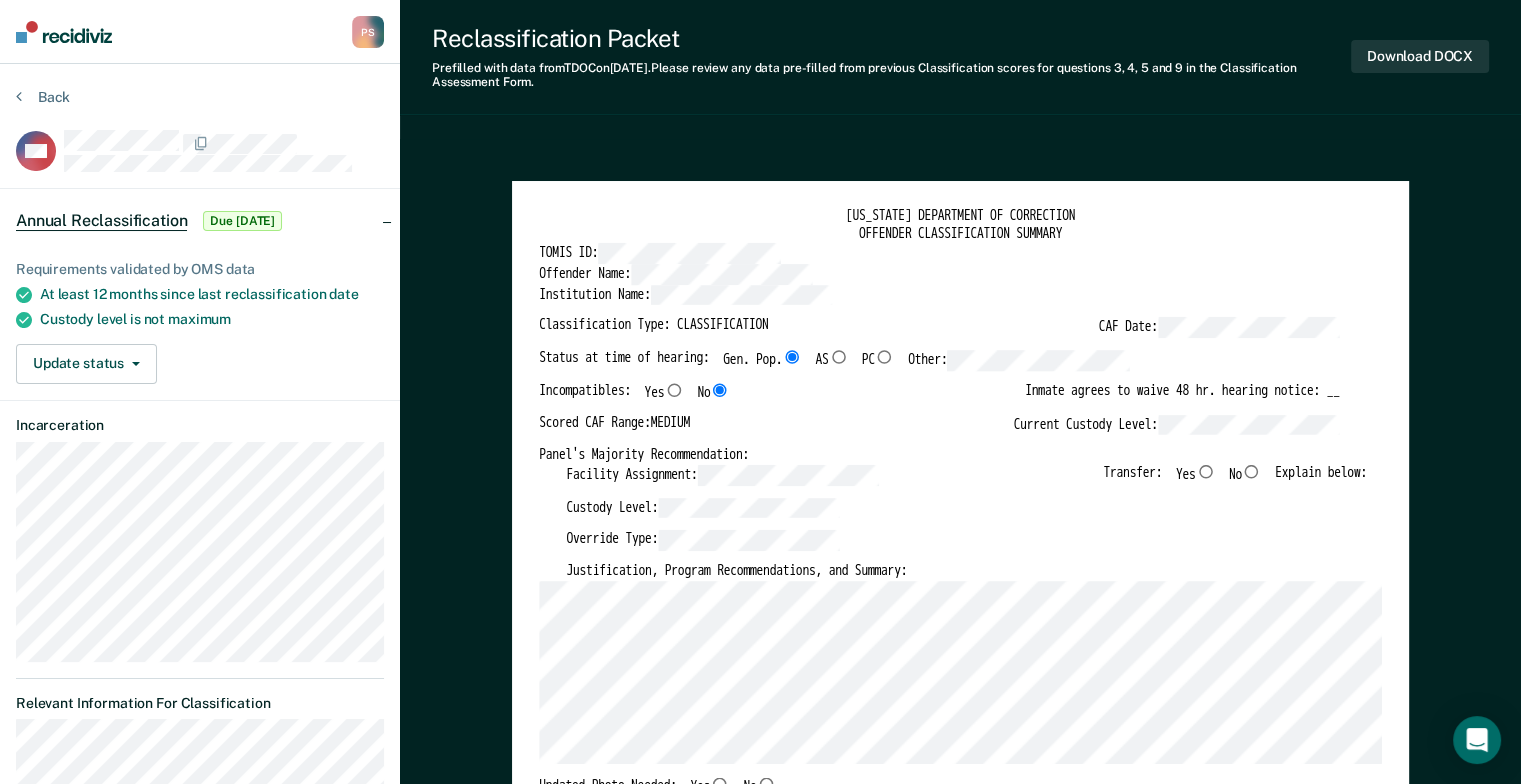 type on "x" 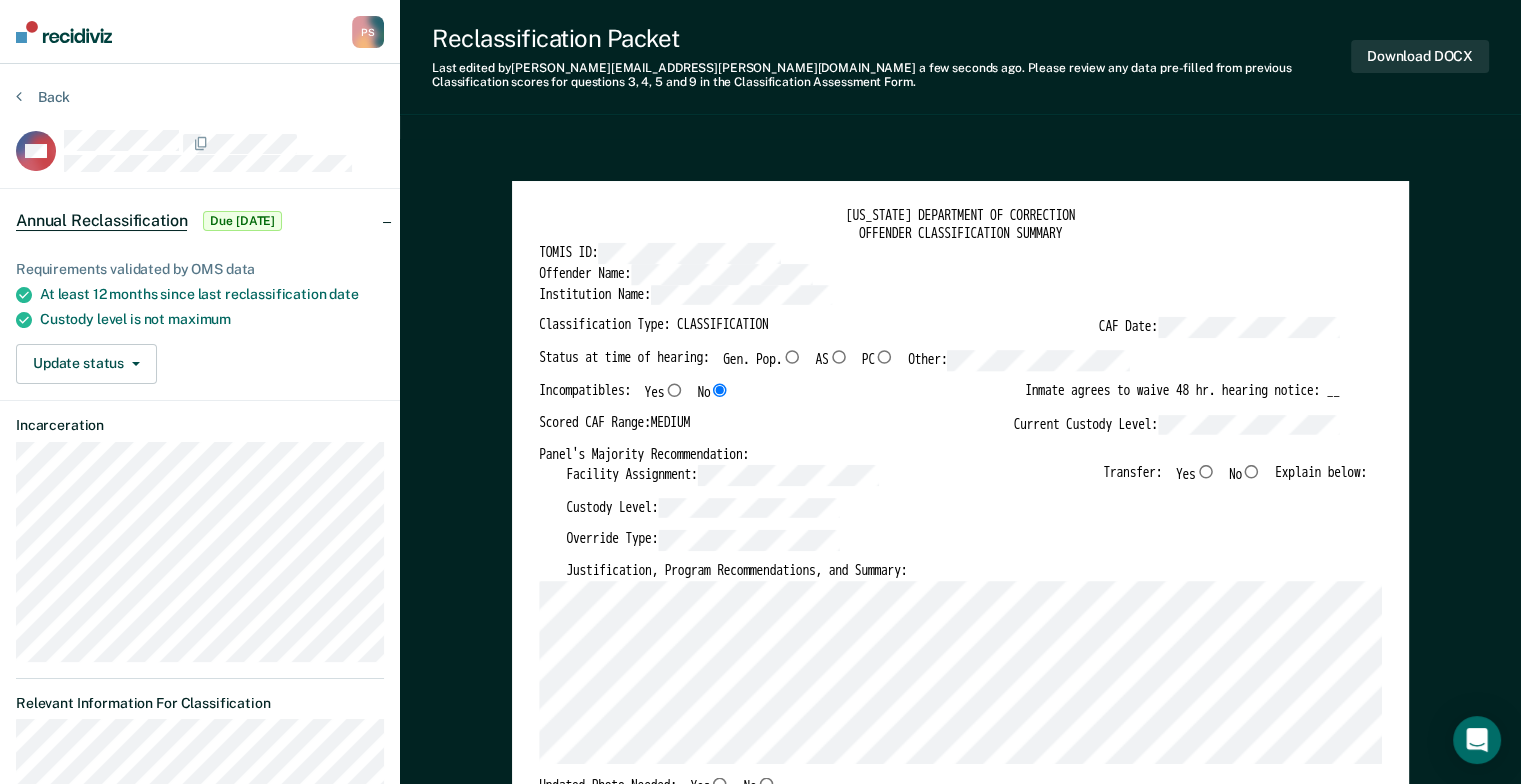 click on "No" at bounding box center (1252, 471) 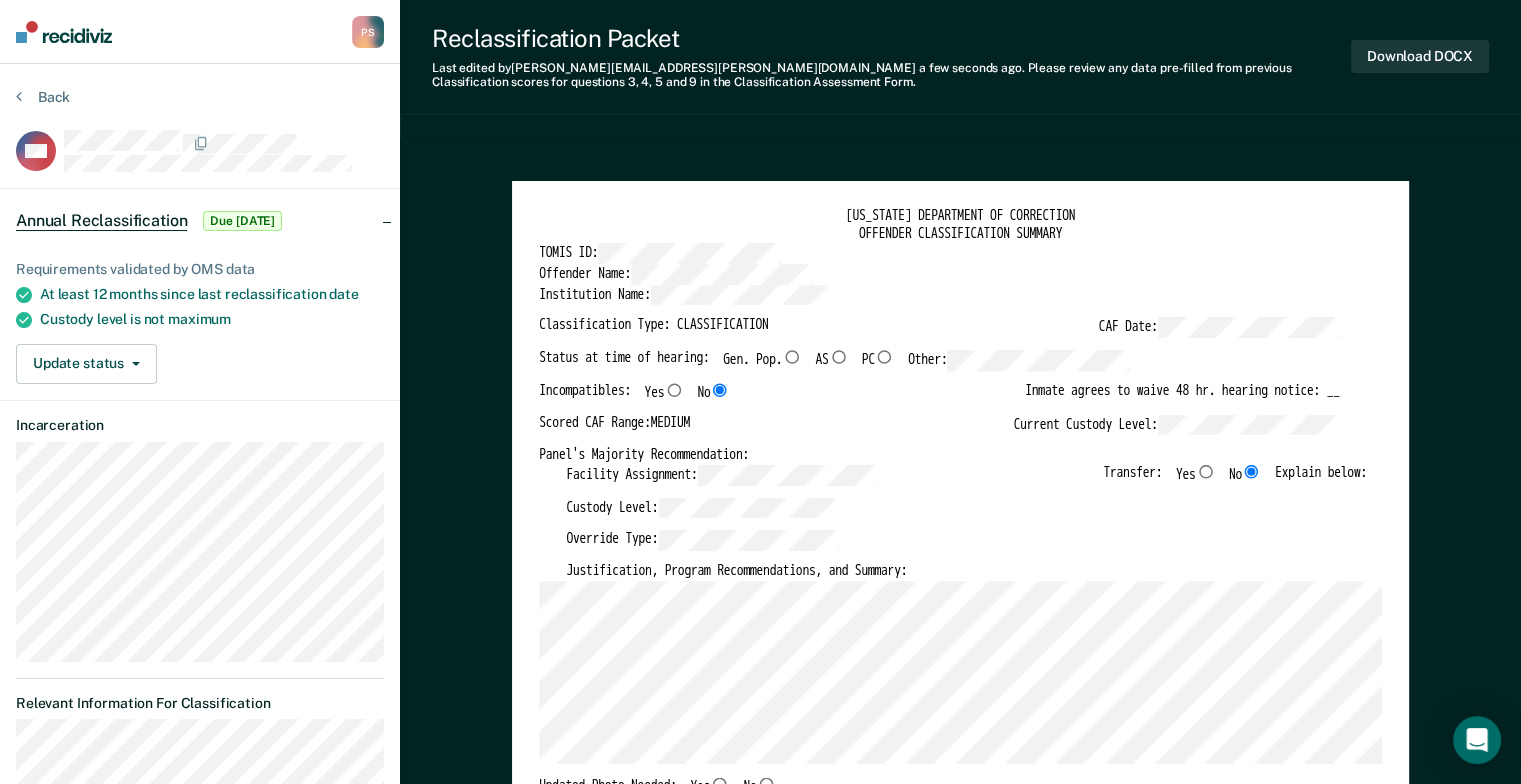 type on "x" 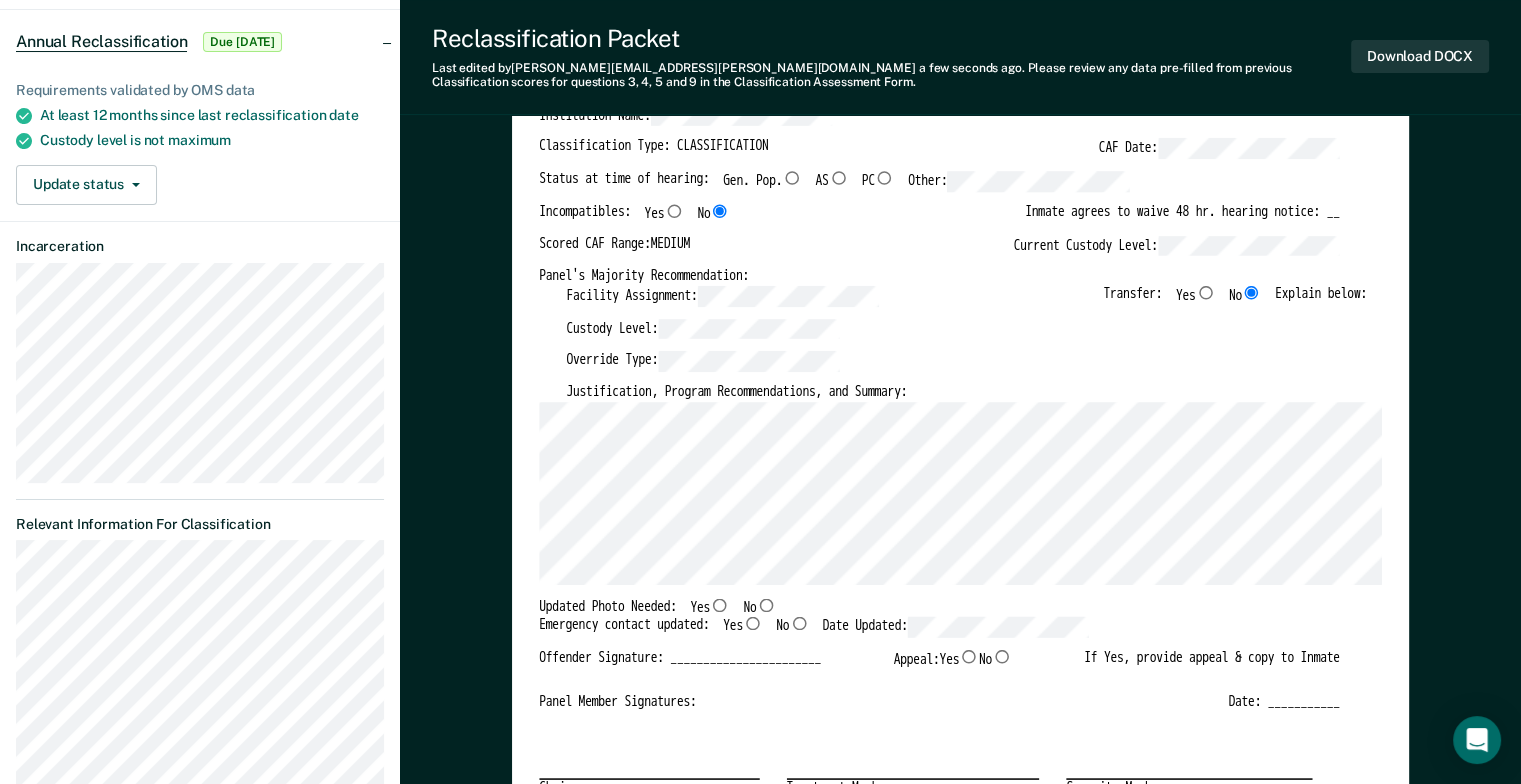 scroll, scrollTop: 300, scrollLeft: 0, axis: vertical 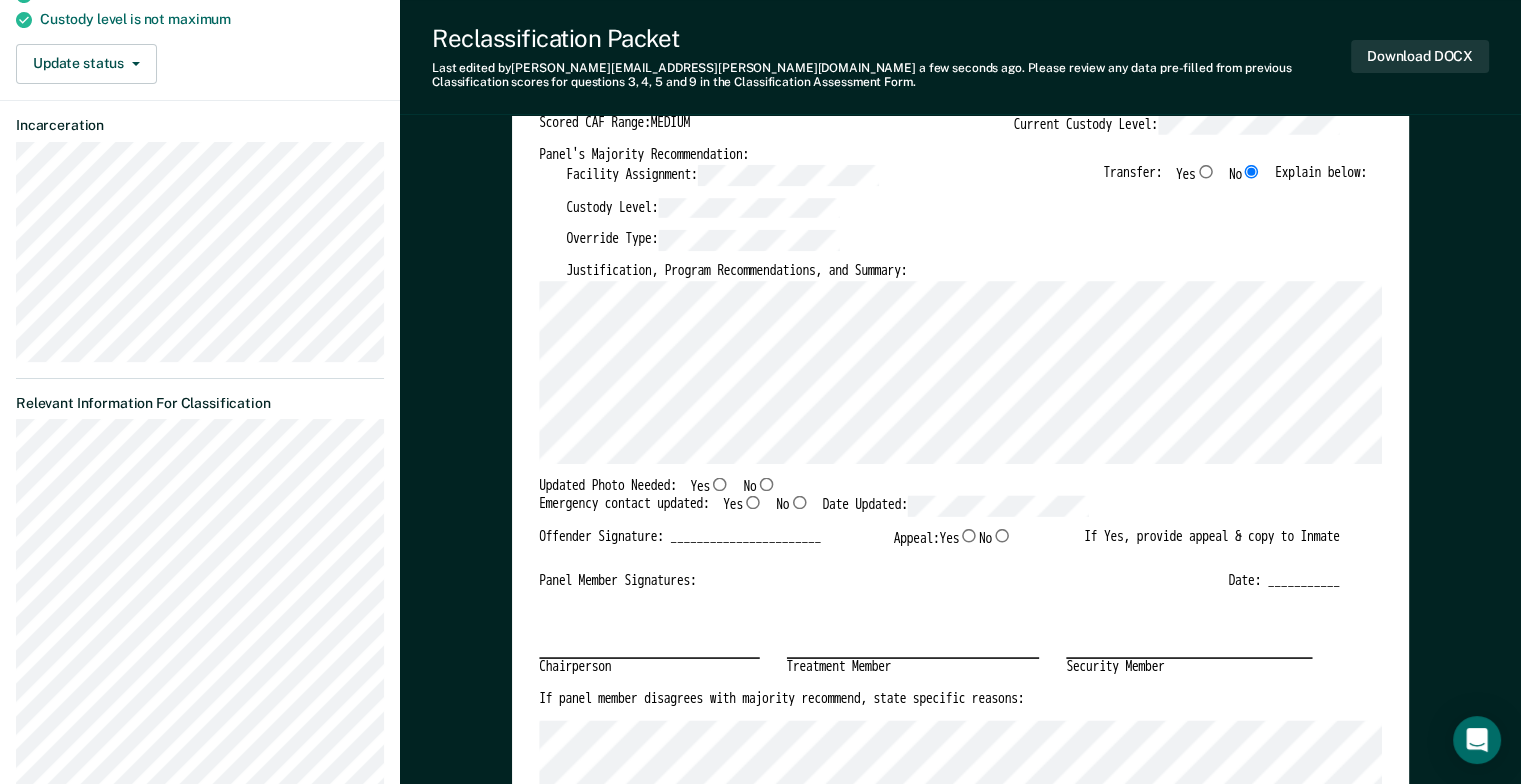 click on "Yes" at bounding box center [753, 503] 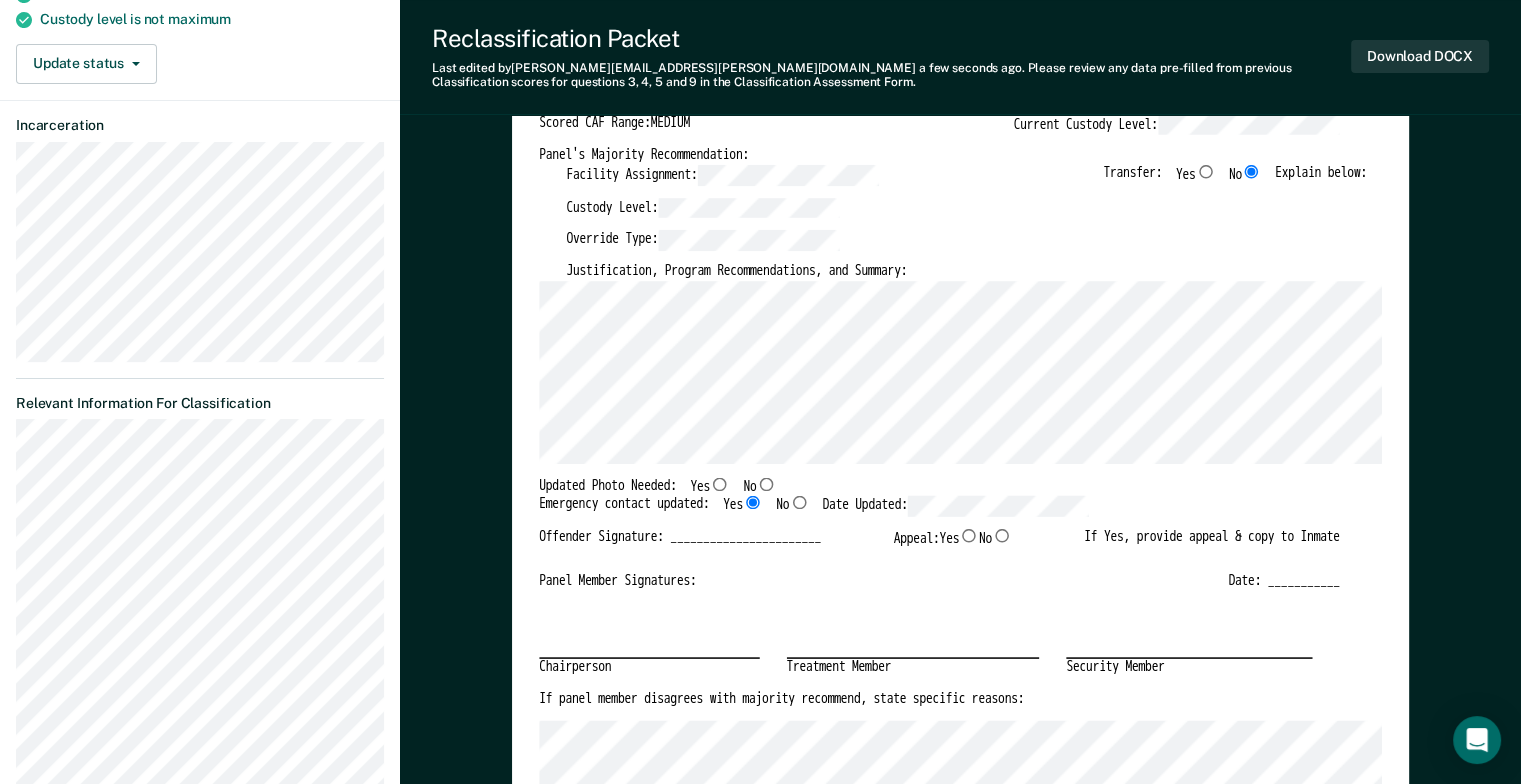 type on "x" 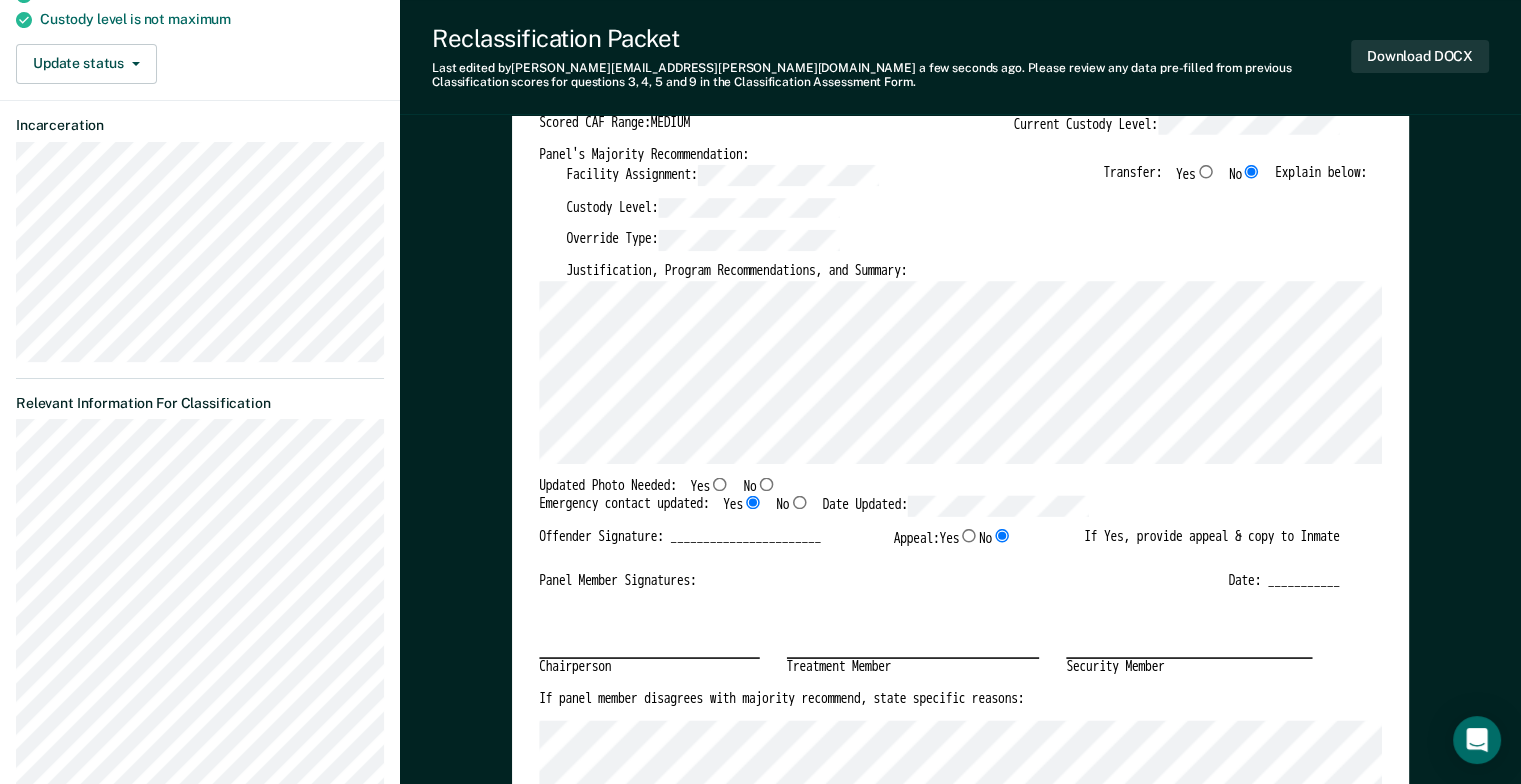 type on "x" 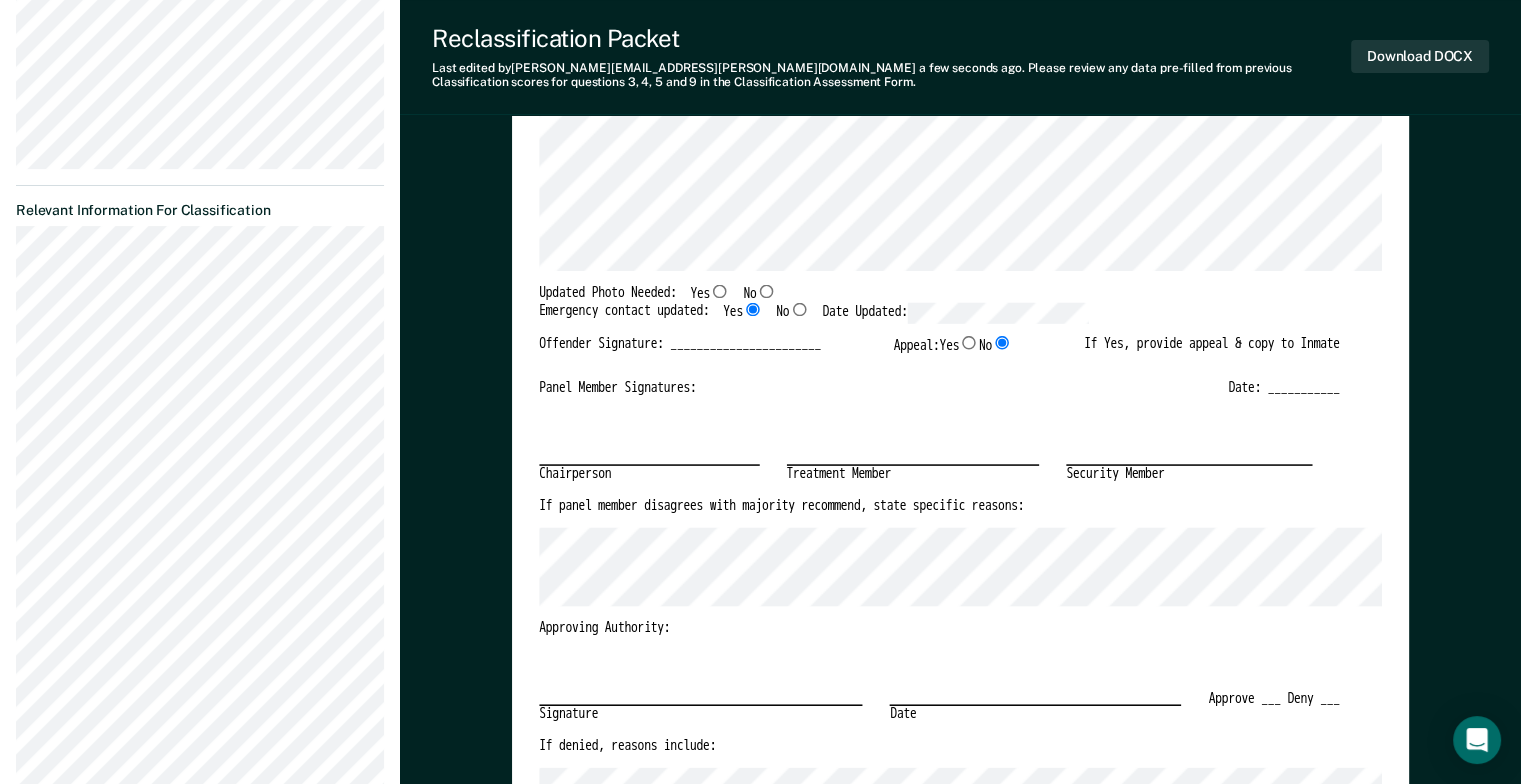 scroll, scrollTop: 500, scrollLeft: 0, axis: vertical 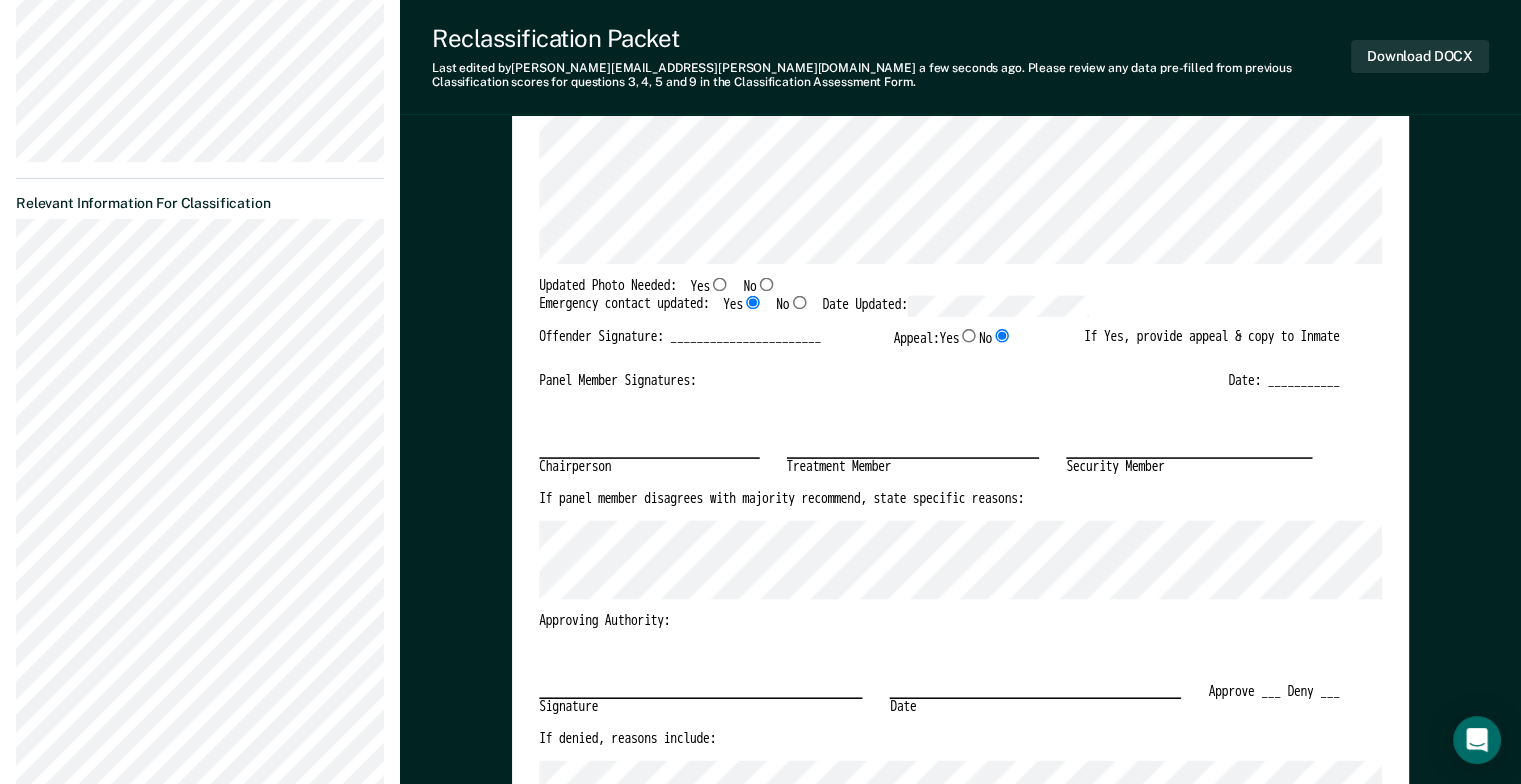 click on "Date: ___________" at bounding box center (1283, 381) 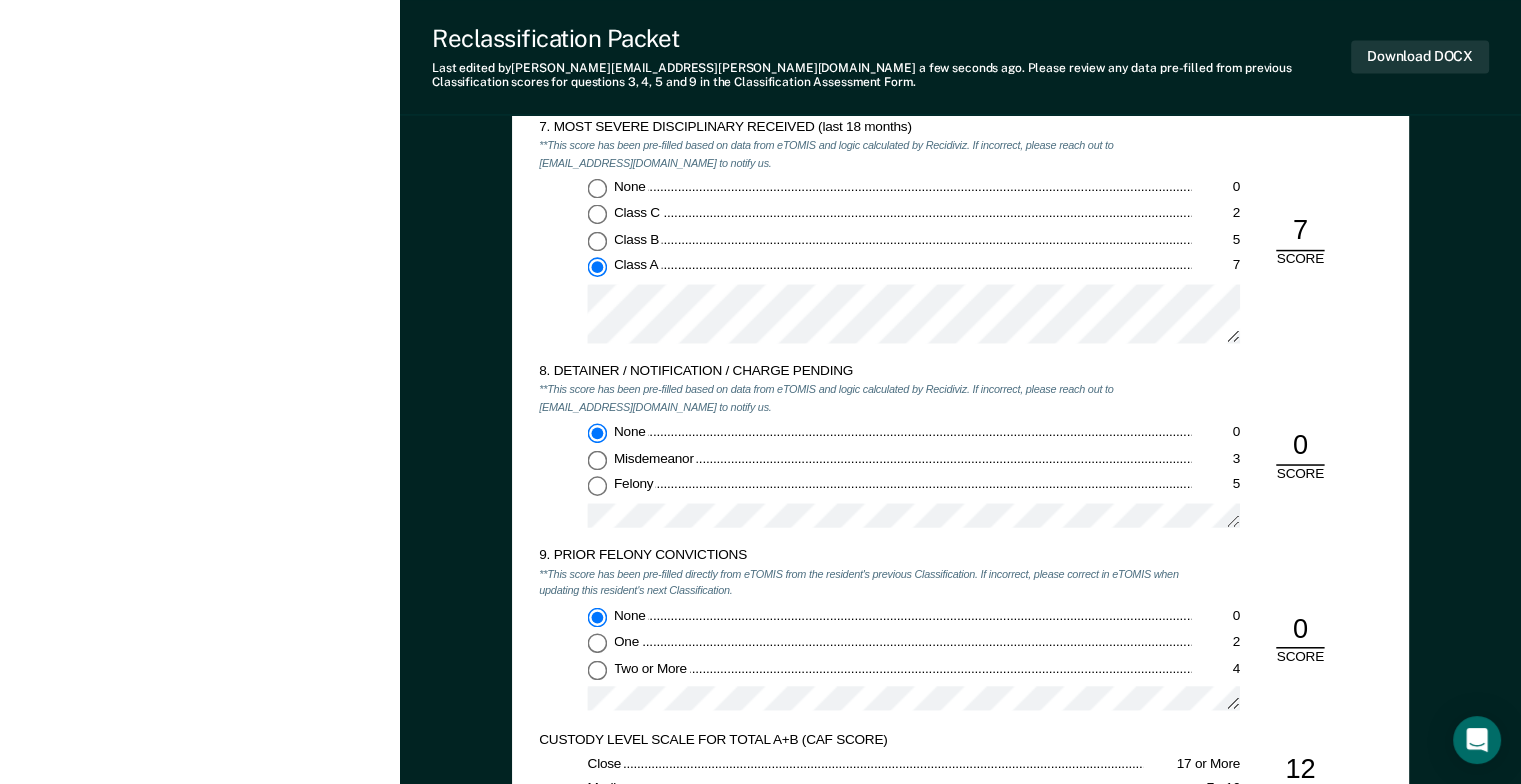 scroll, scrollTop: 3094, scrollLeft: 0, axis: vertical 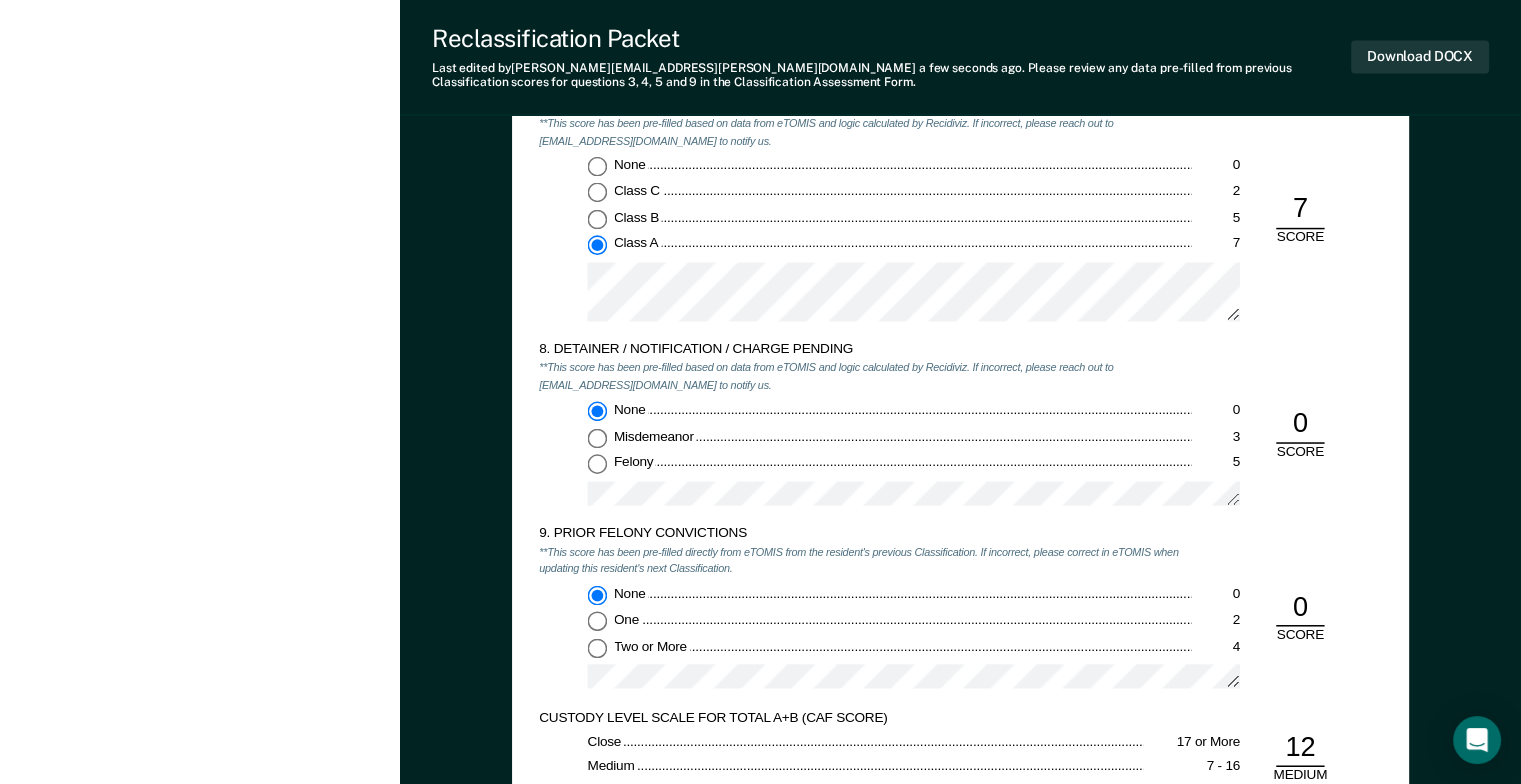 click on "Two or More 4" at bounding box center [598, 647] 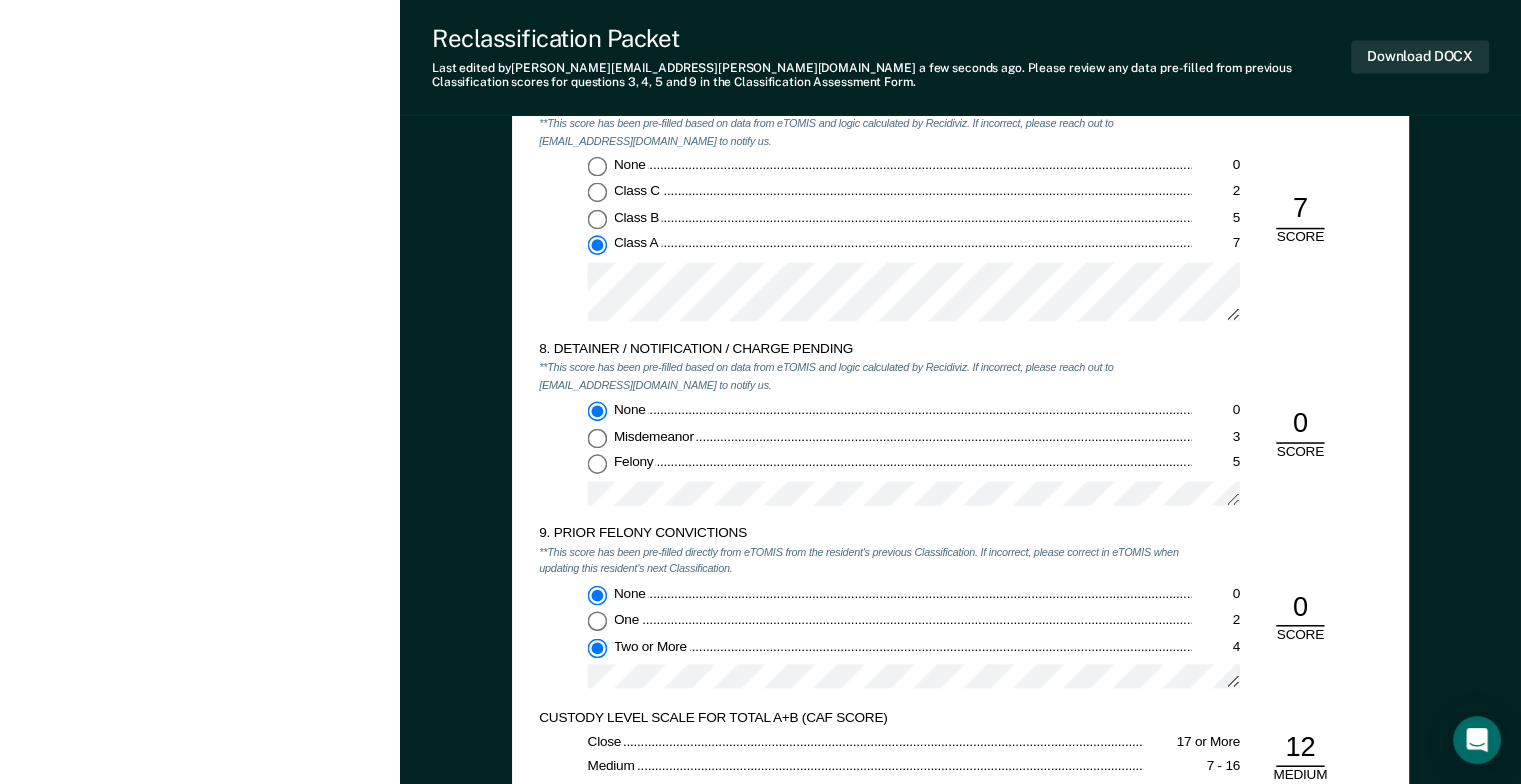 type on "x" 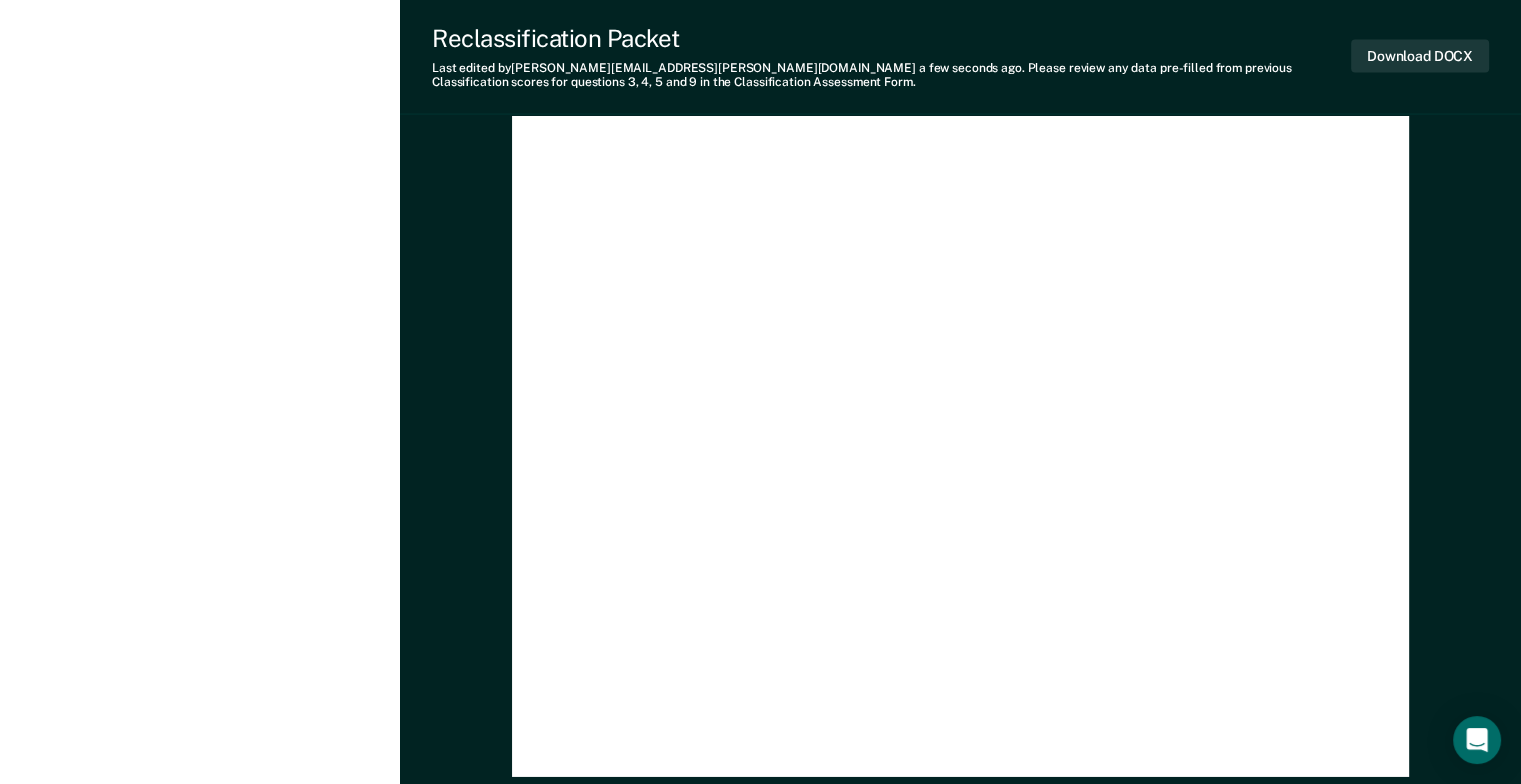 scroll, scrollTop: 4394, scrollLeft: 0, axis: vertical 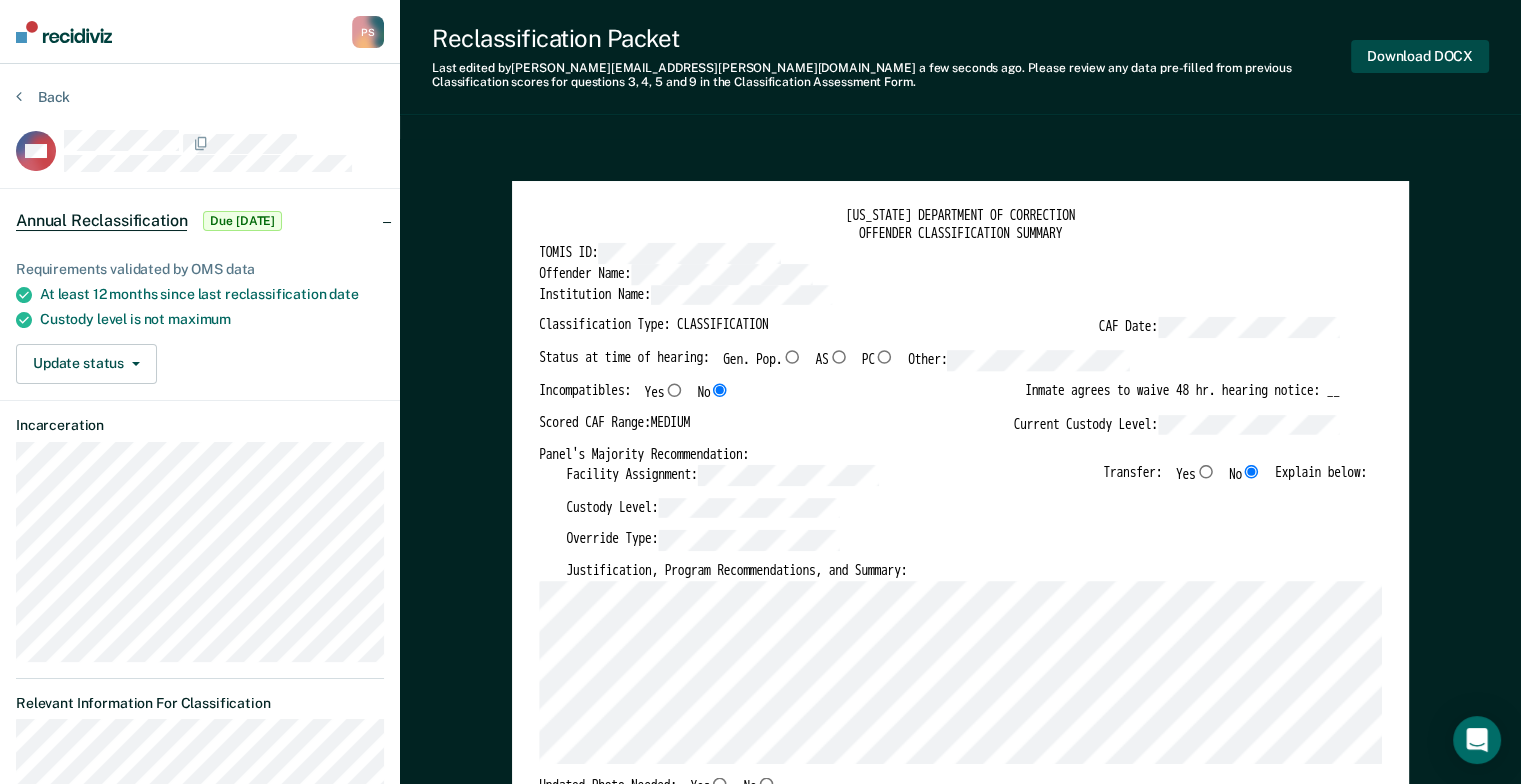 click on "Download DOCX" at bounding box center [1420, 56] 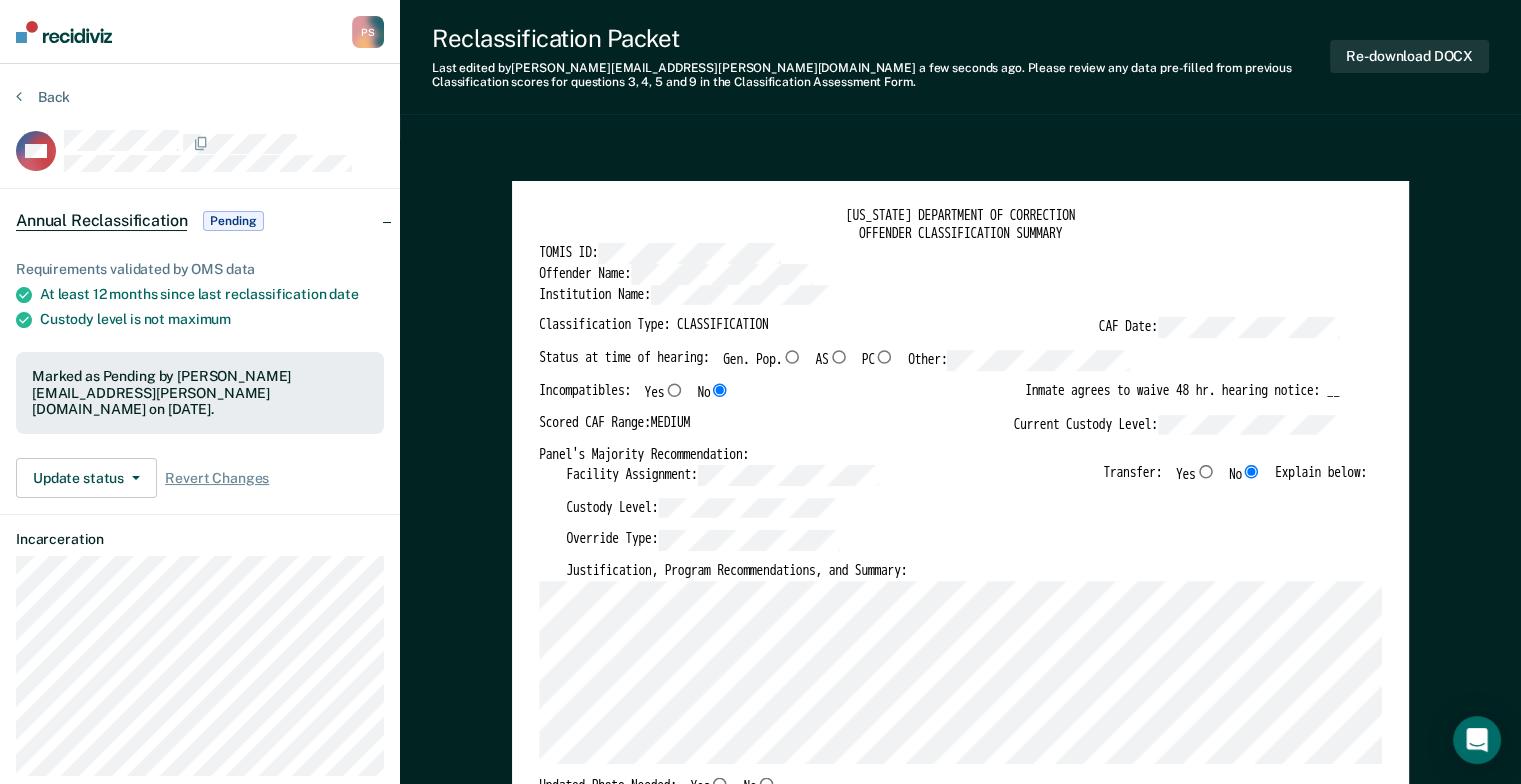 click on "Facility Assignment: Transfer: Yes No Explain below:" at bounding box center [966, 480] 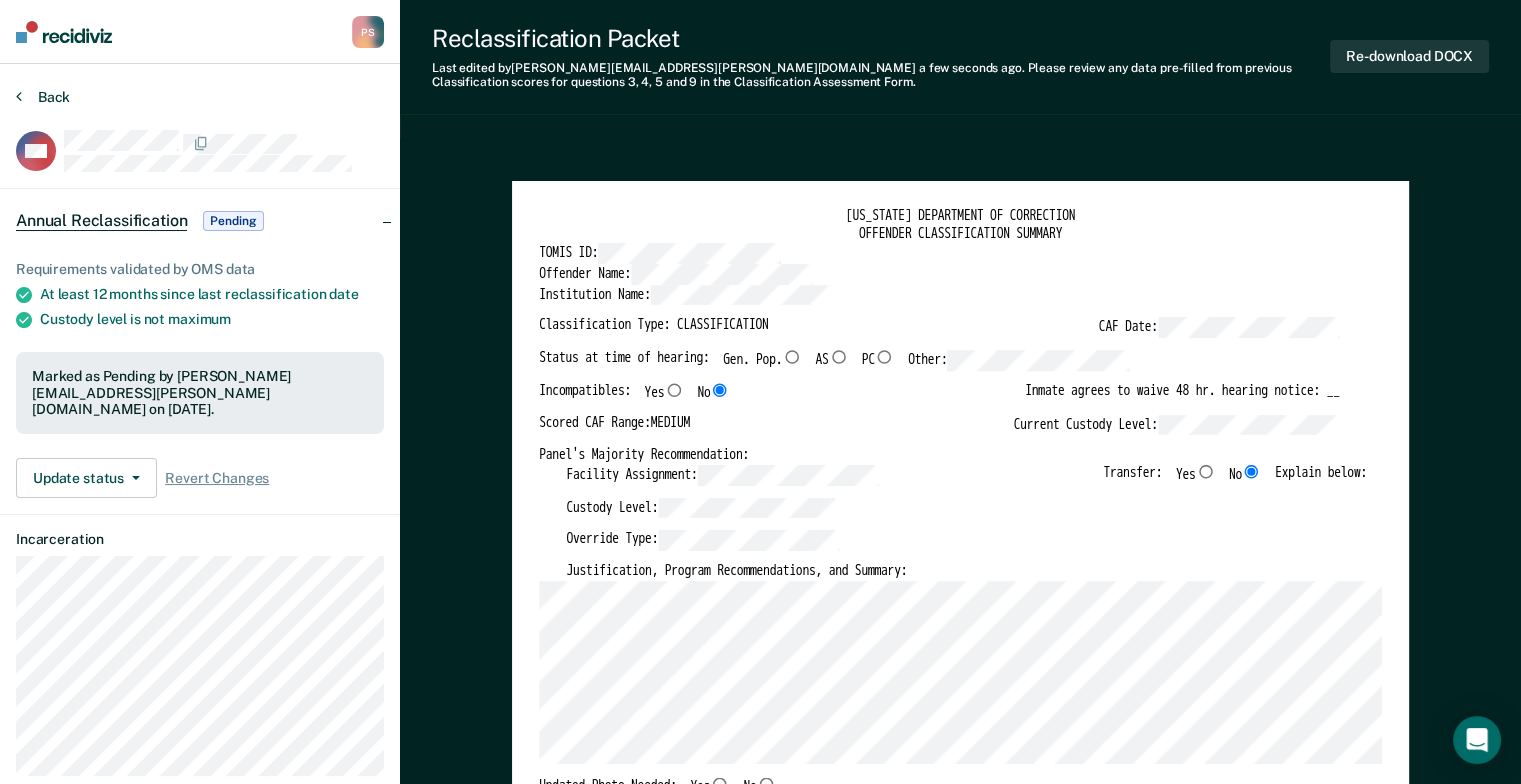 click on "Back" at bounding box center [43, 97] 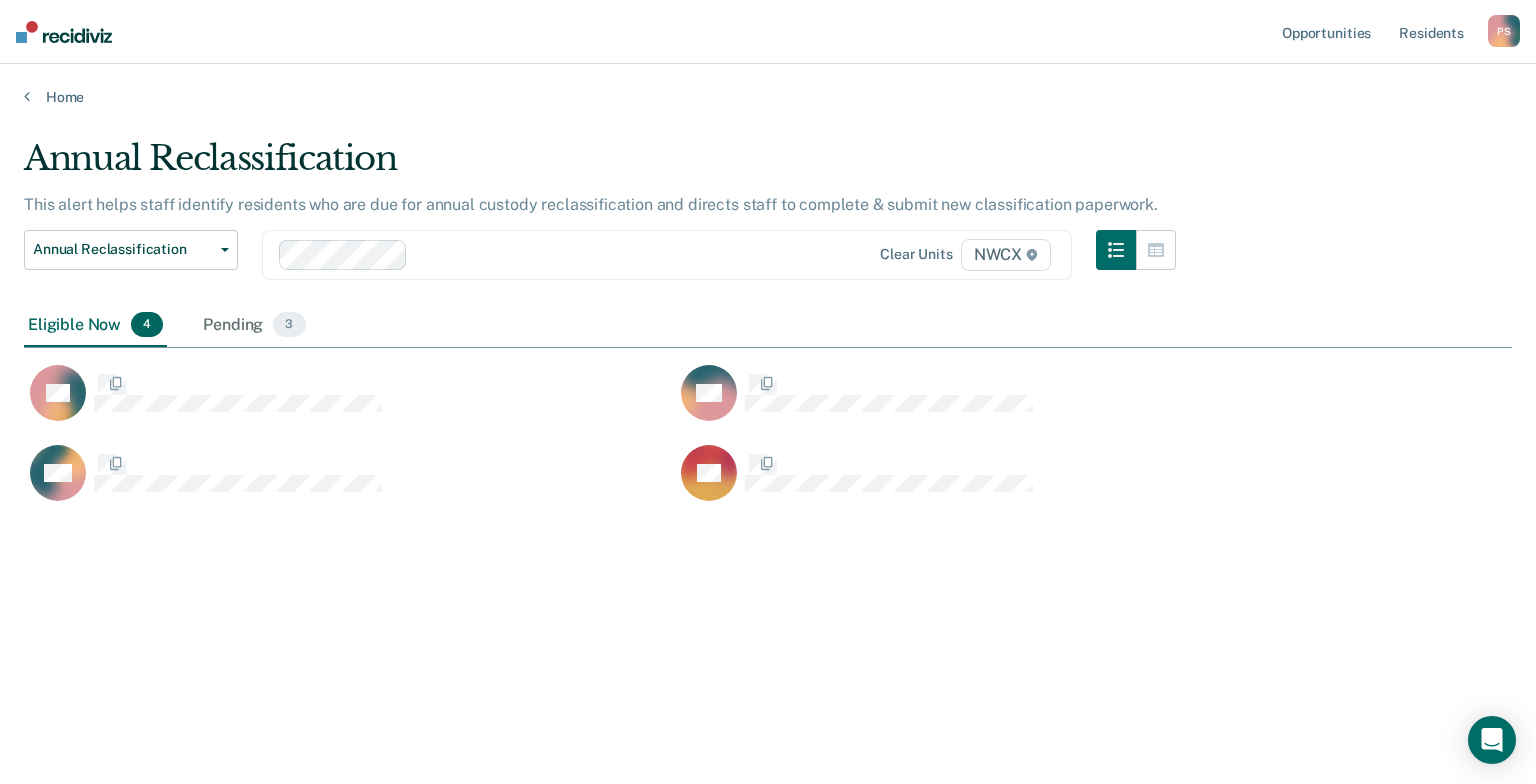 scroll, scrollTop: 16, scrollLeft: 16, axis: both 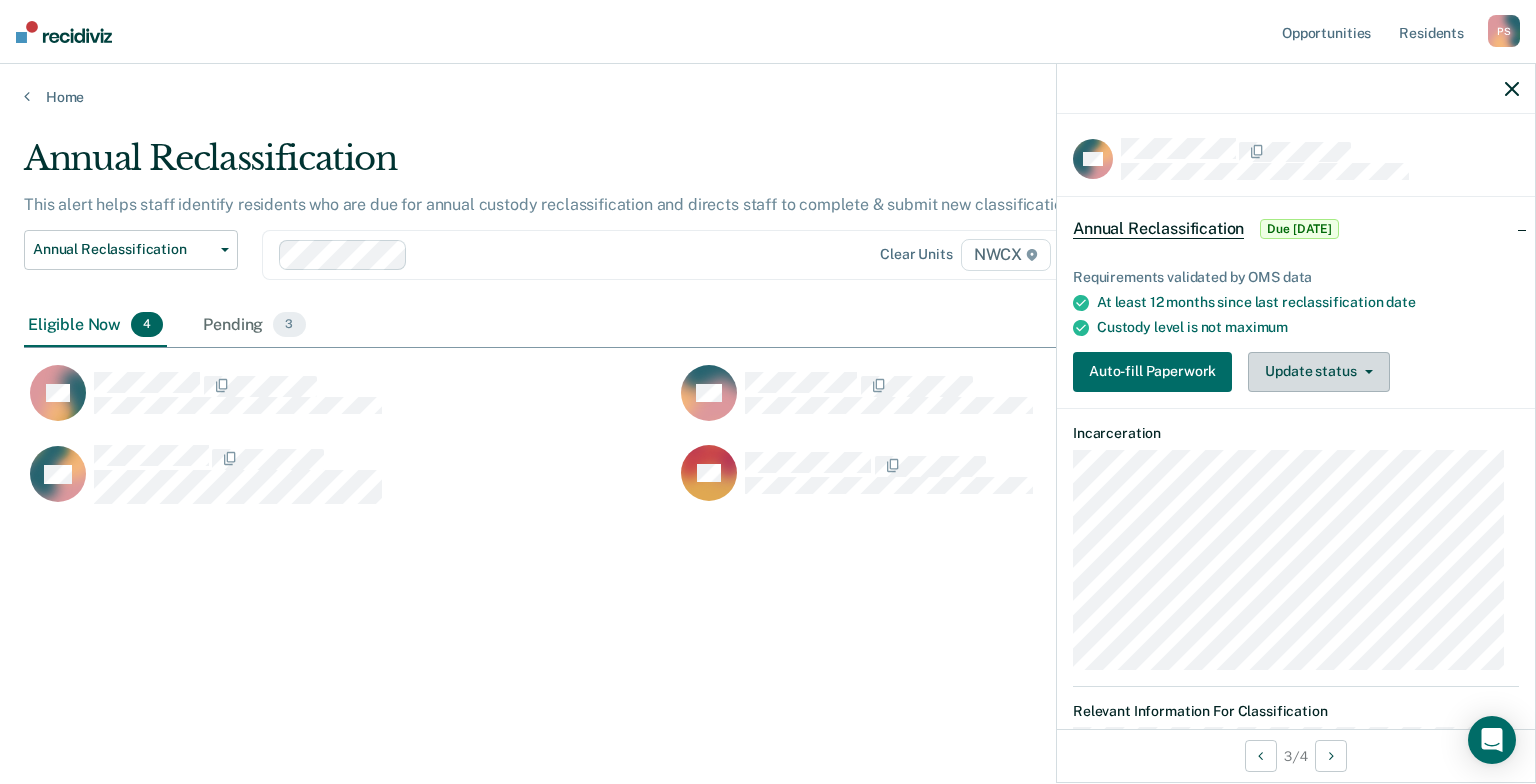 click on "Update status" at bounding box center [1318, 372] 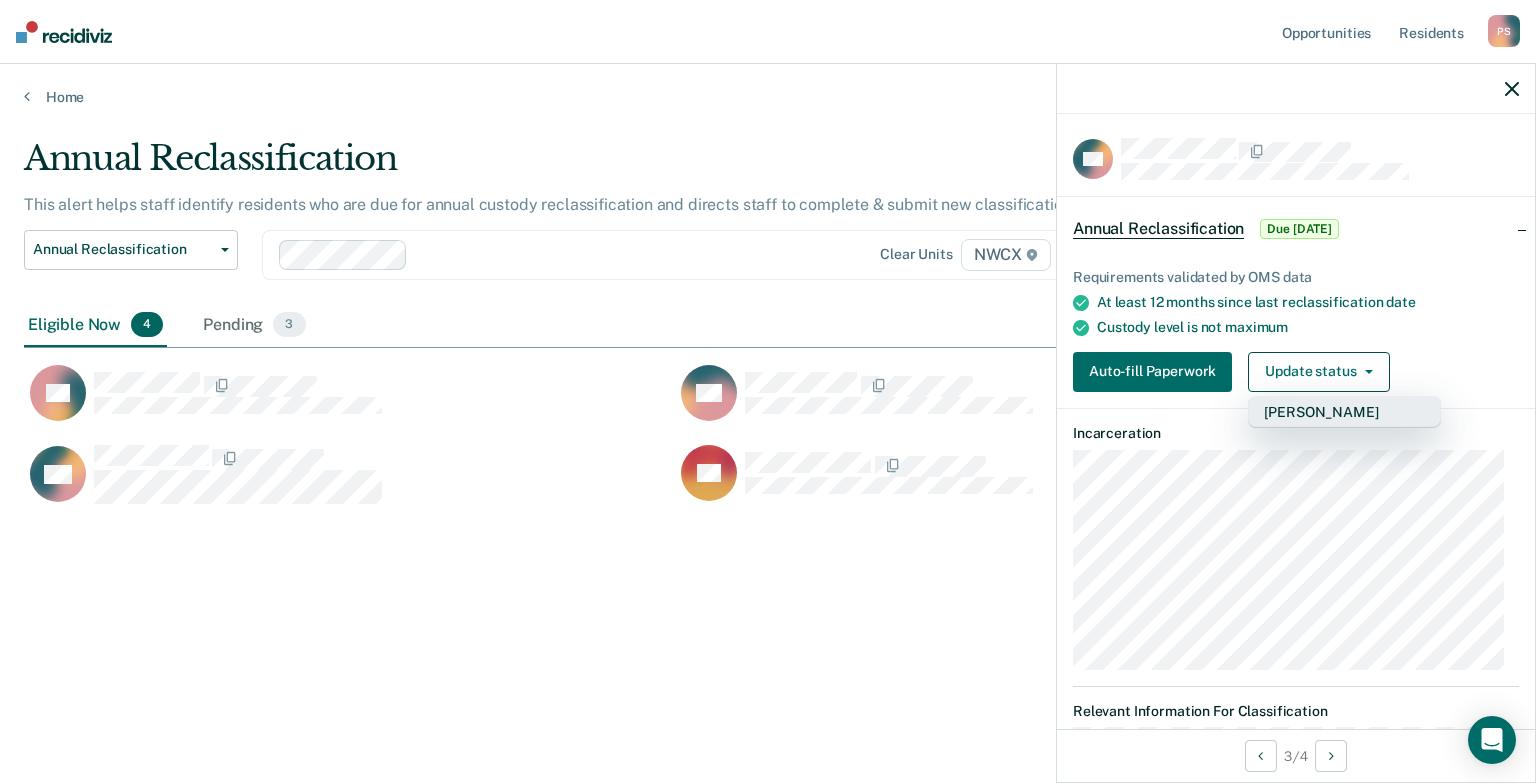 click on "[PERSON_NAME]" at bounding box center [1344, 412] 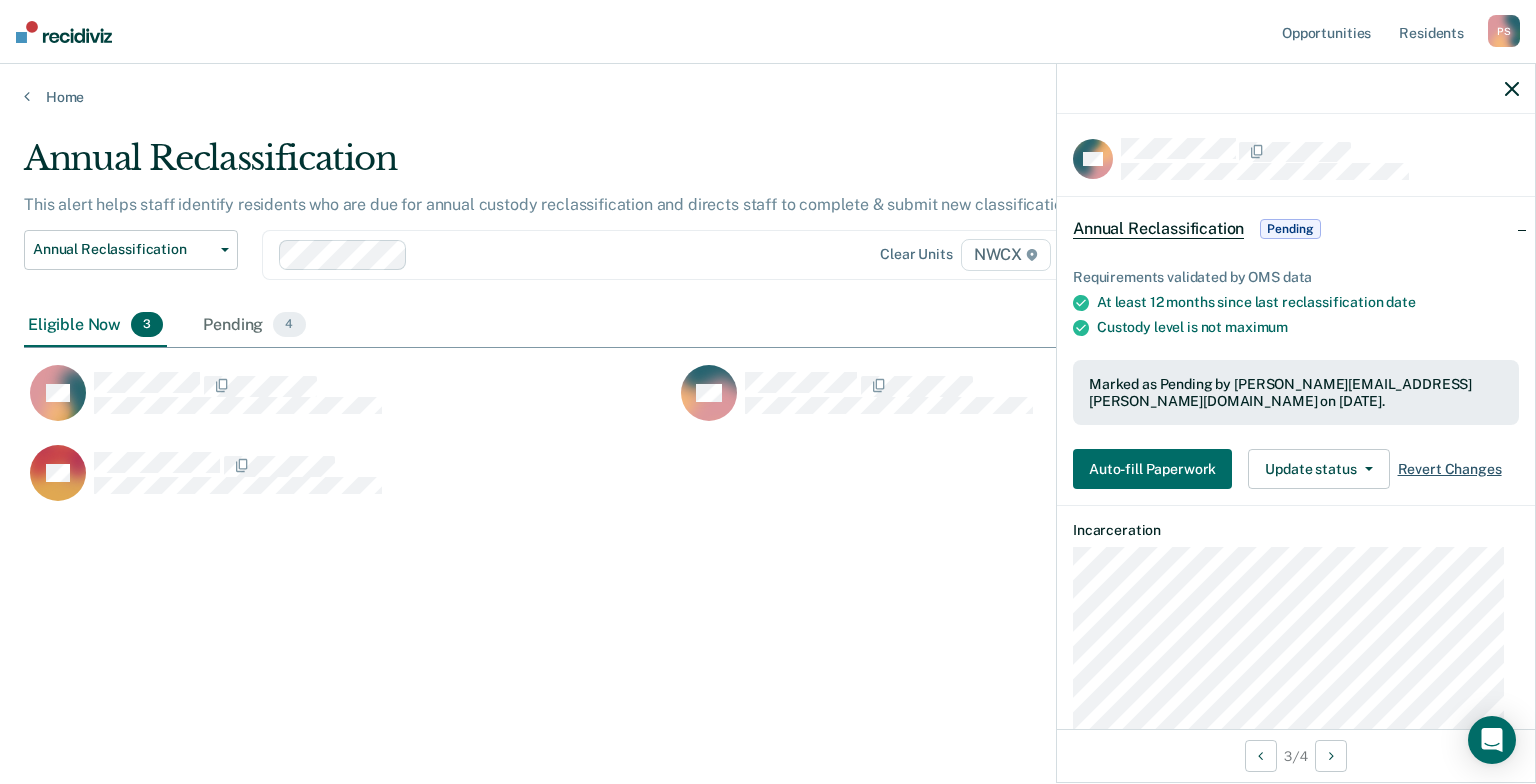 click on "Revert Changes" at bounding box center (1450, 469) 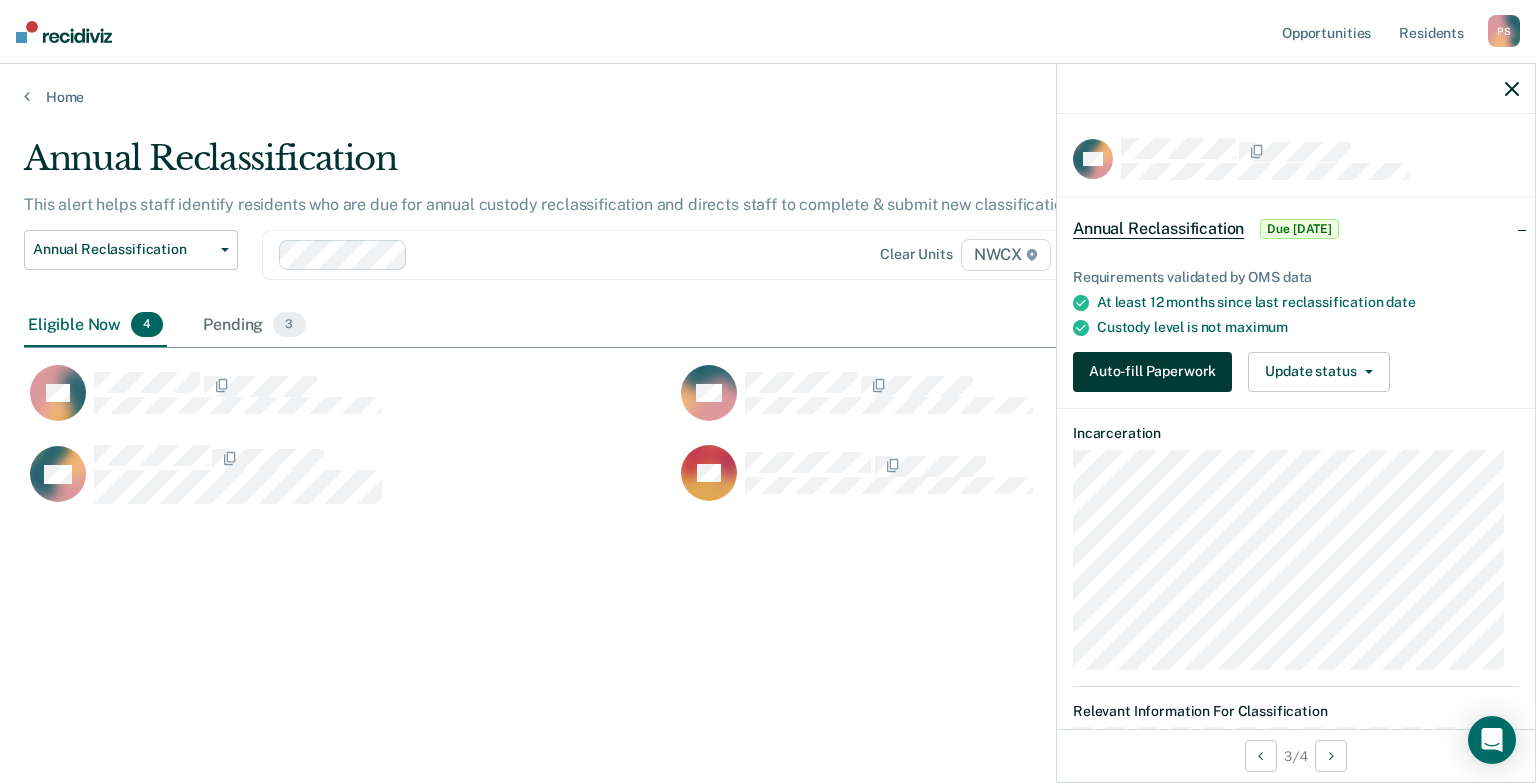 click on "Auto-fill Paperwork" at bounding box center [1152, 372] 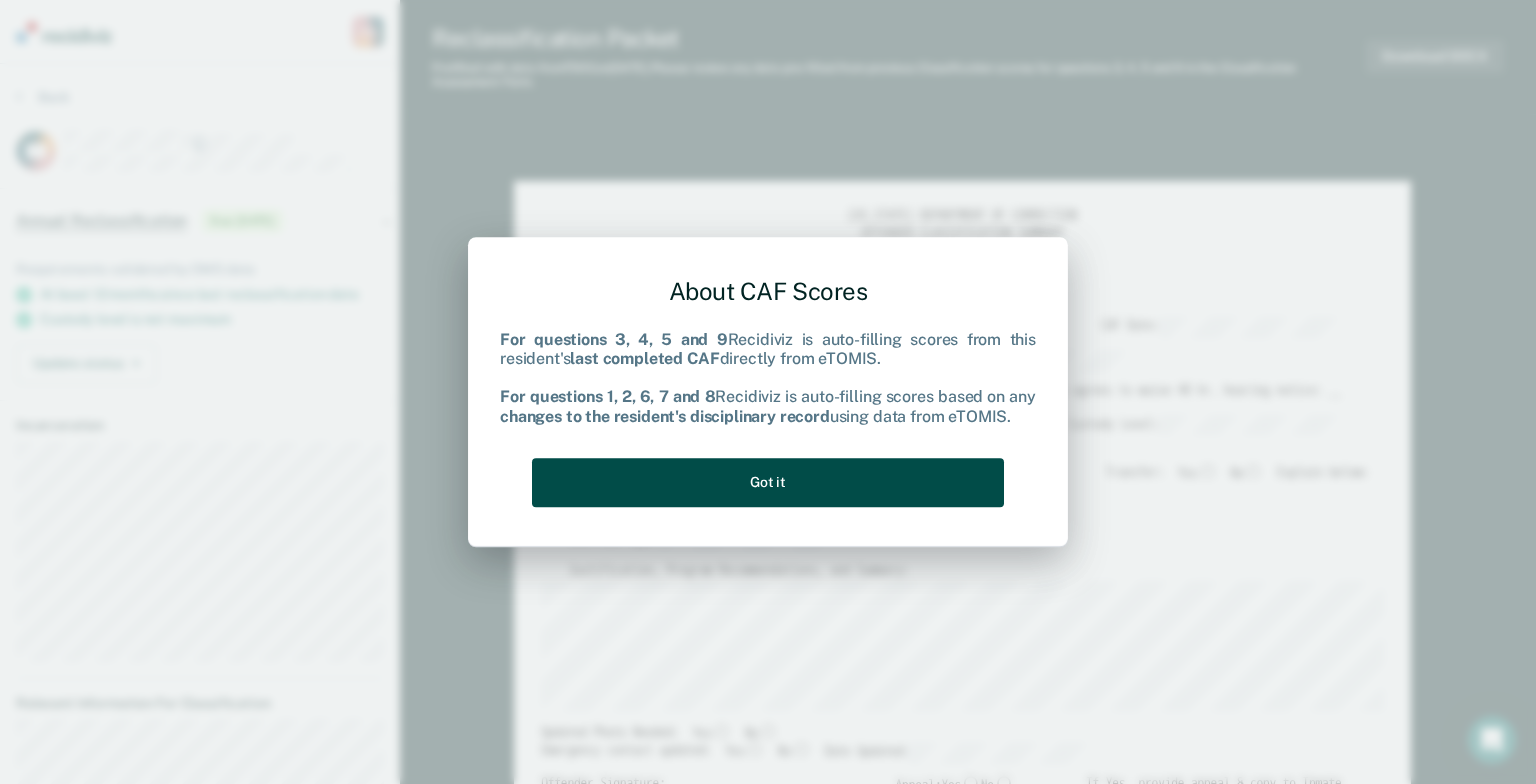 click on "Got it" at bounding box center [768, 482] 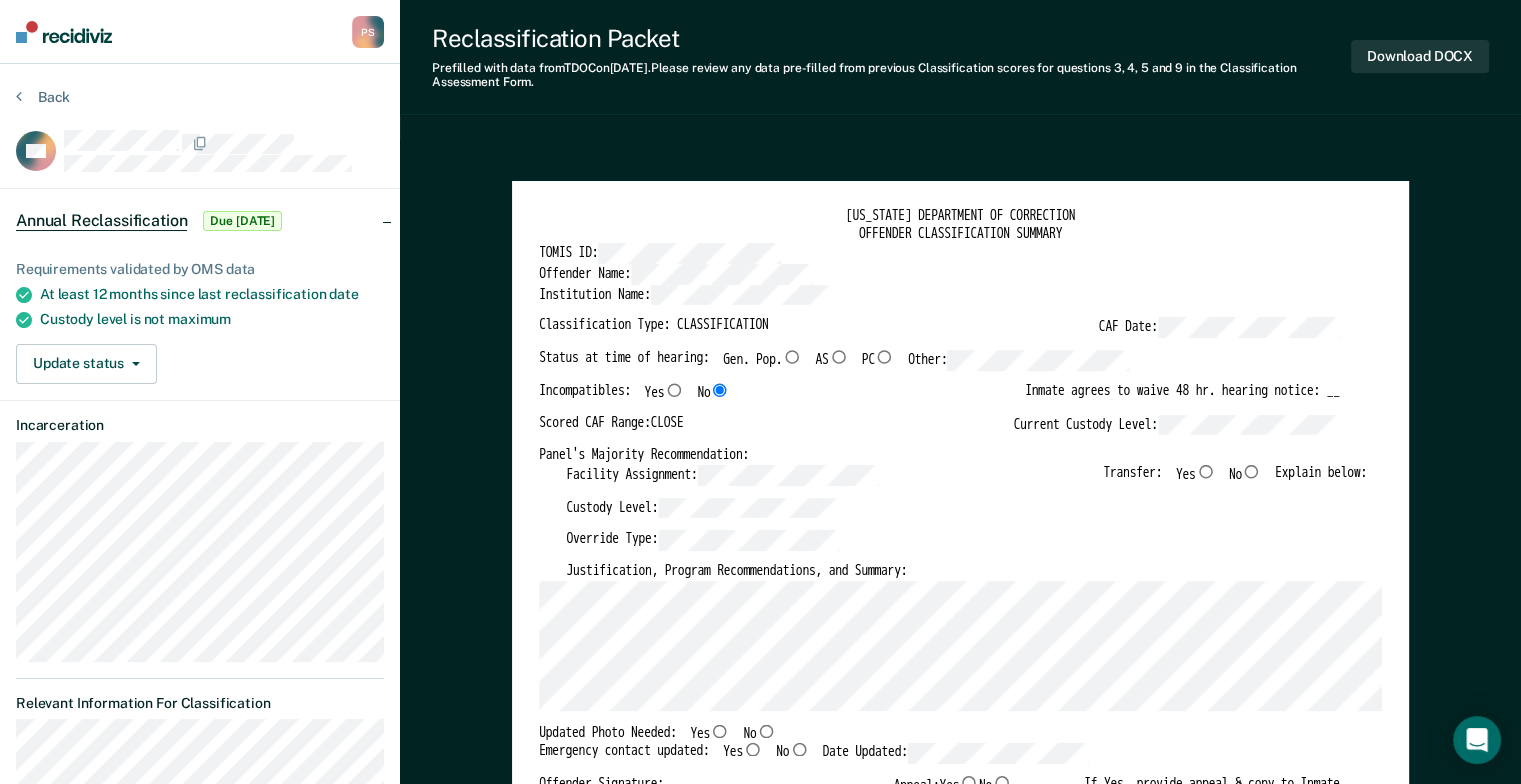 click on "Gen. Pop." at bounding box center (792, 357) 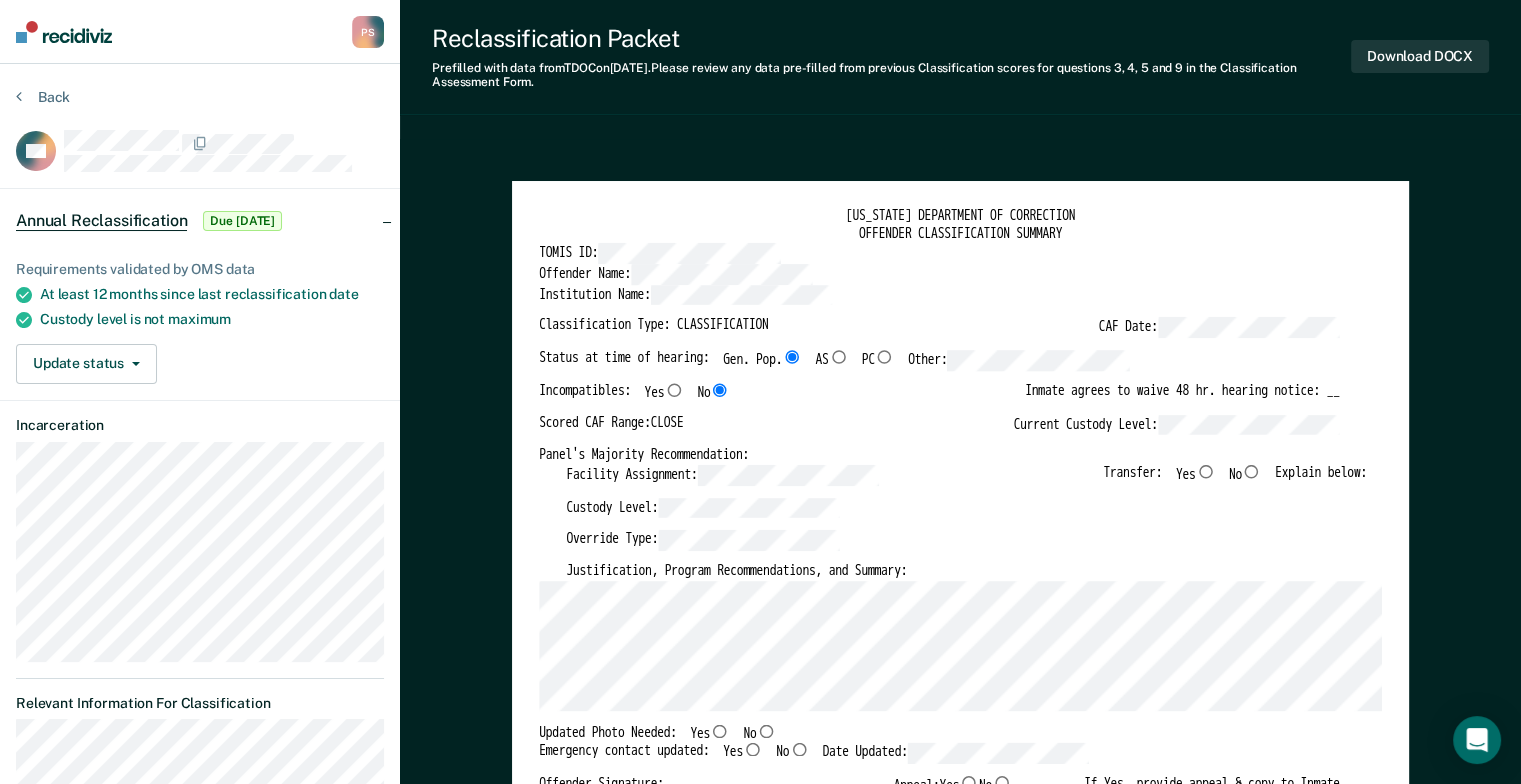 type on "x" 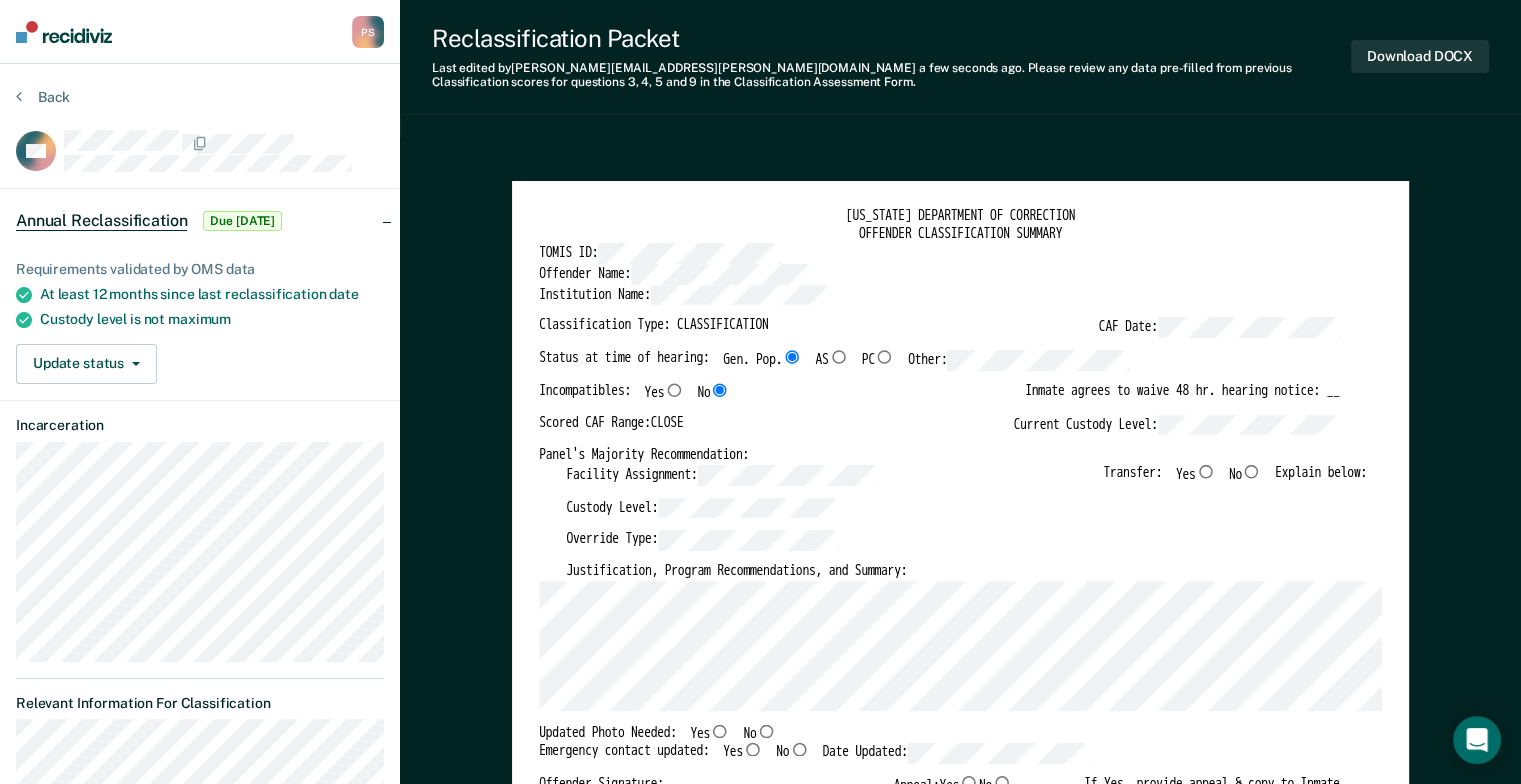 type on "x" 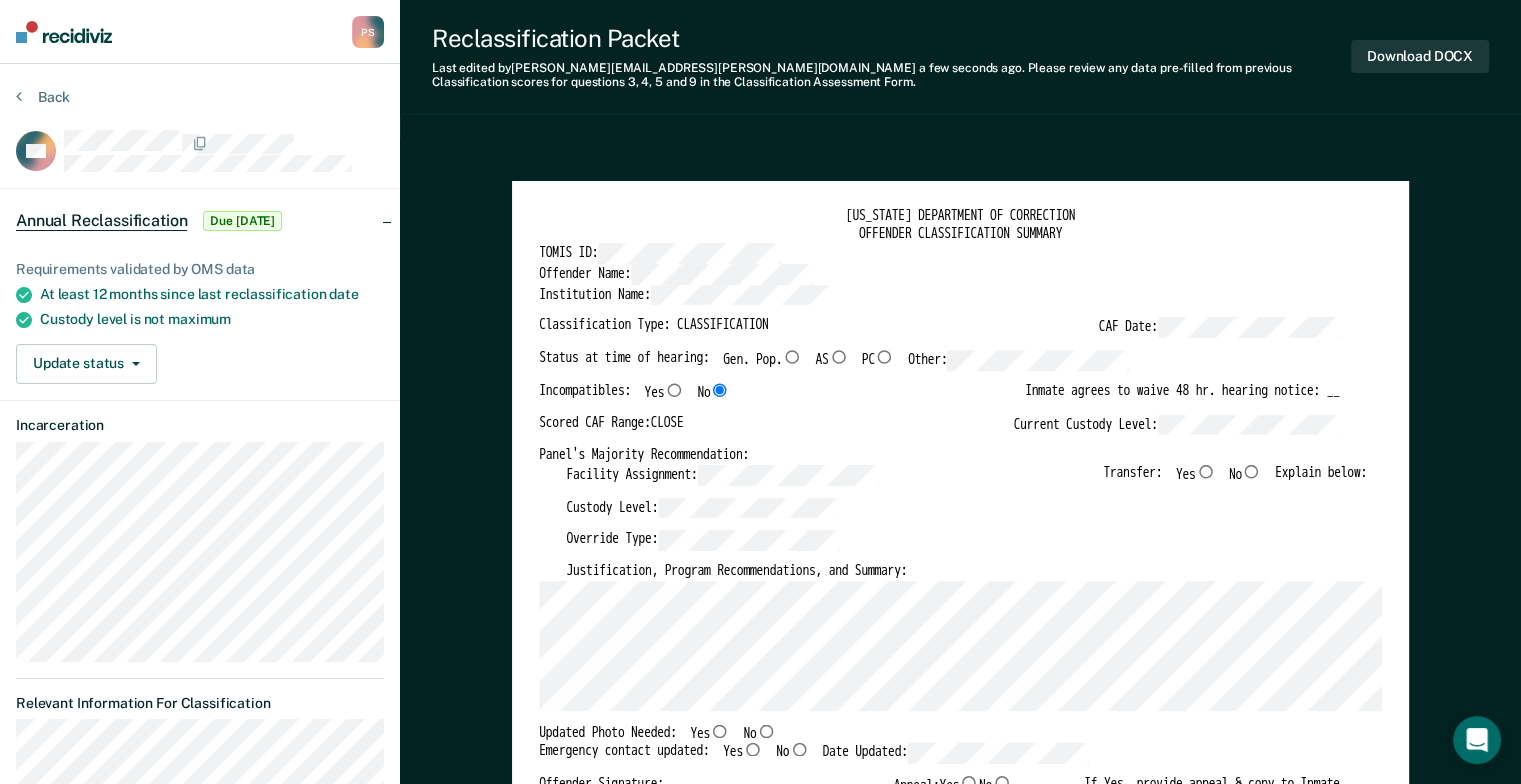 click on "No" at bounding box center [1252, 471] 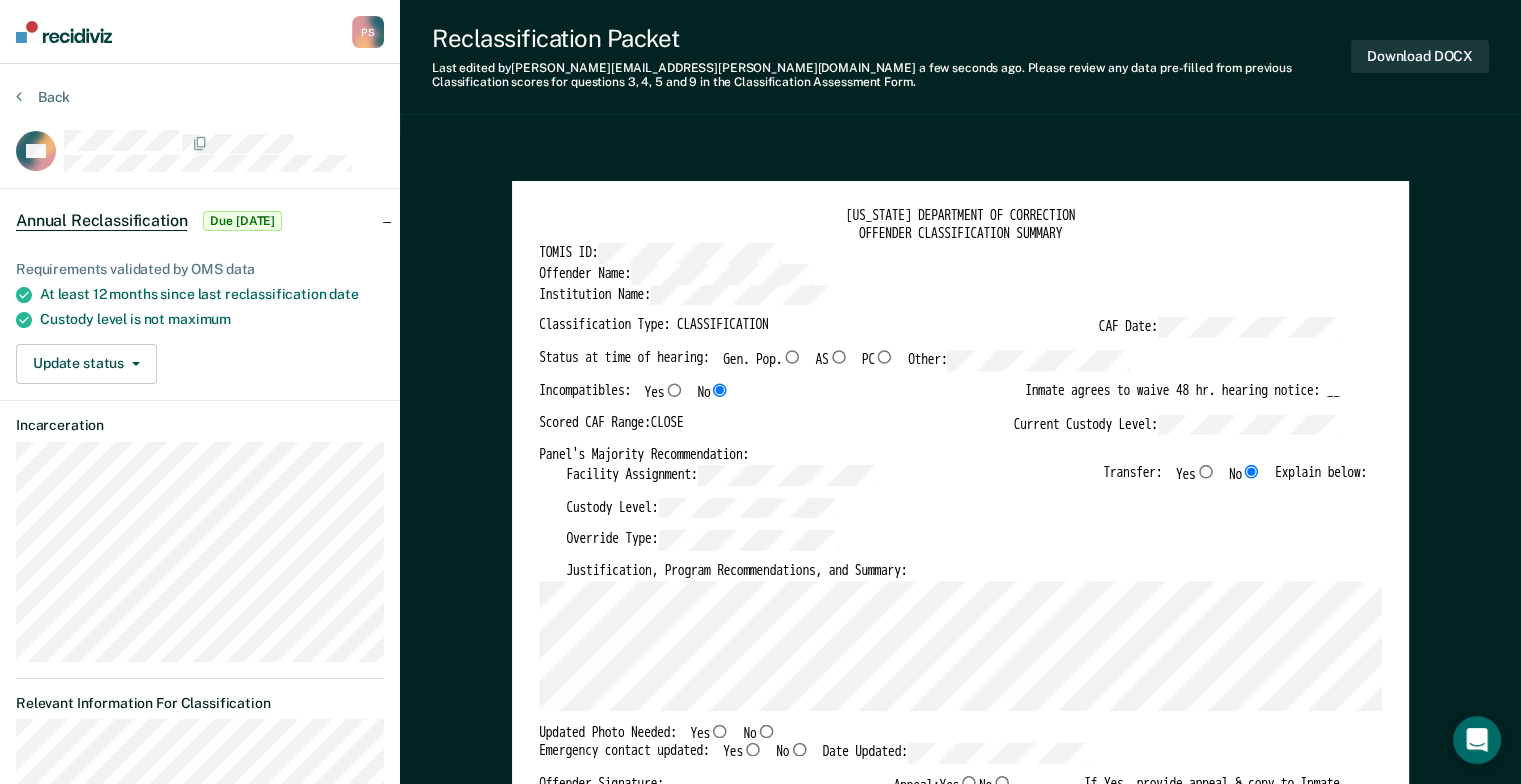 type on "x" 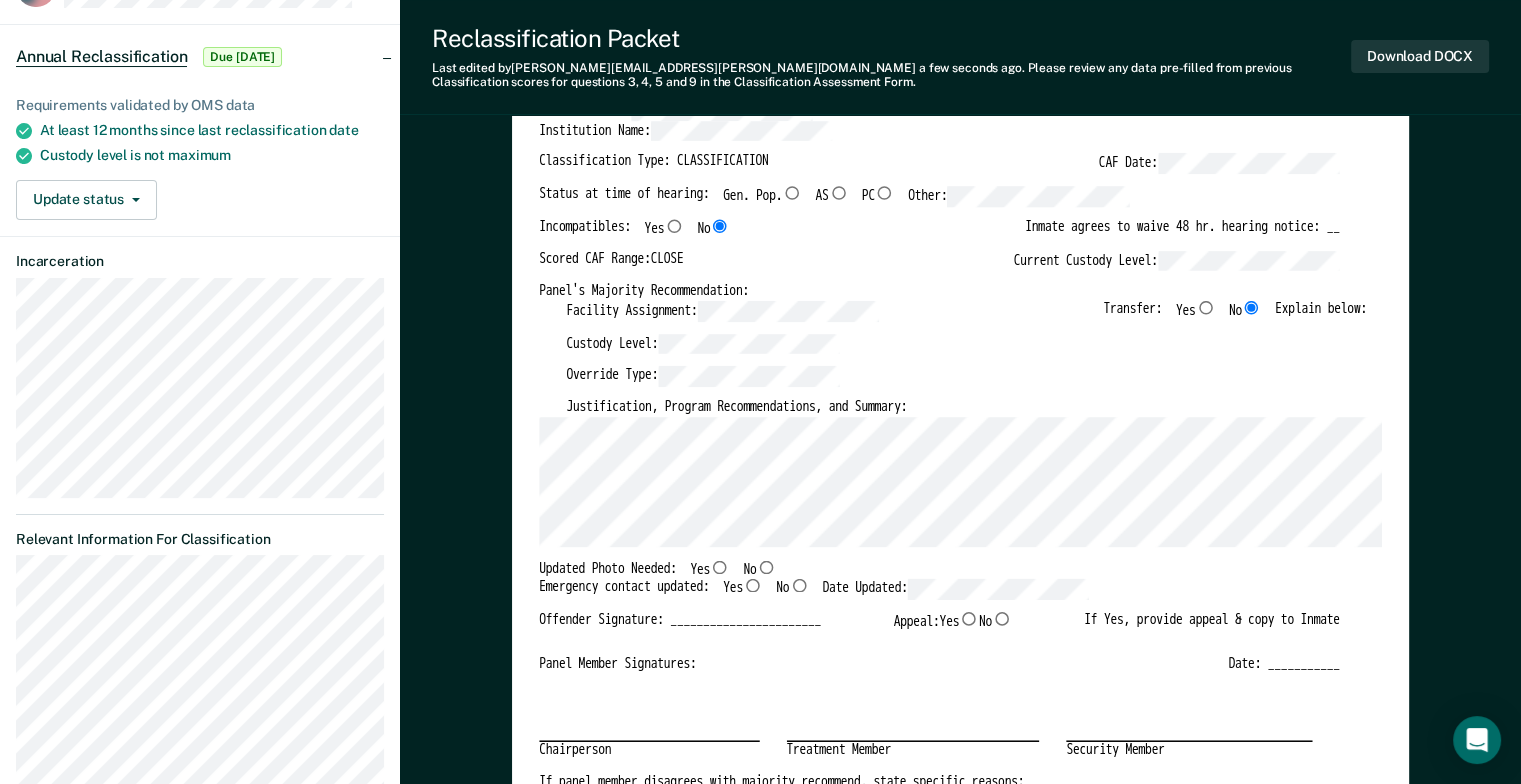 scroll, scrollTop: 200, scrollLeft: 0, axis: vertical 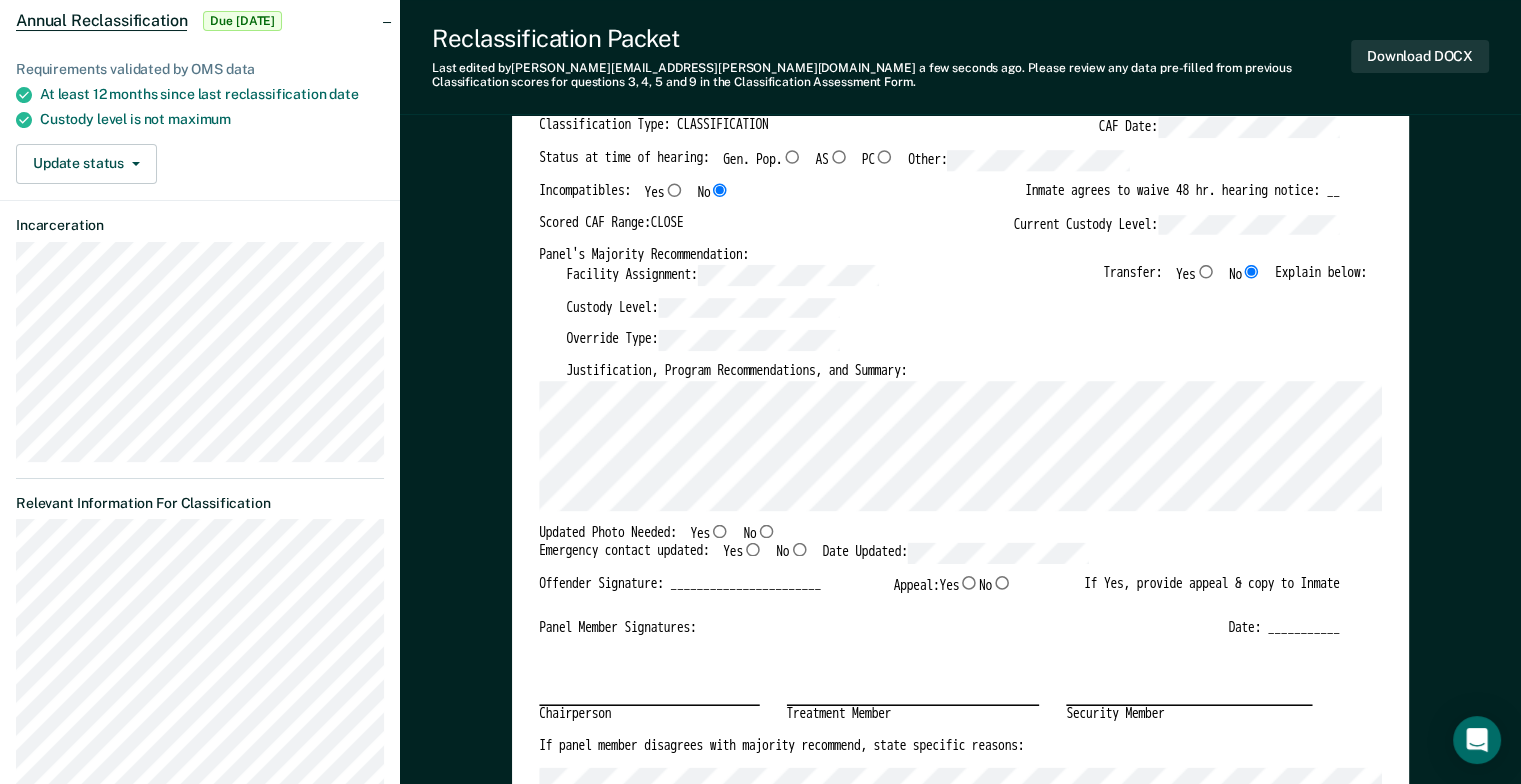 click on "Yes" at bounding box center (720, 531) 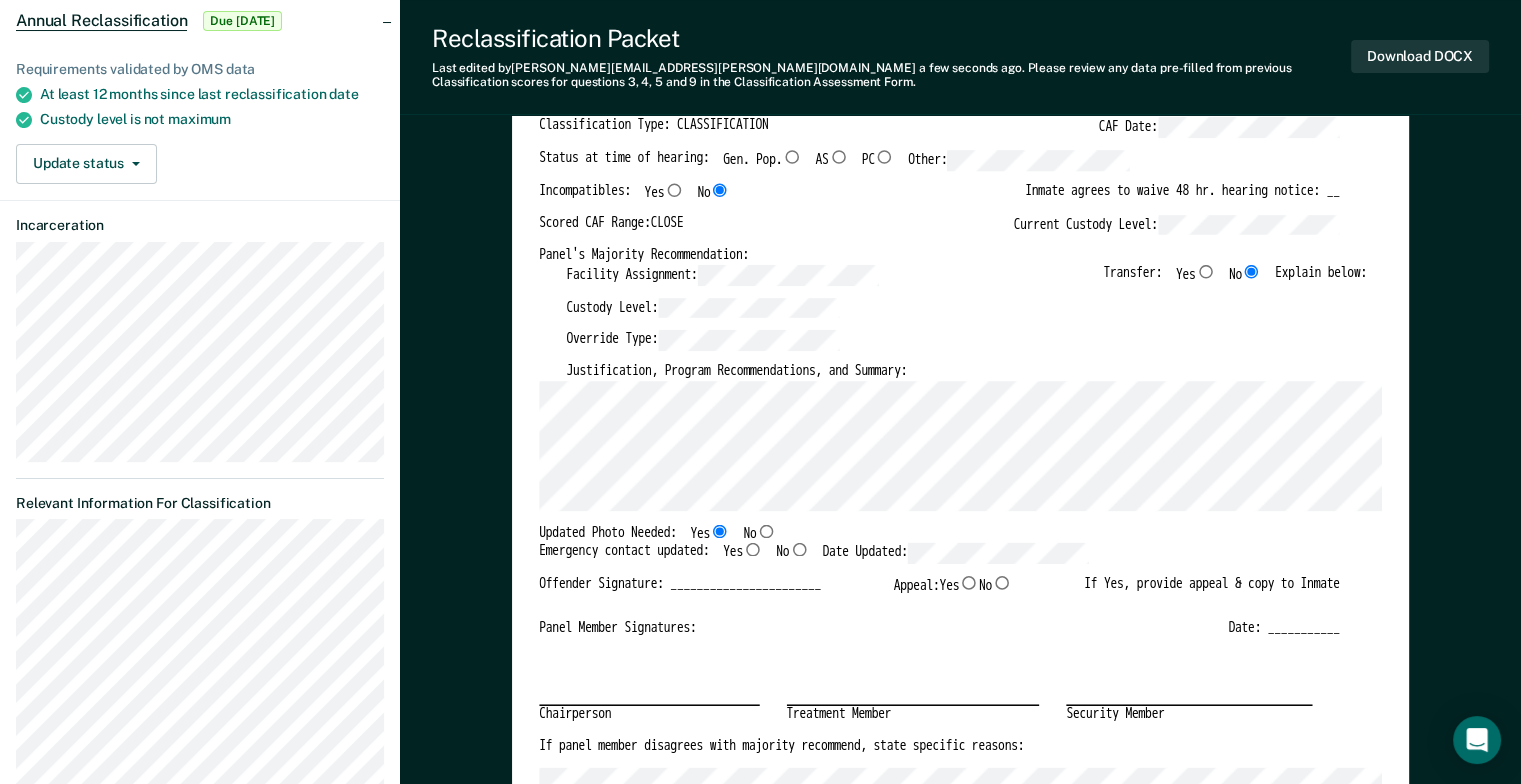 type on "x" 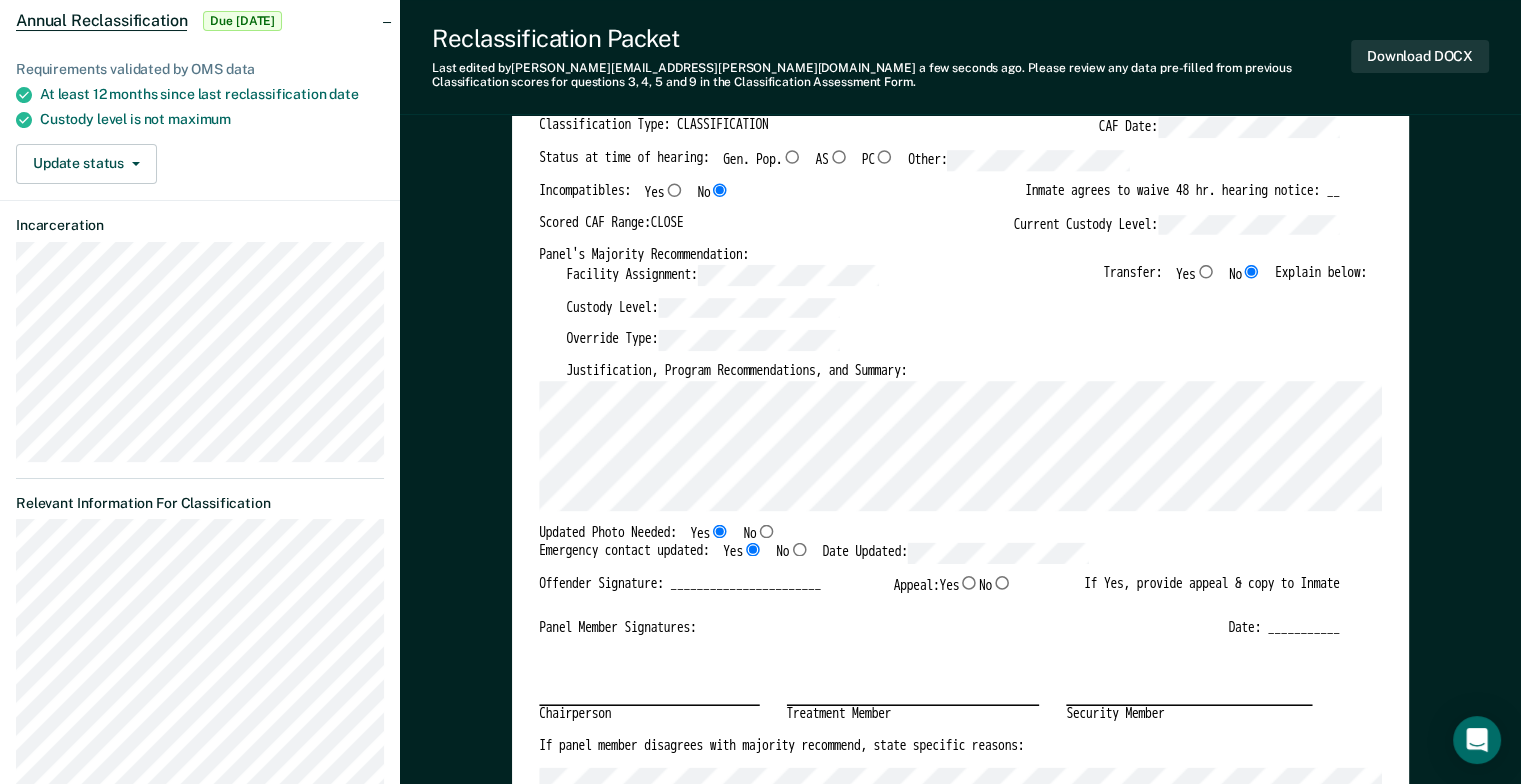 type on "x" 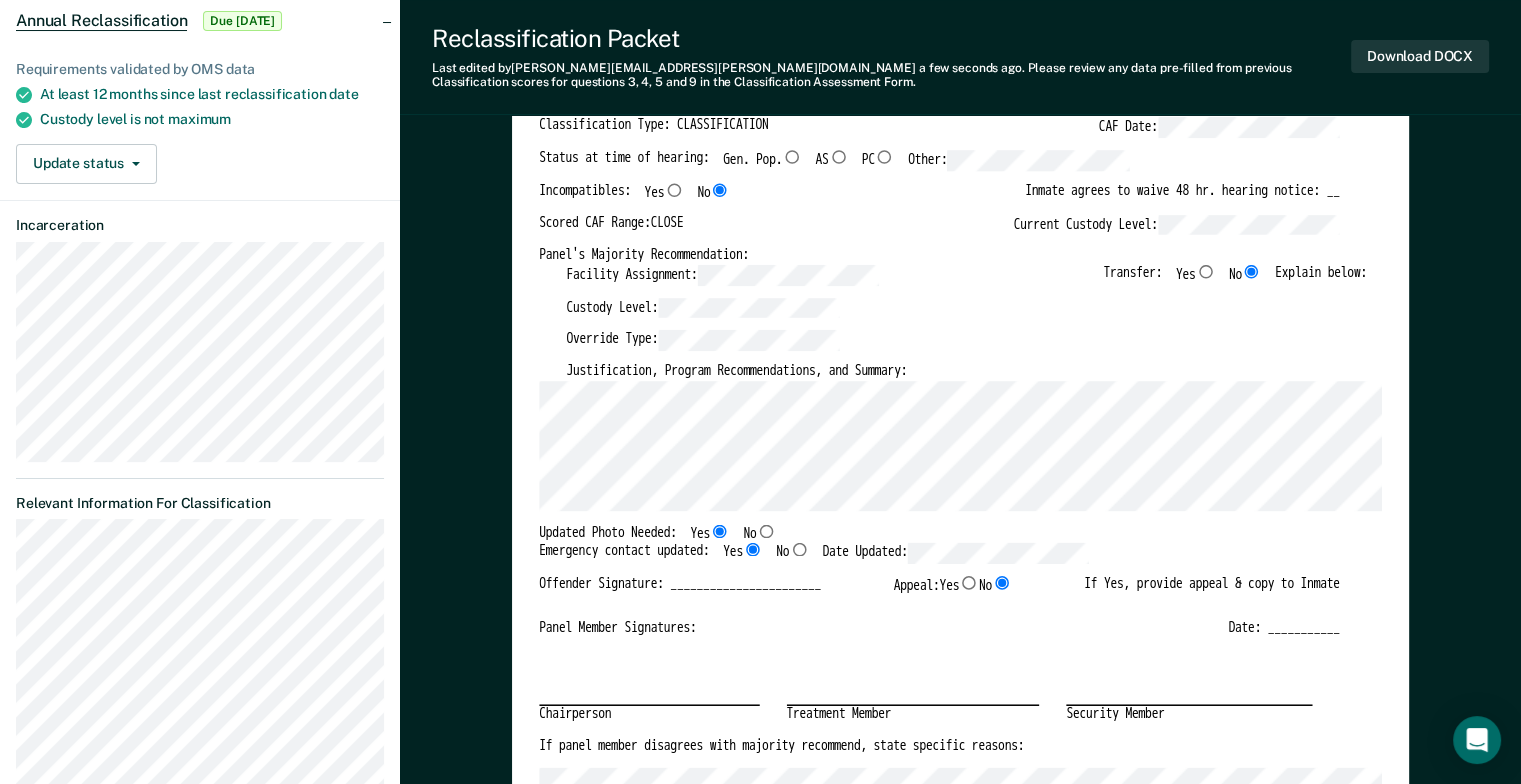 type on "x" 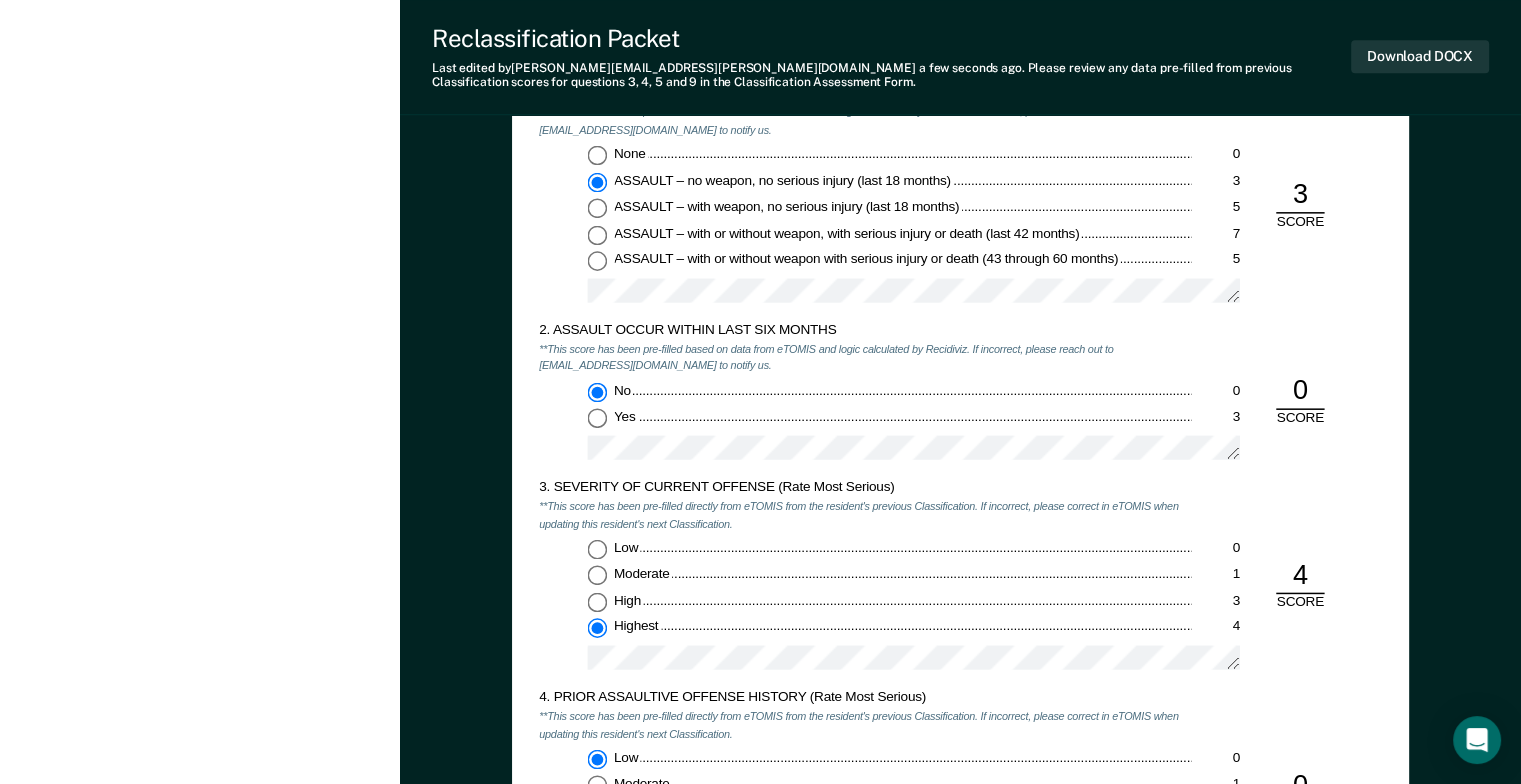 scroll, scrollTop: 1700, scrollLeft: 0, axis: vertical 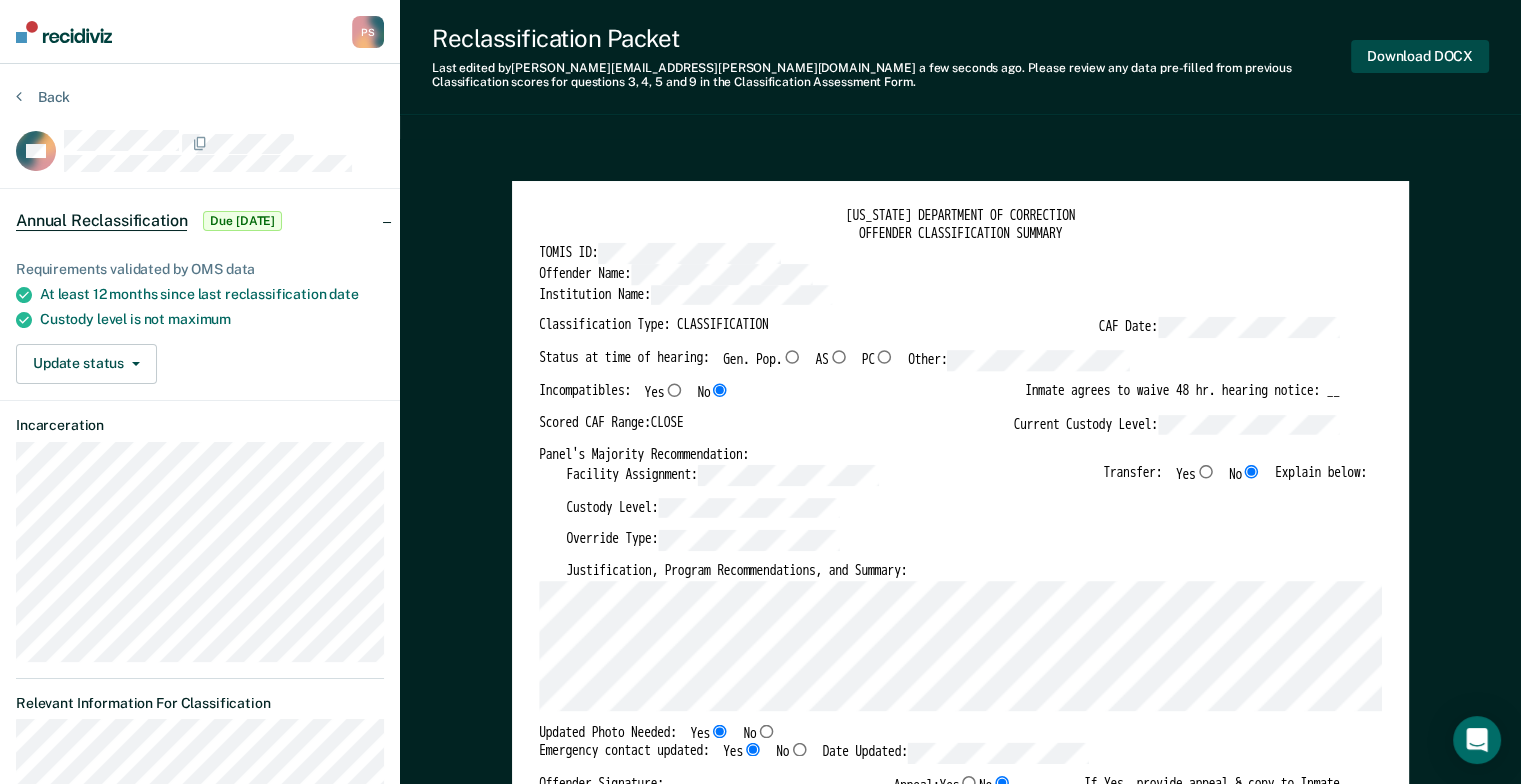 click on "Download DOCX" at bounding box center [1420, 56] 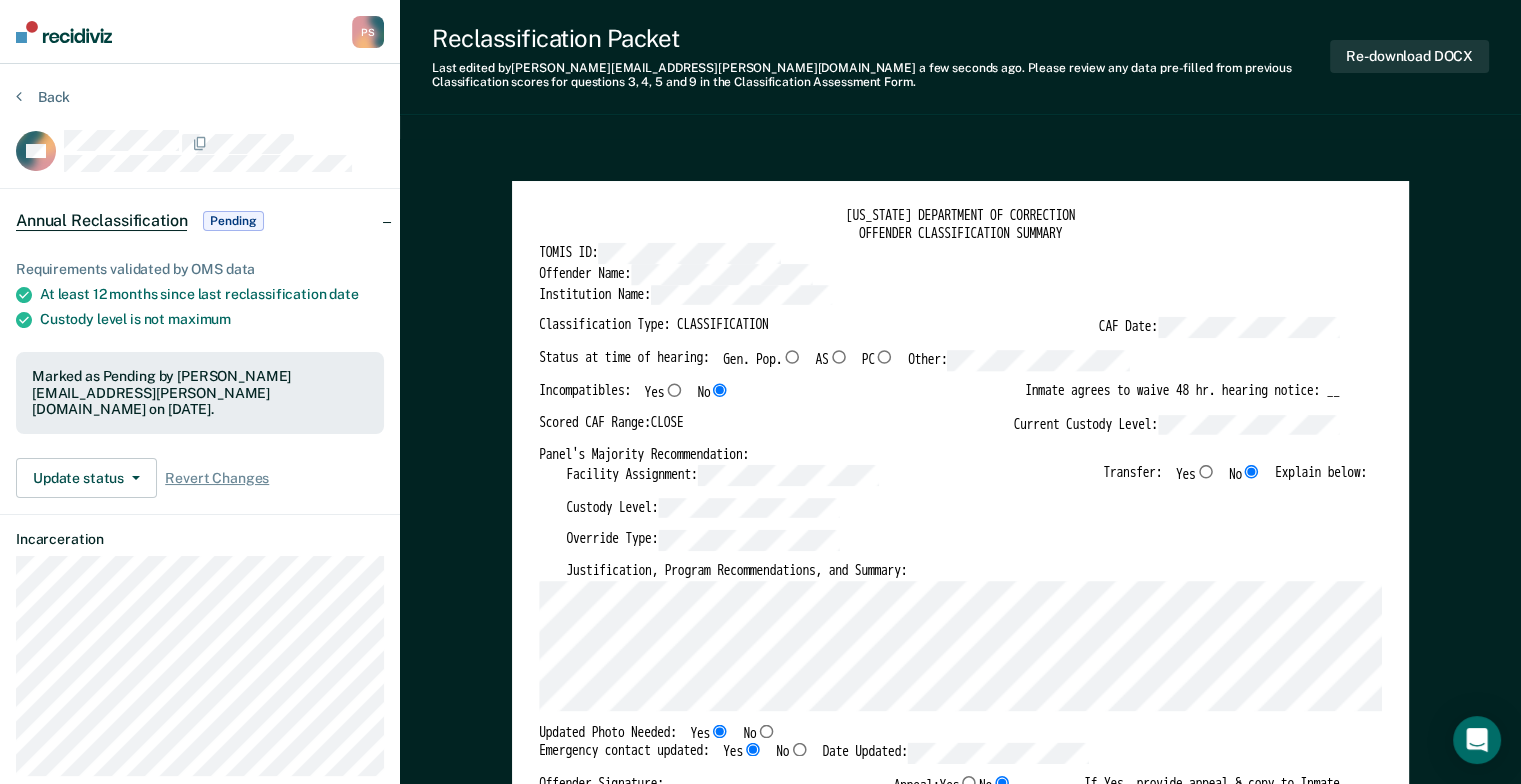 click on "Back AH   Annual Reclassification Pending Requirements validated by OMS data At least 12 months since last reclassification   date Custody level is not   maximum Marked as Pending by [PERSON_NAME][EMAIL_ADDRESS][PERSON_NAME][DOMAIN_NAME] on [DATE].   Update status Revert from Pending Revert Changes Incarceration Relevant Information For Classification" at bounding box center (200, 840) 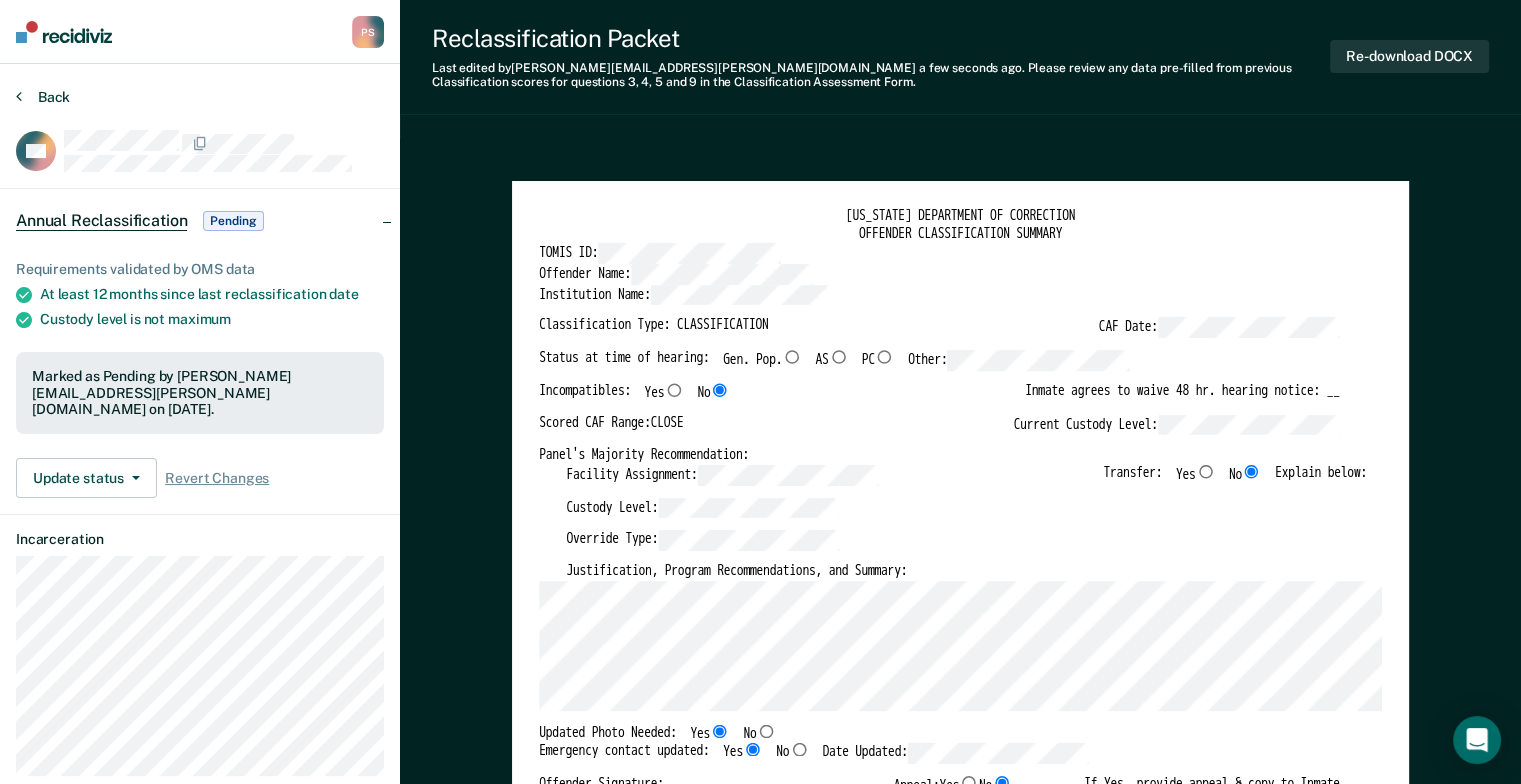 click at bounding box center [19, 96] 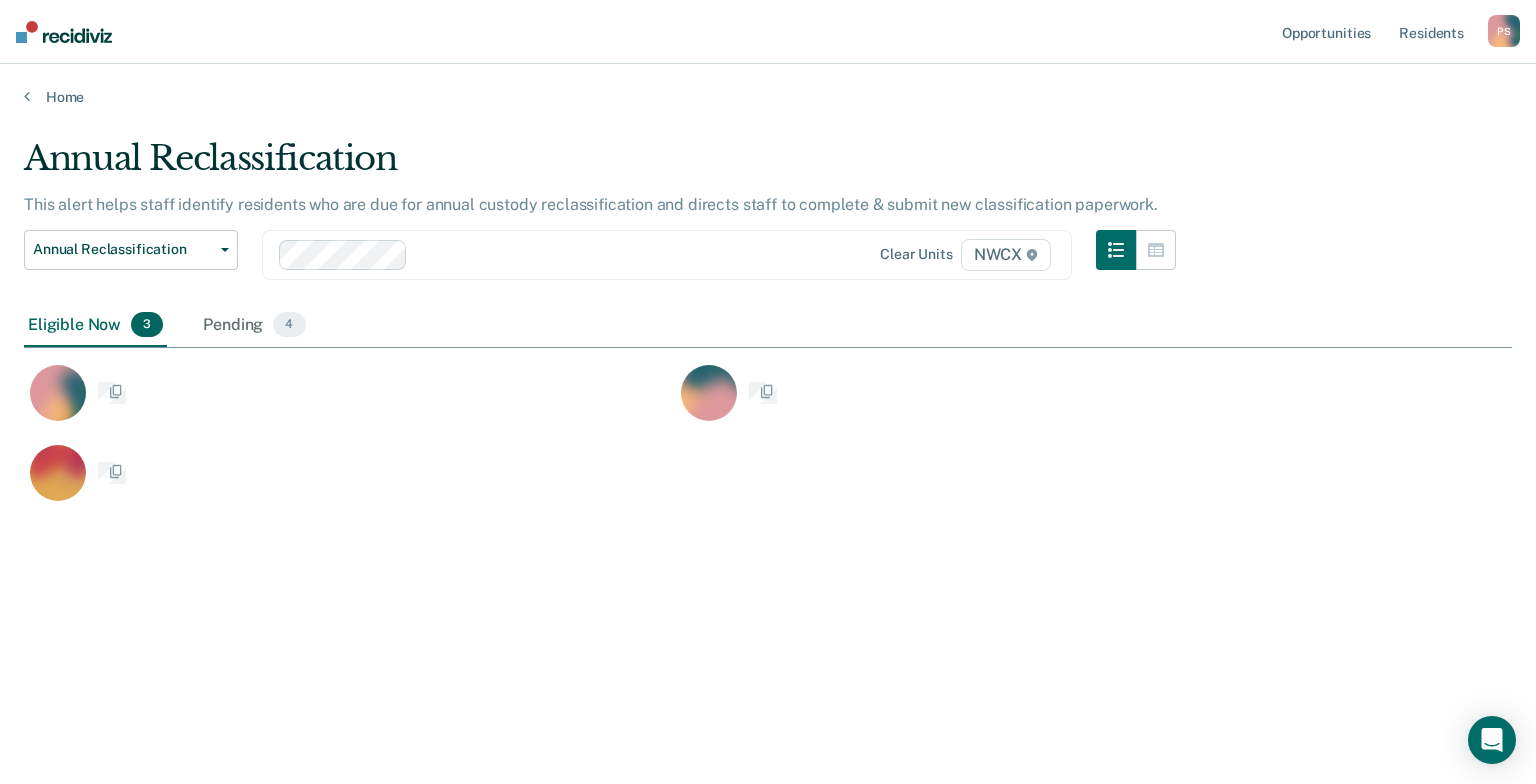 scroll, scrollTop: 16, scrollLeft: 16, axis: both 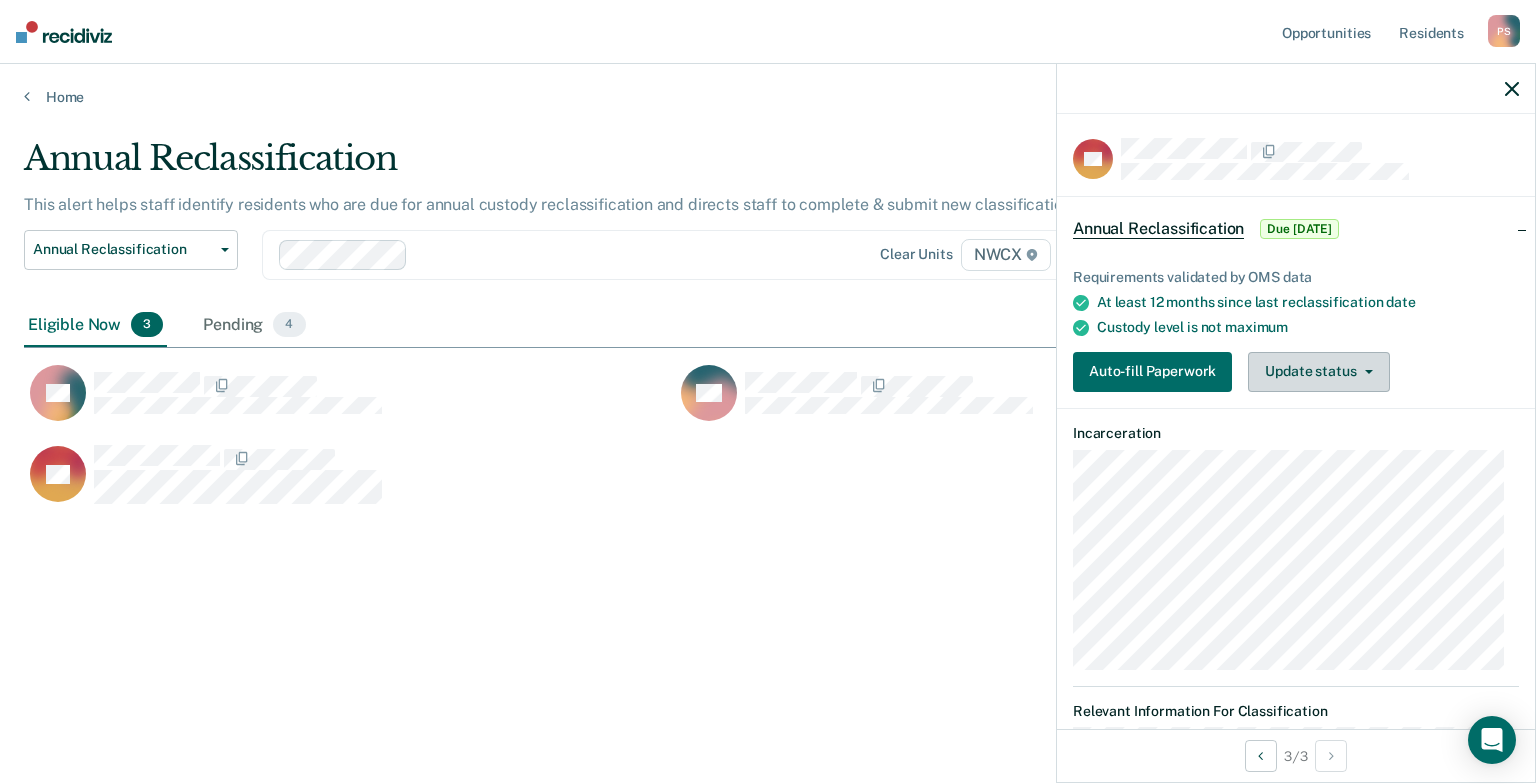 click on "Update status" at bounding box center [1318, 372] 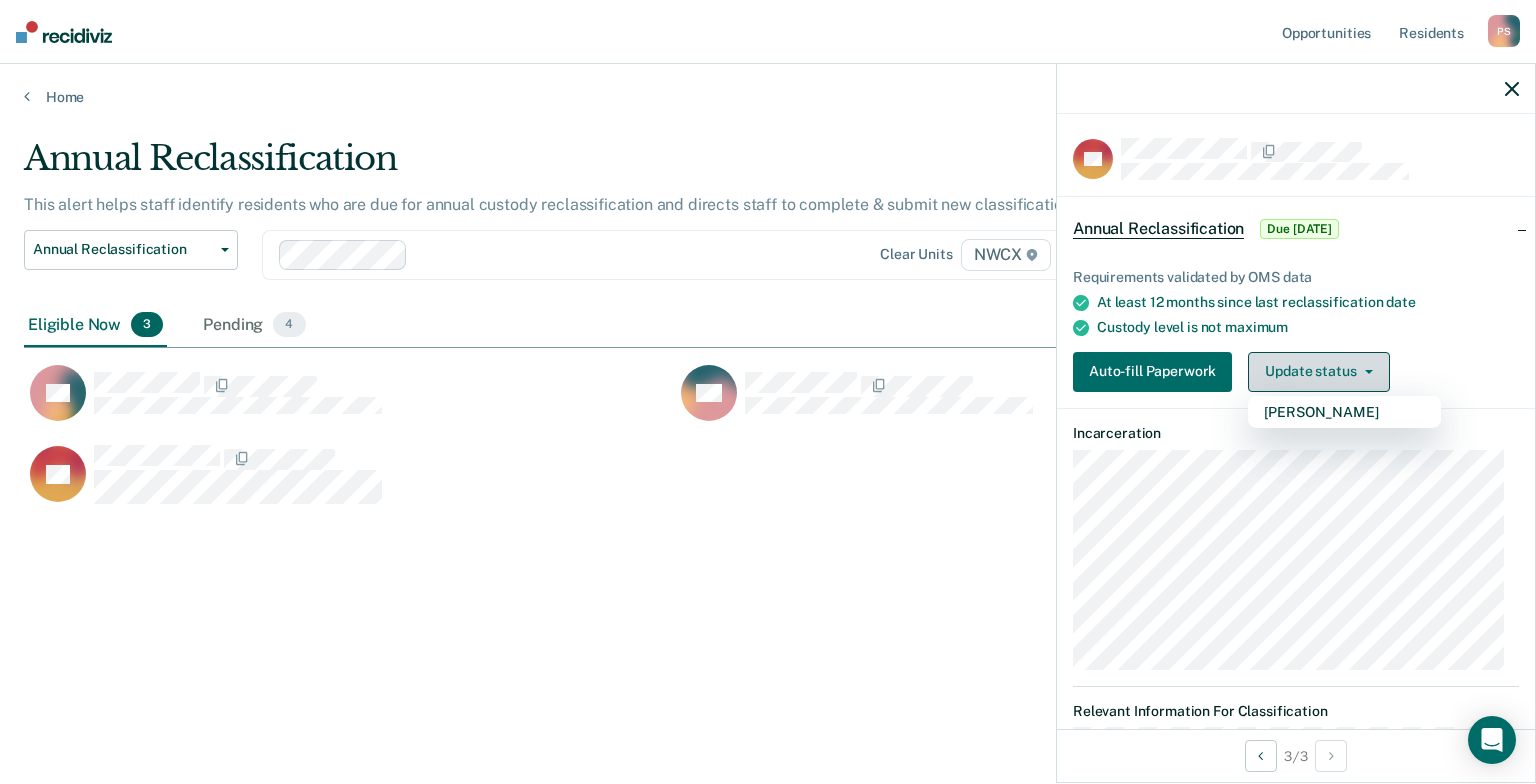 click on "Update status" at bounding box center (1318, 372) 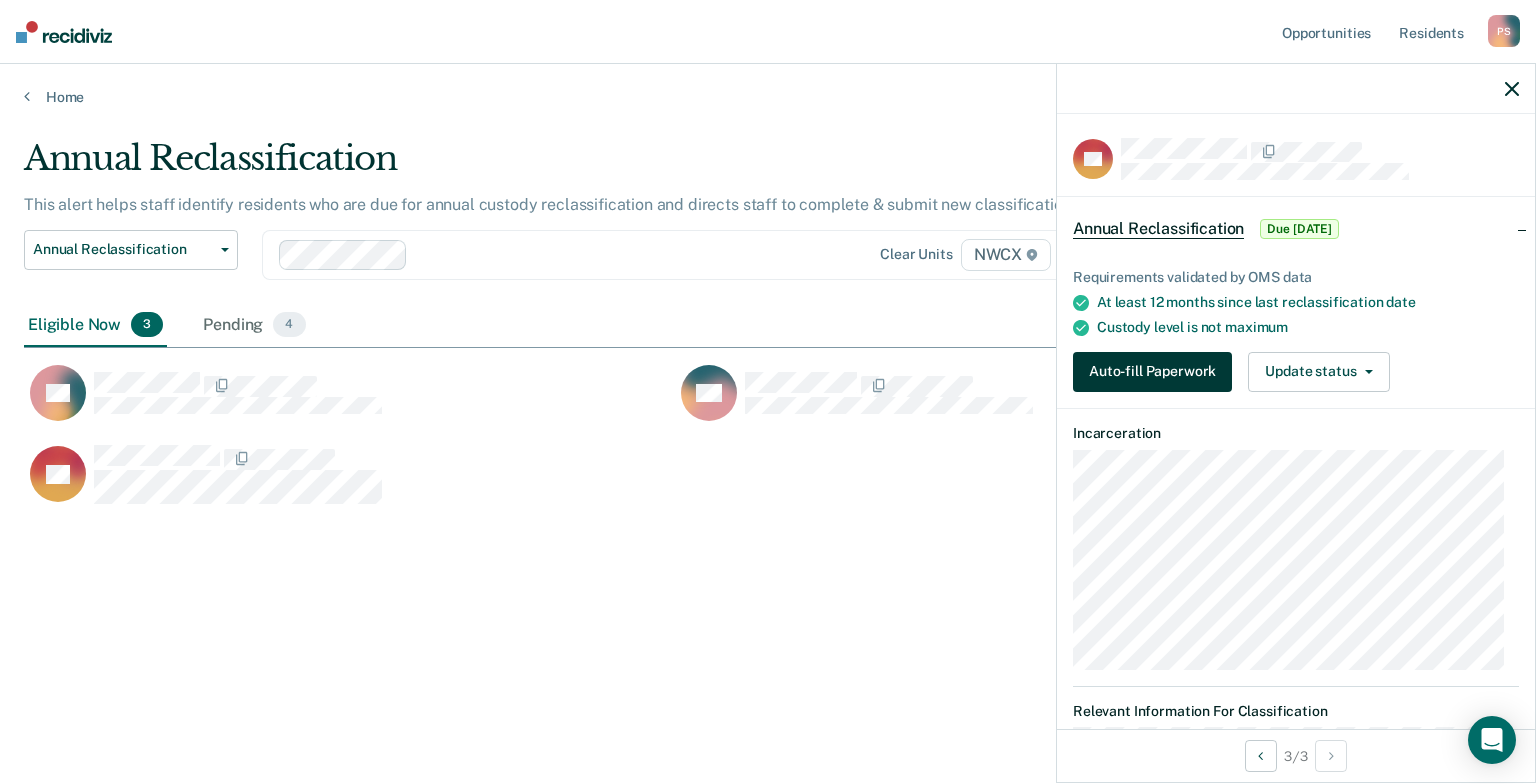 click on "Auto-fill Paperwork" at bounding box center (1152, 372) 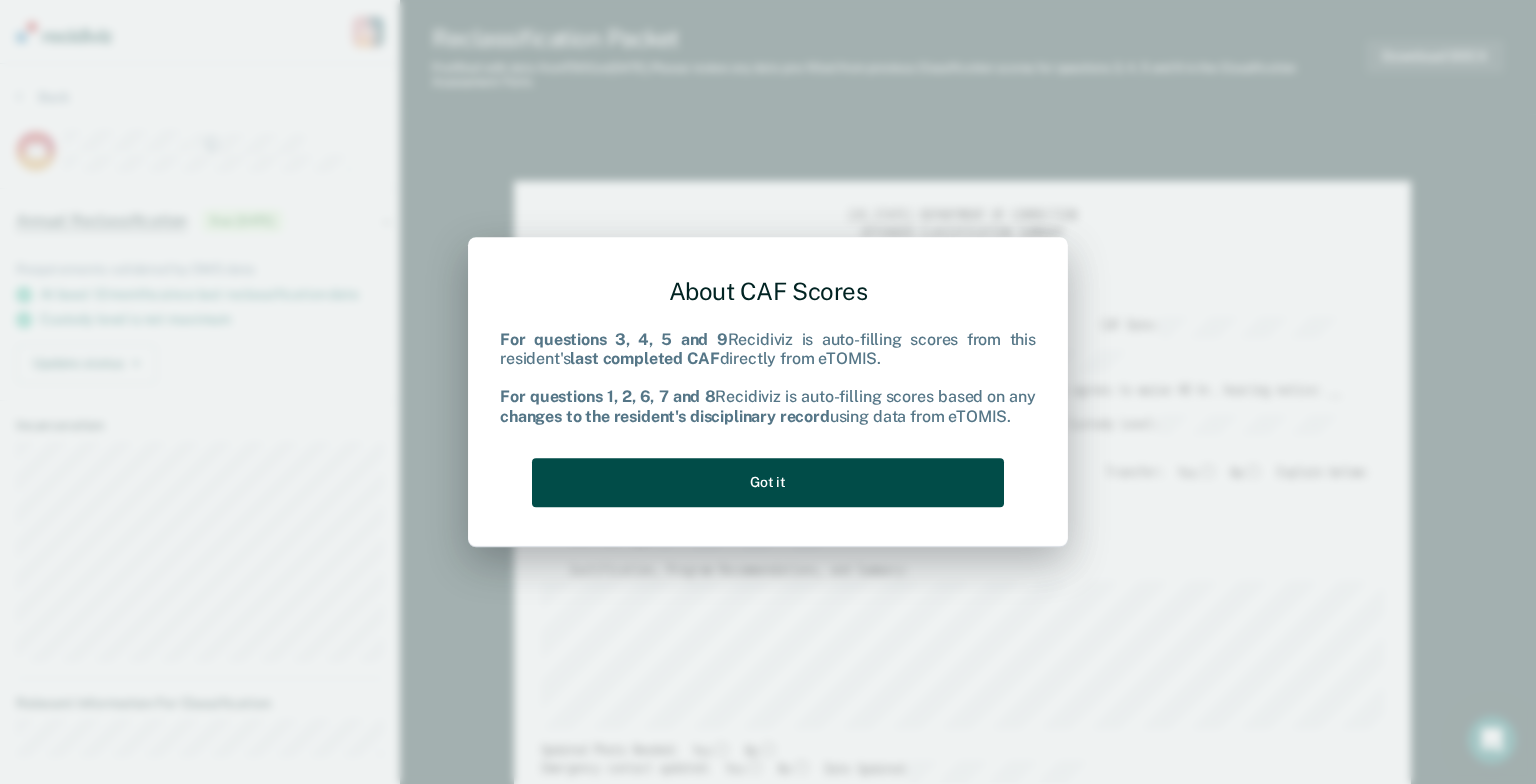 click on "Got it" at bounding box center (768, 482) 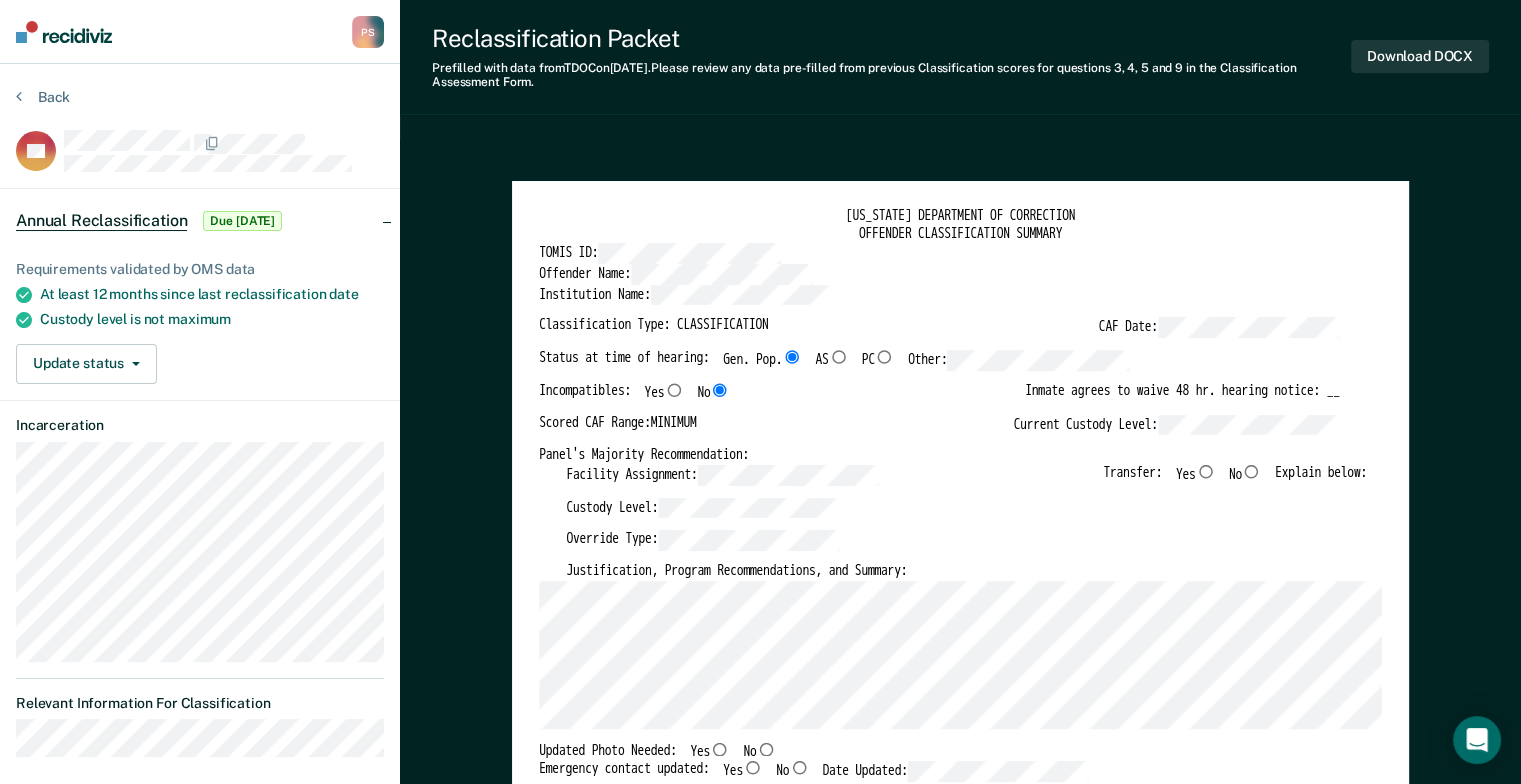click on "No" at bounding box center [1252, 471] 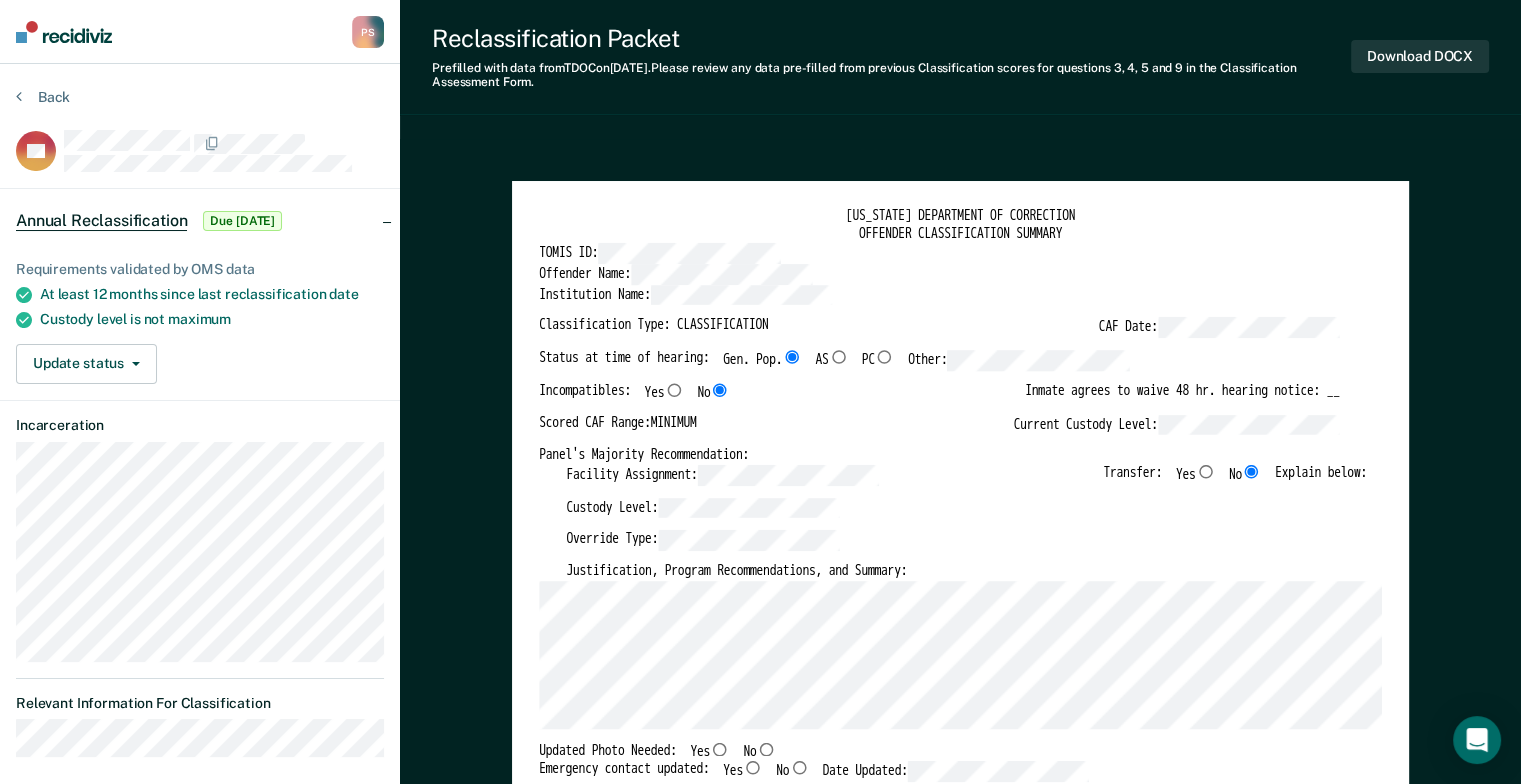 type on "x" 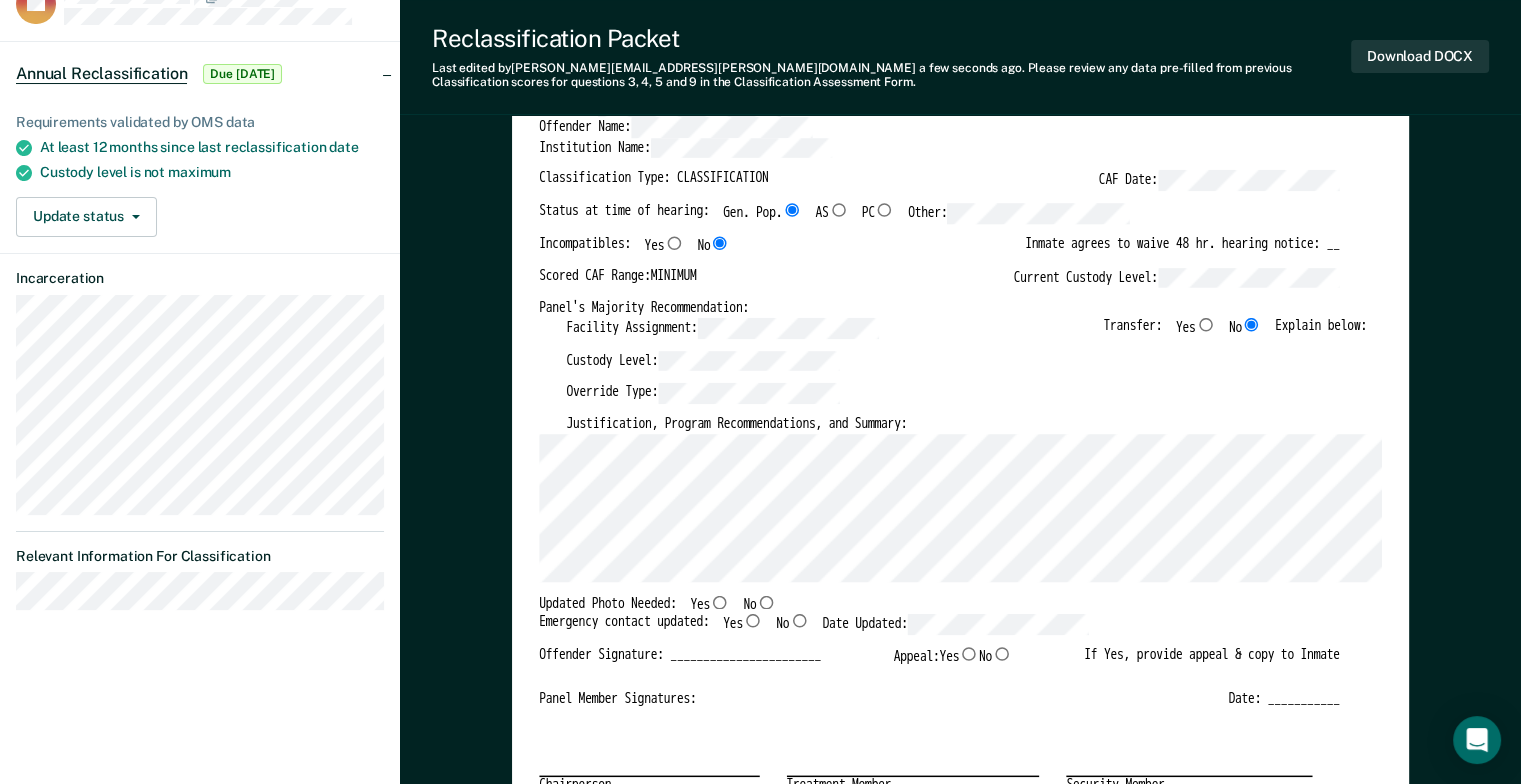 scroll, scrollTop: 0, scrollLeft: 0, axis: both 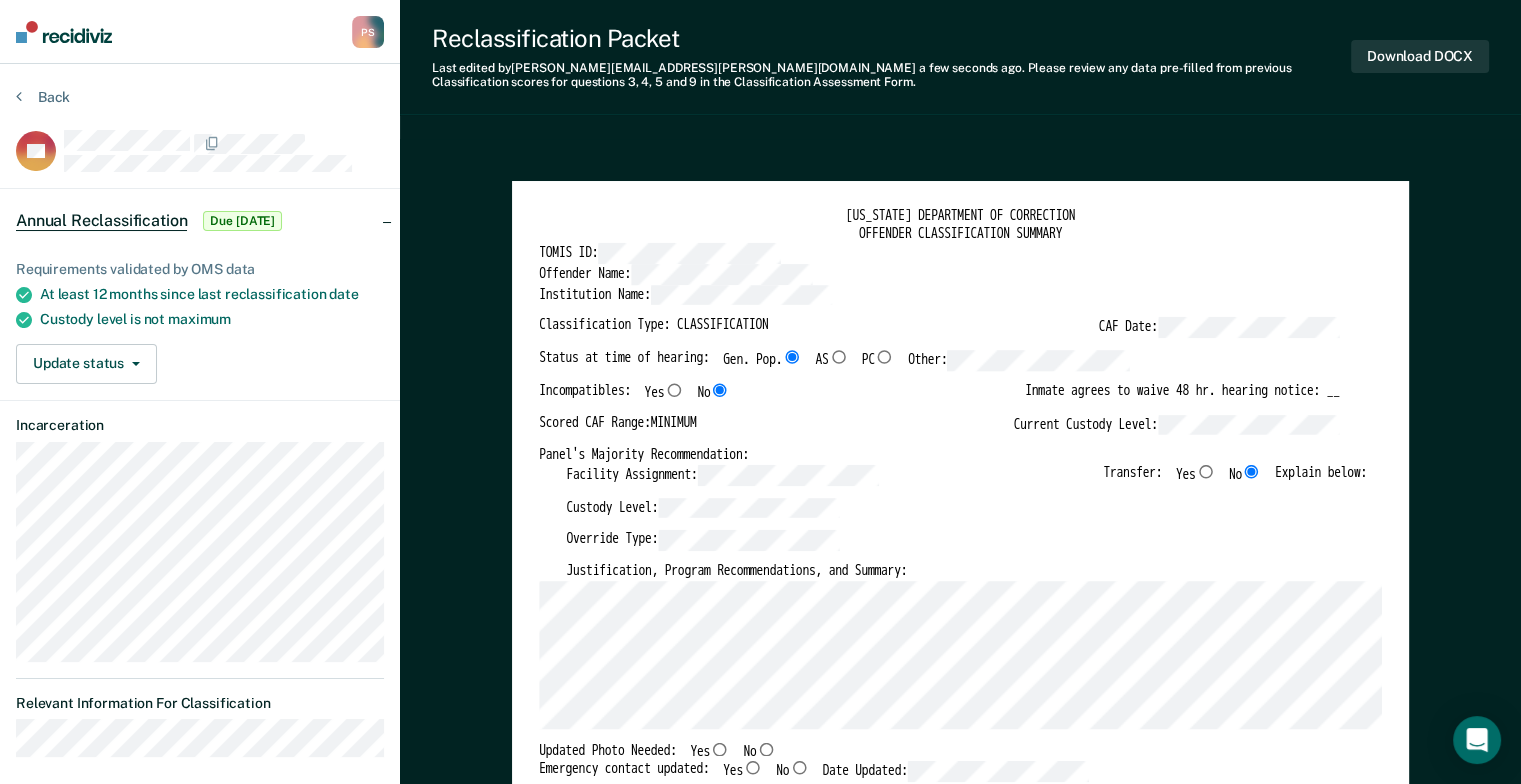 type on "x" 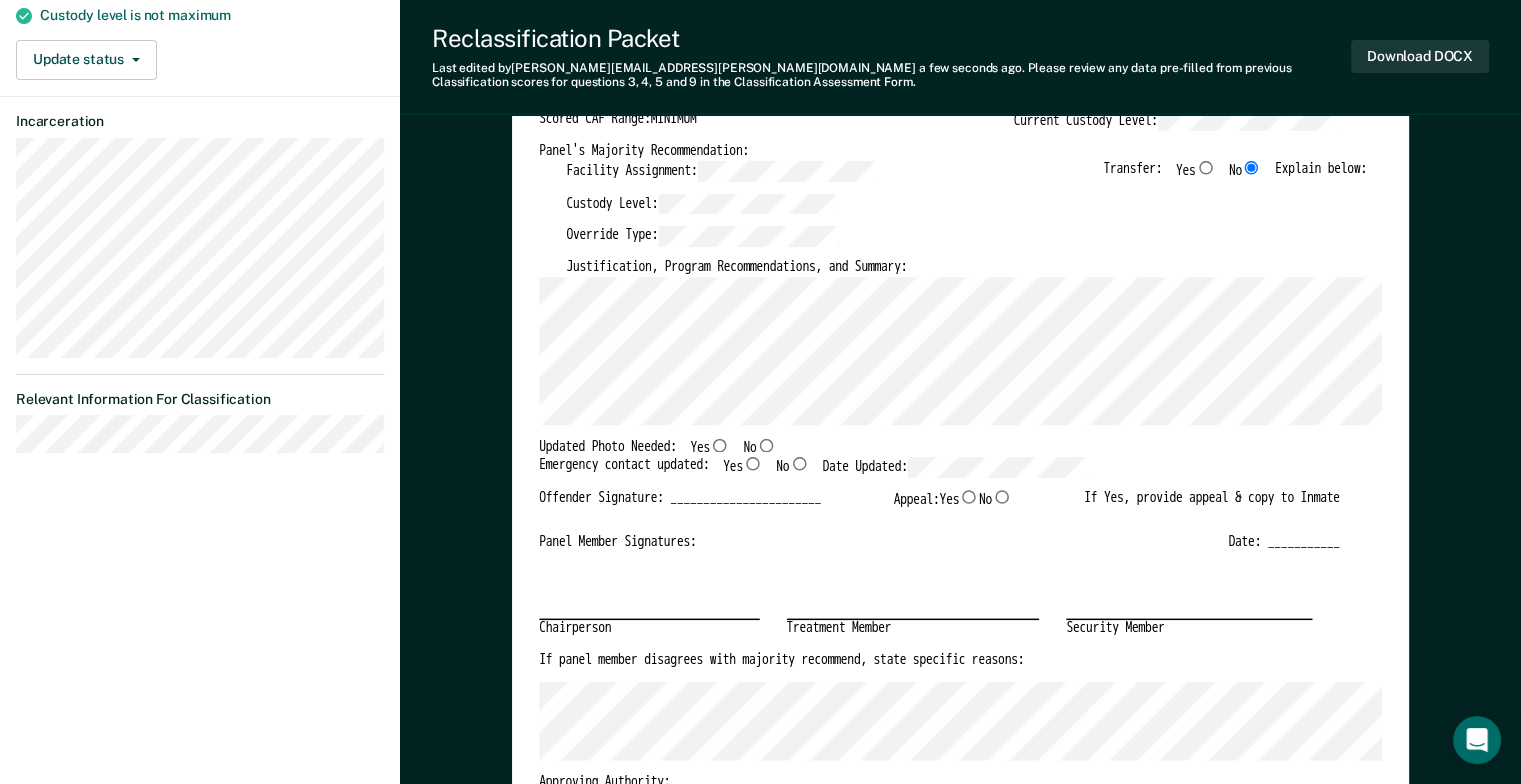 scroll, scrollTop: 400, scrollLeft: 0, axis: vertical 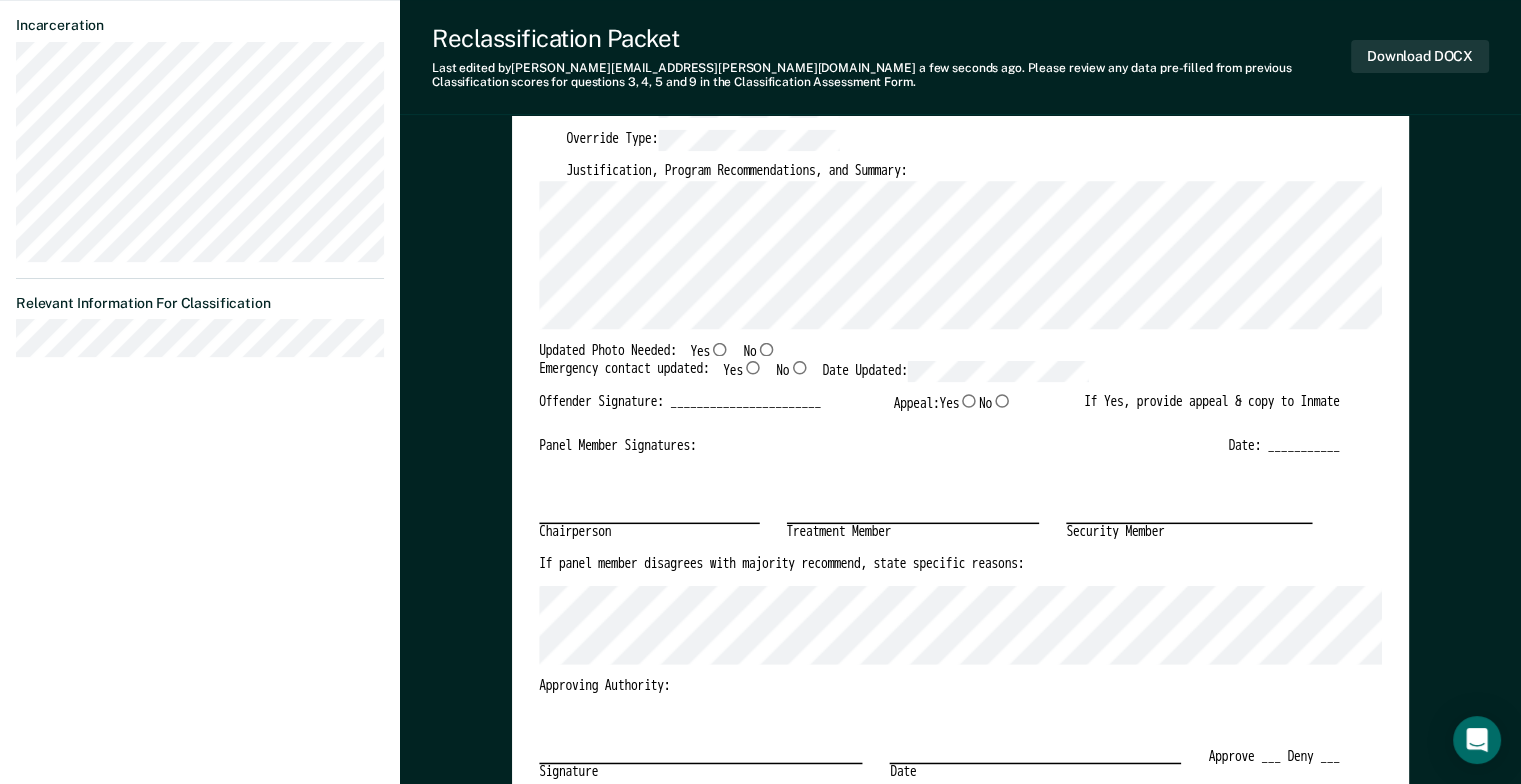 click on "Yes" at bounding box center (720, 349) 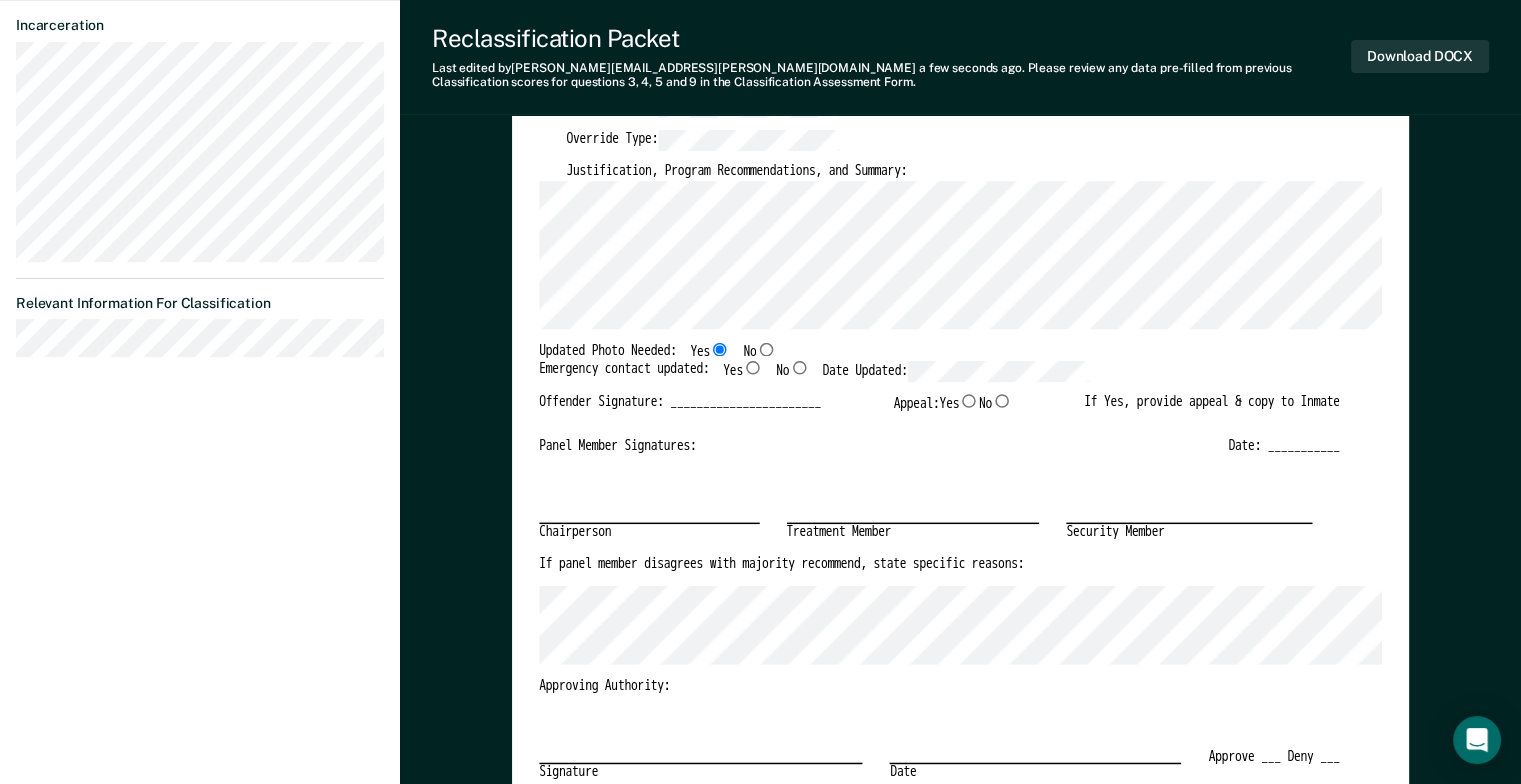 type on "x" 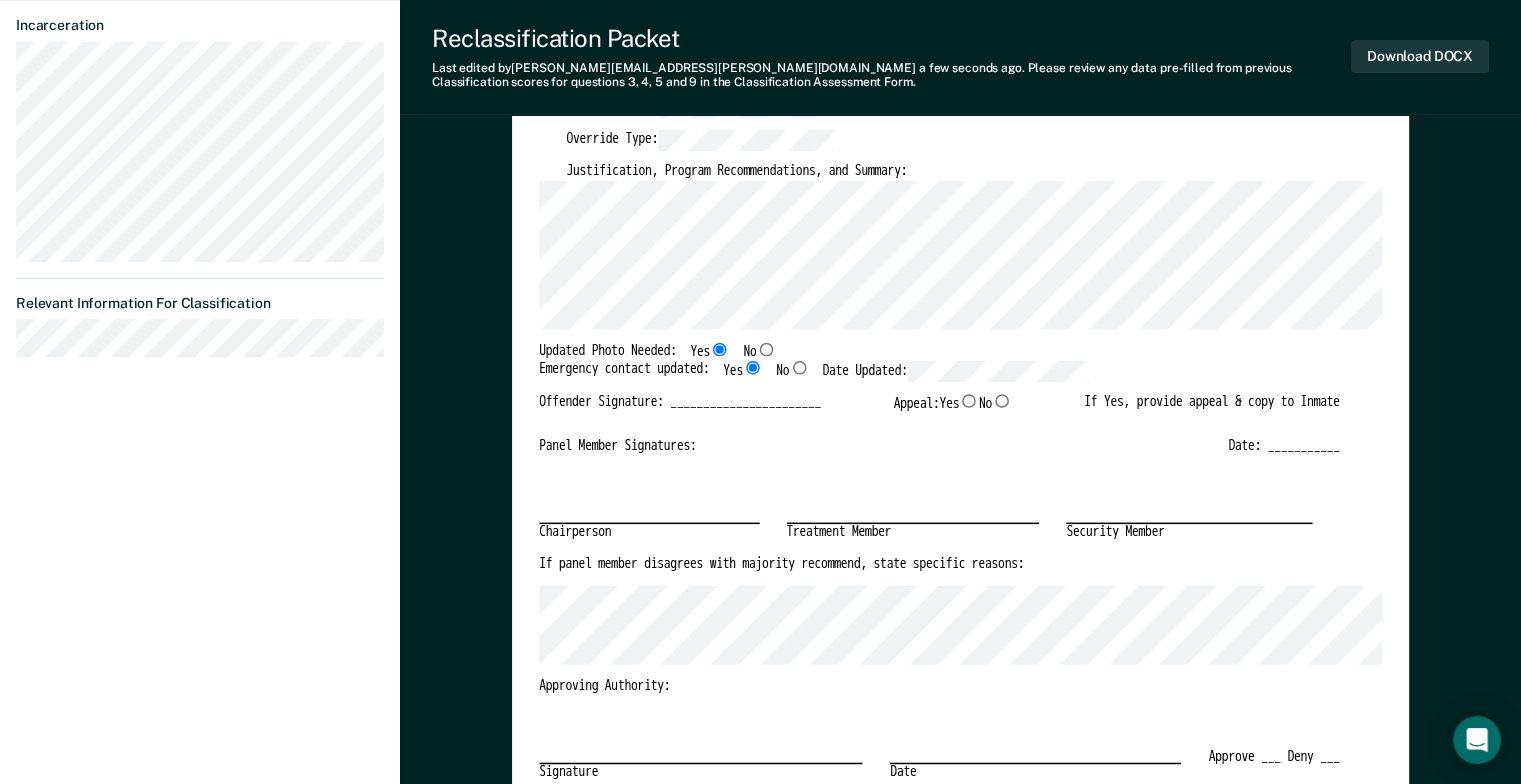 type on "x" 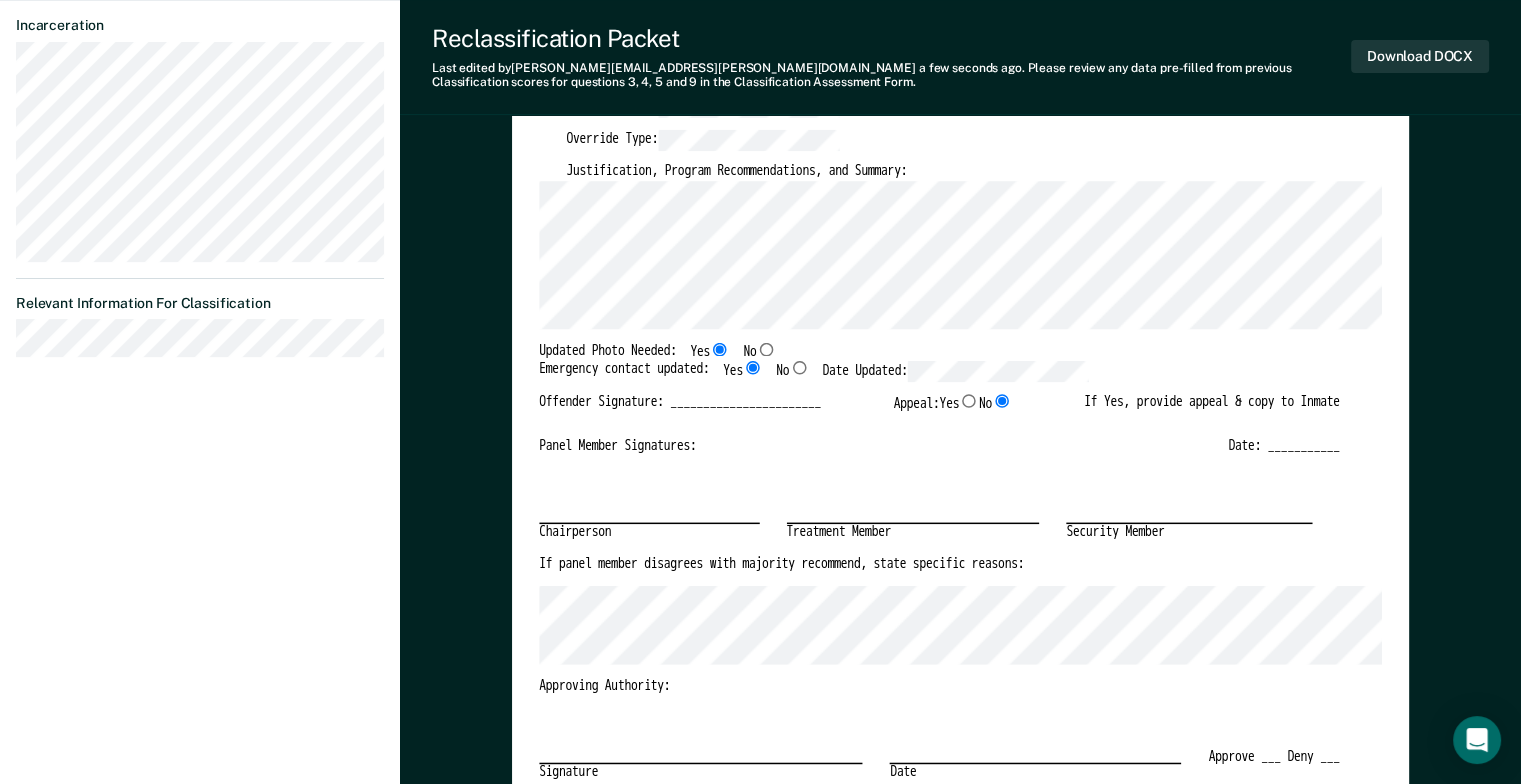 type on "x" 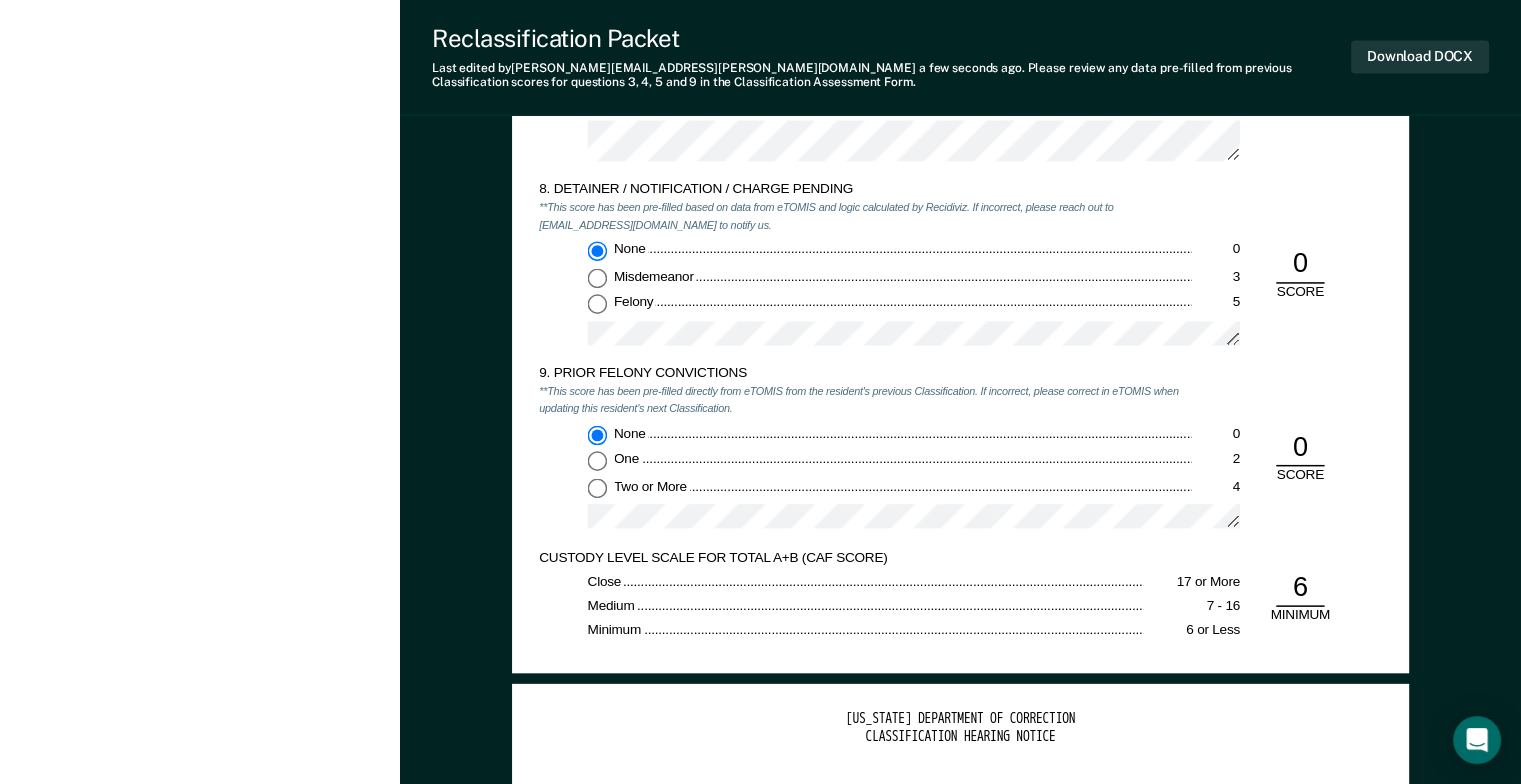 scroll, scrollTop: 3200, scrollLeft: 0, axis: vertical 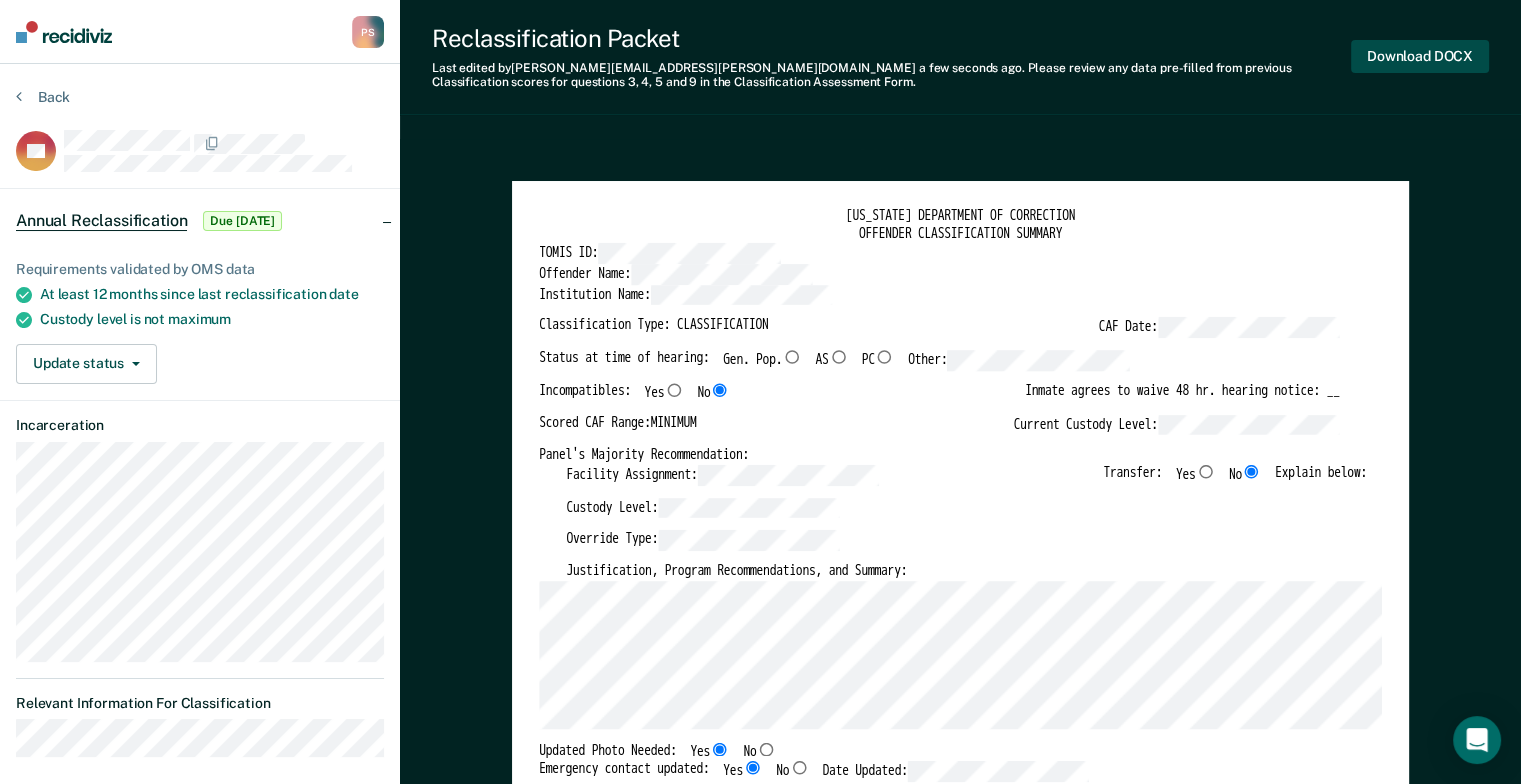 click on "Download DOCX" at bounding box center (1420, 56) 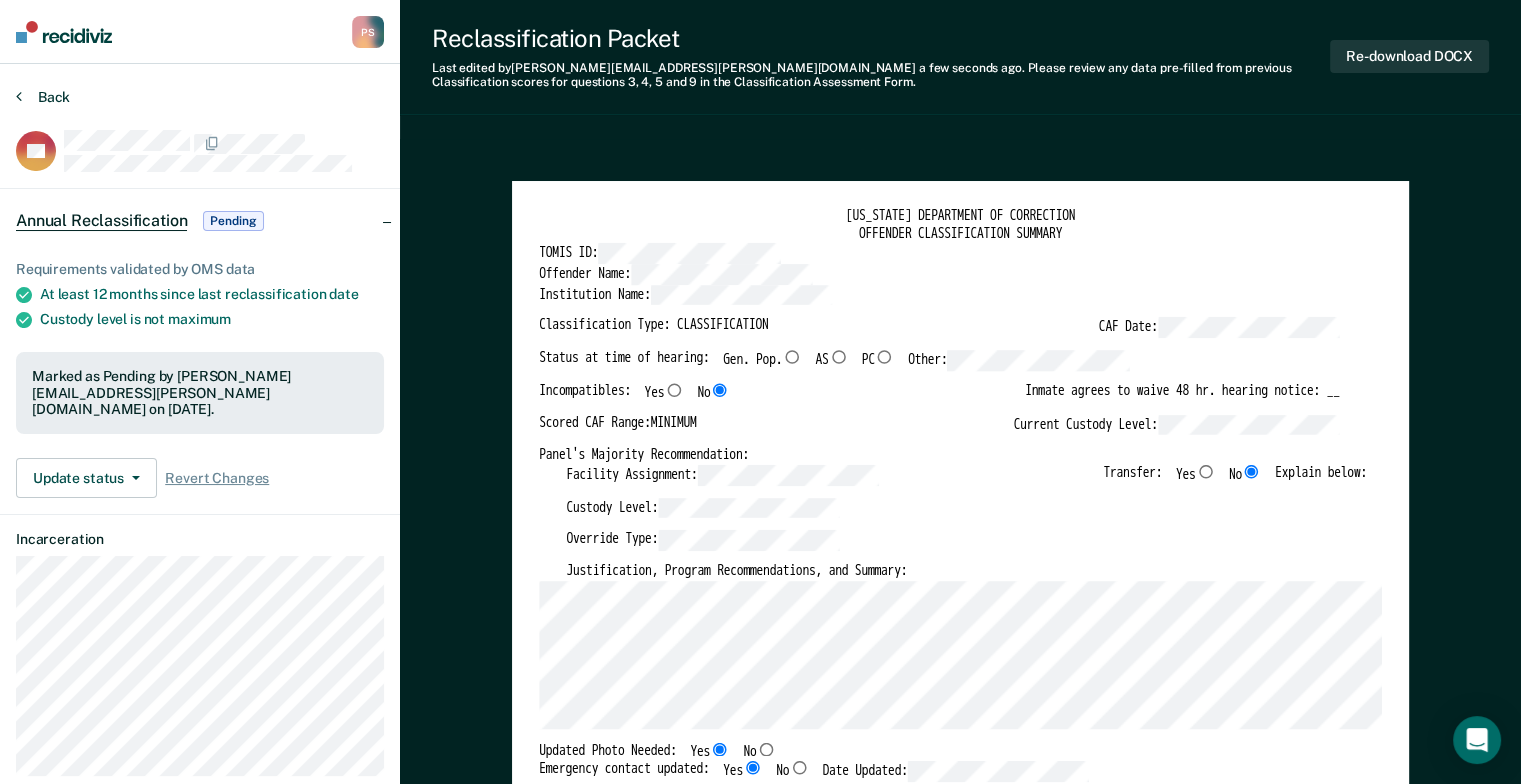 click on "Back" at bounding box center [43, 97] 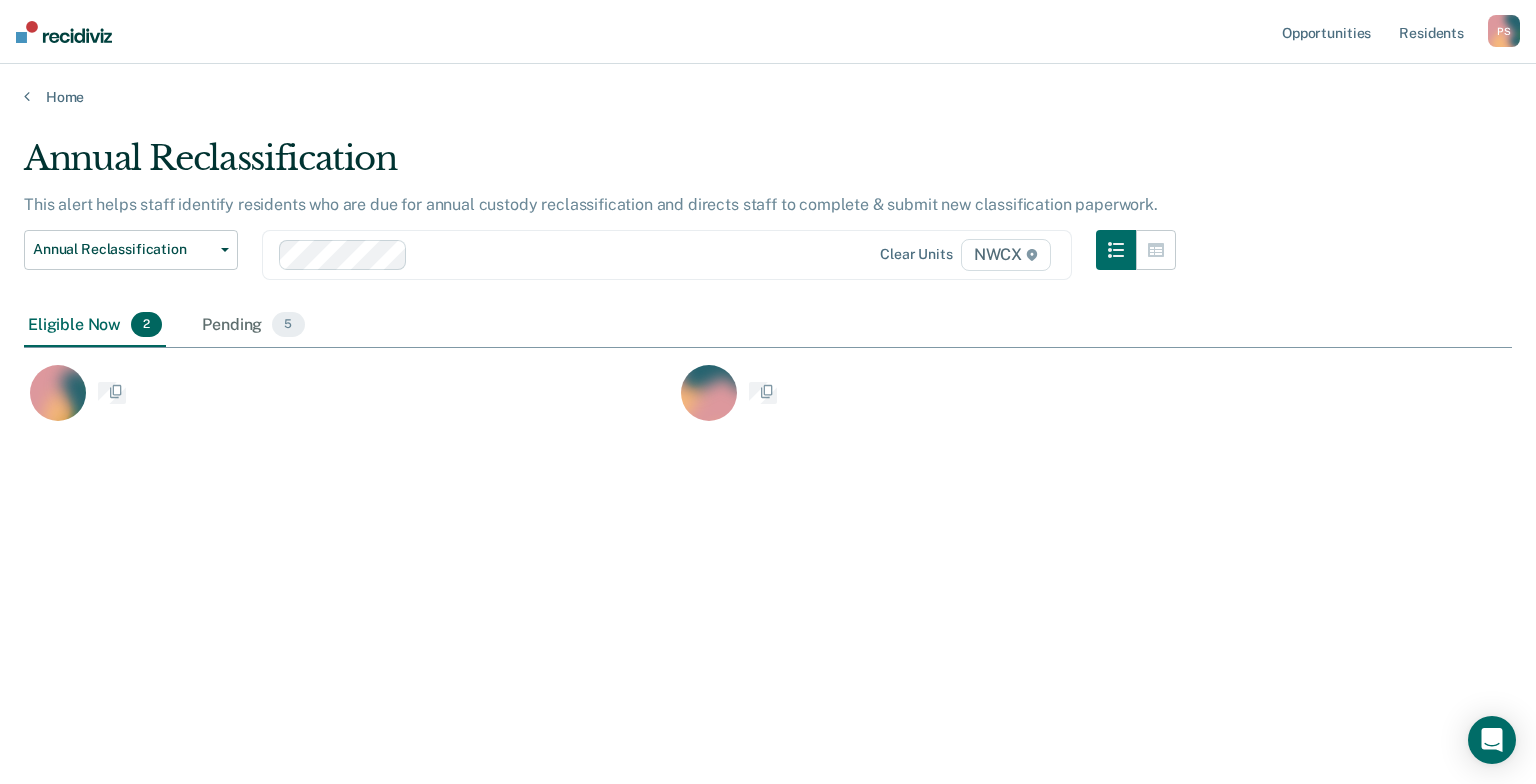 scroll, scrollTop: 16, scrollLeft: 16, axis: both 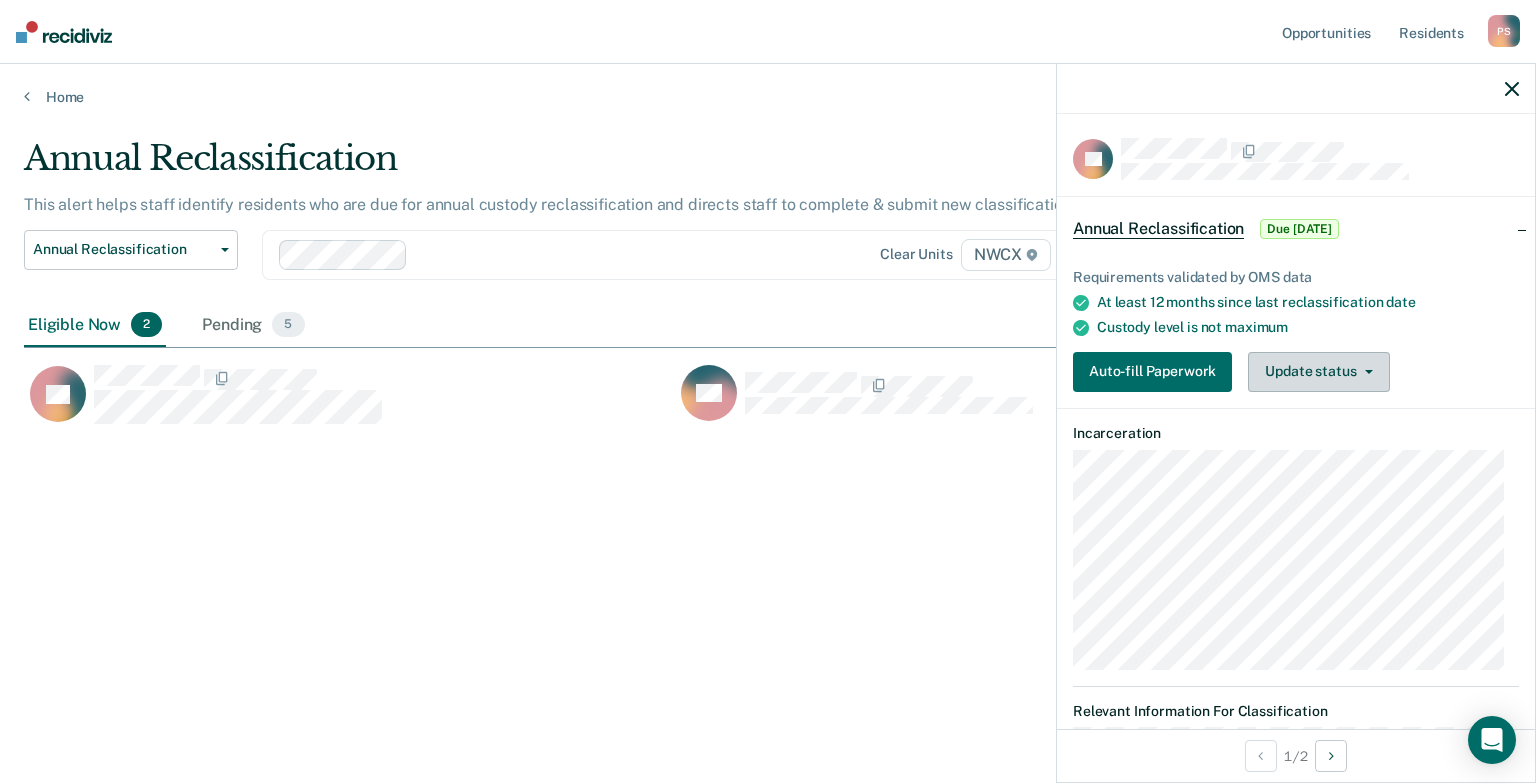 click 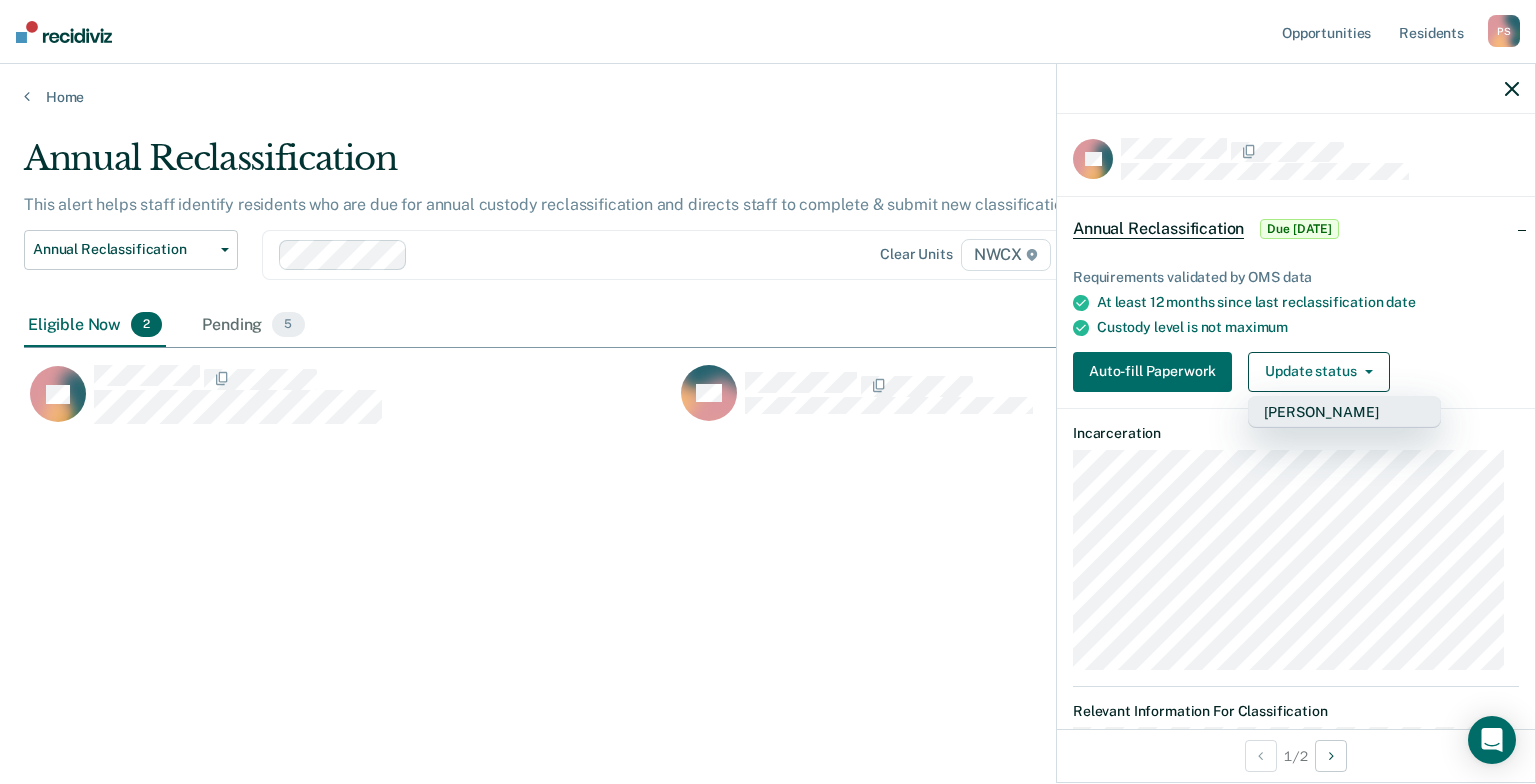click on "[PERSON_NAME]" at bounding box center [1344, 412] 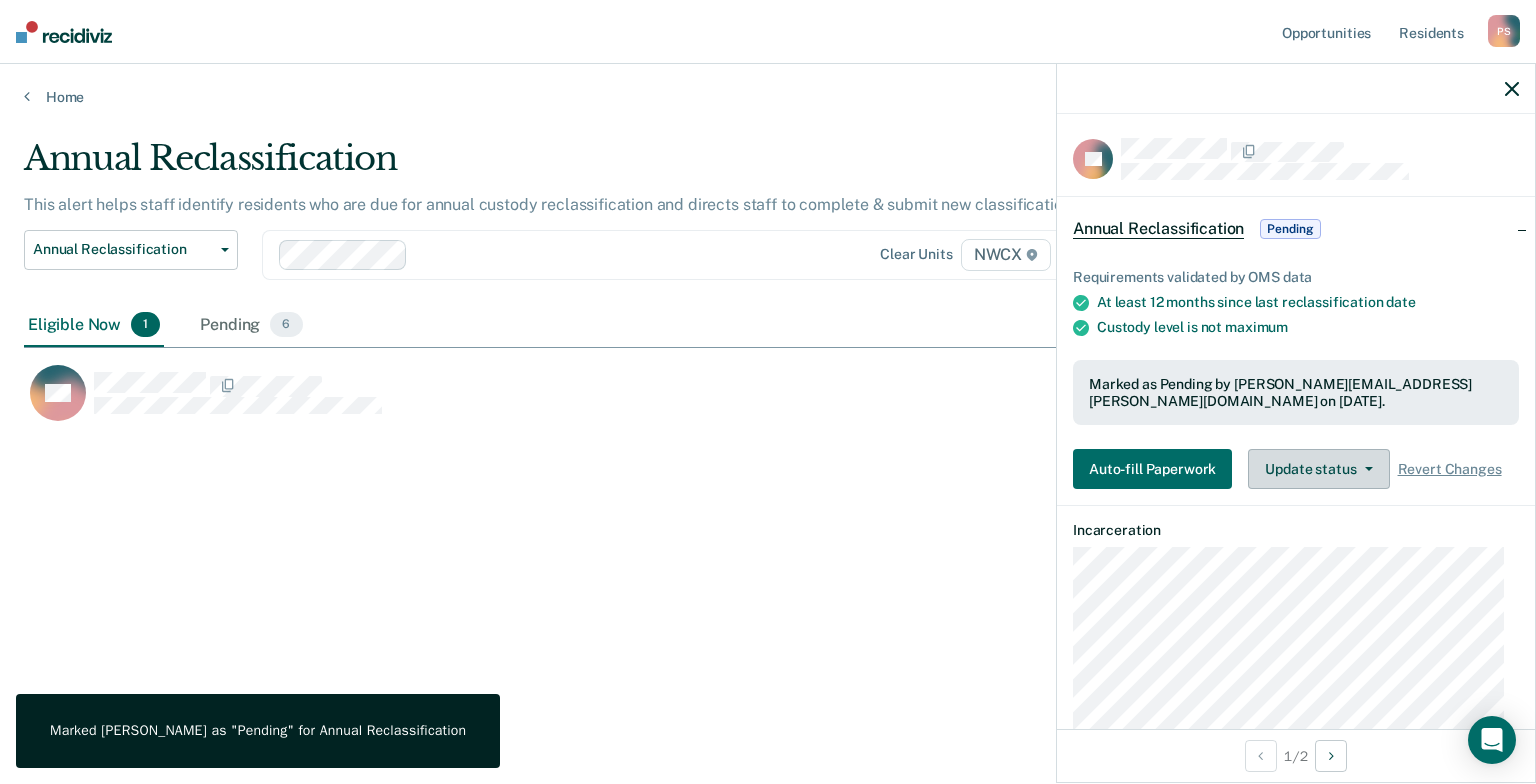 click 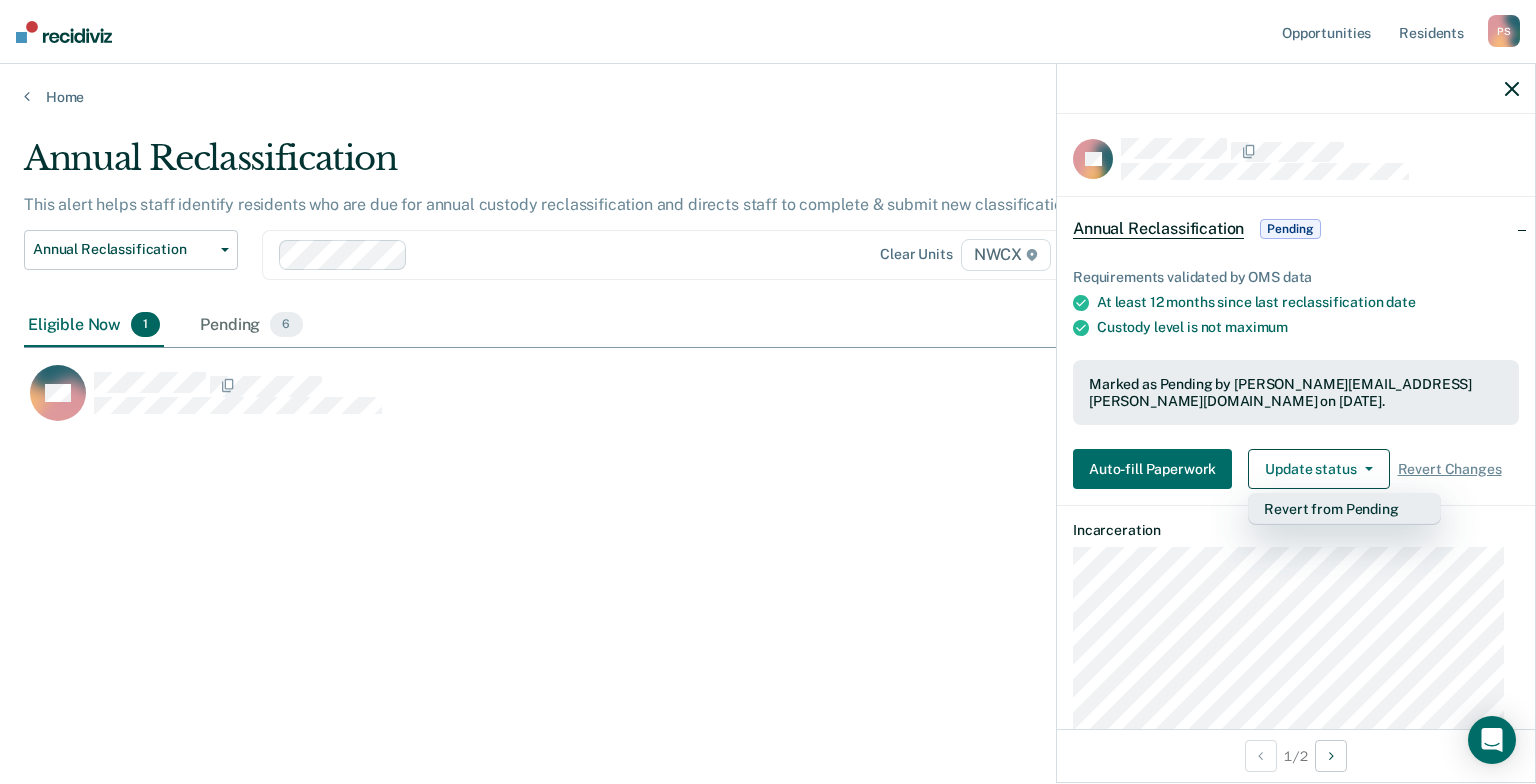 click on "Revert from Pending" at bounding box center (1344, 509) 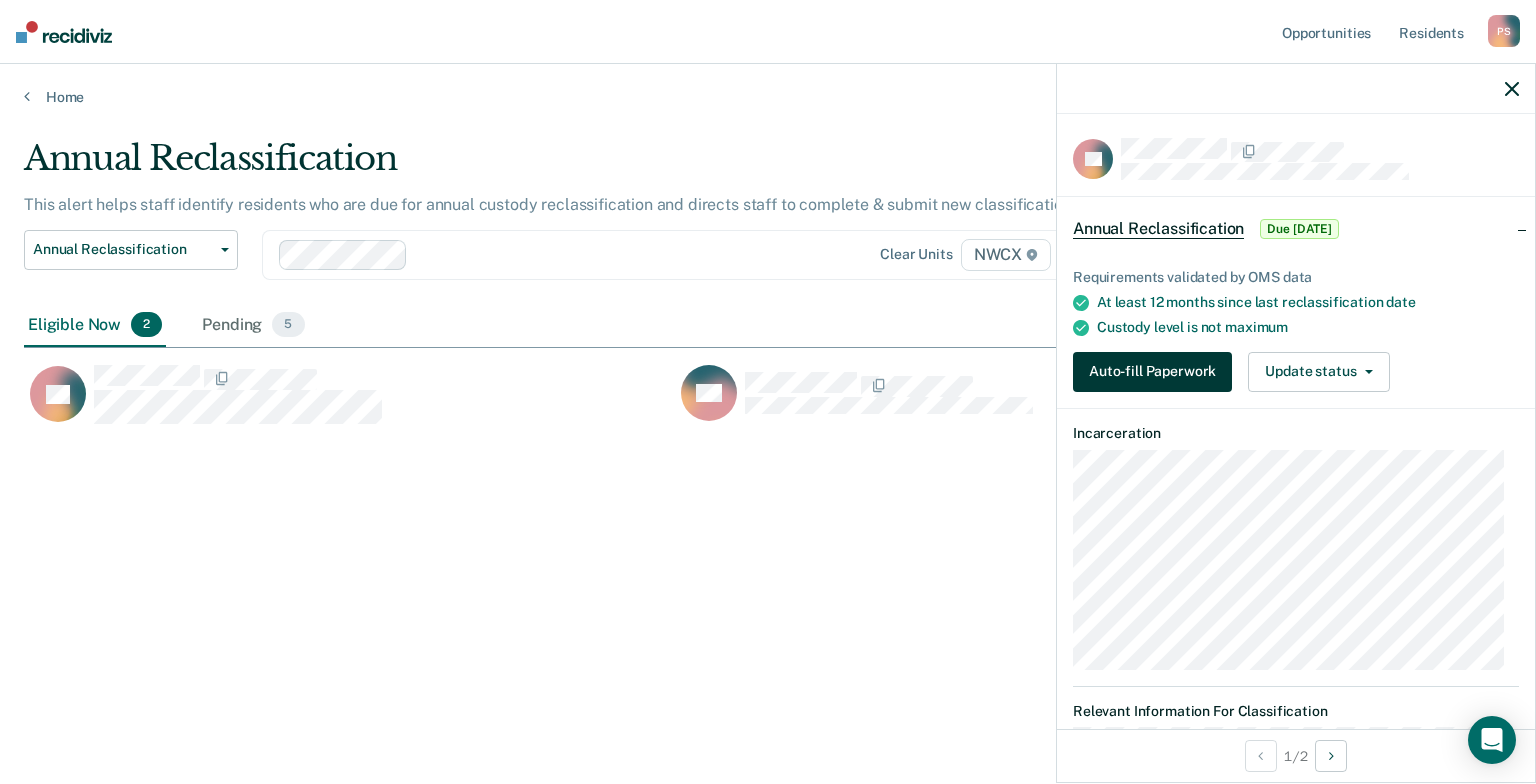 click on "Auto-fill Paperwork" at bounding box center (1152, 372) 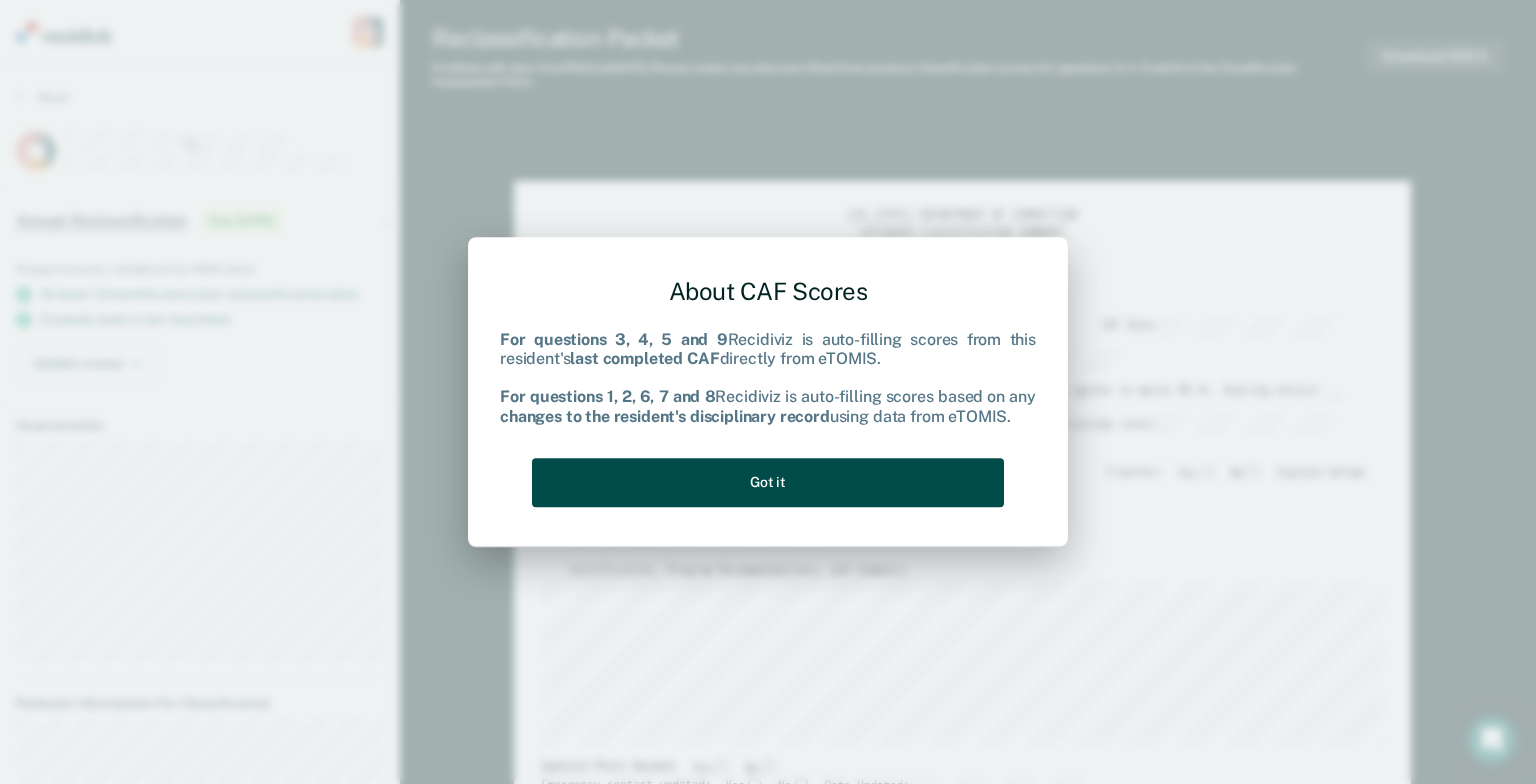 click on "Got it" at bounding box center [768, 482] 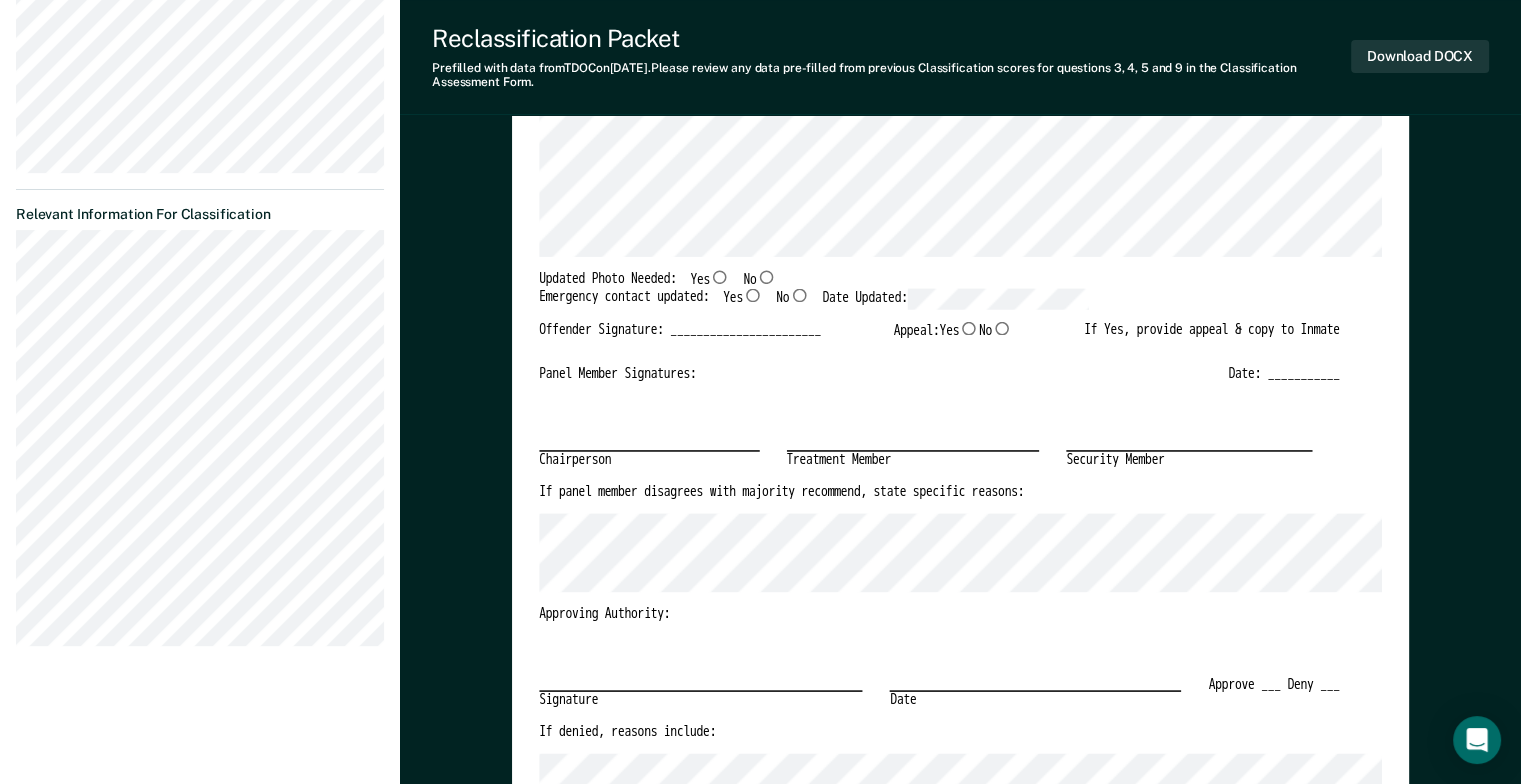 scroll, scrollTop: 500, scrollLeft: 0, axis: vertical 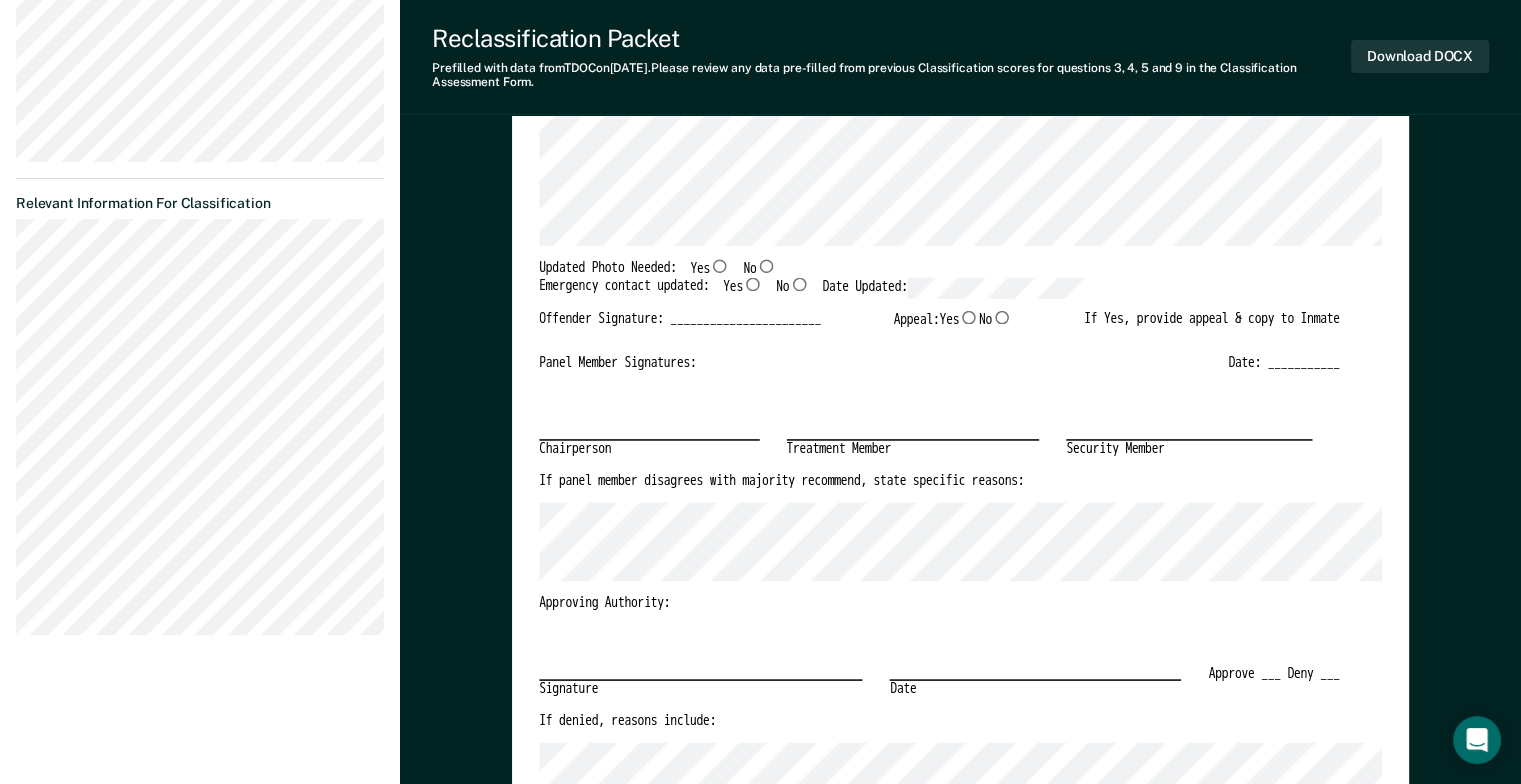 click on "Yes" at bounding box center (720, 265) 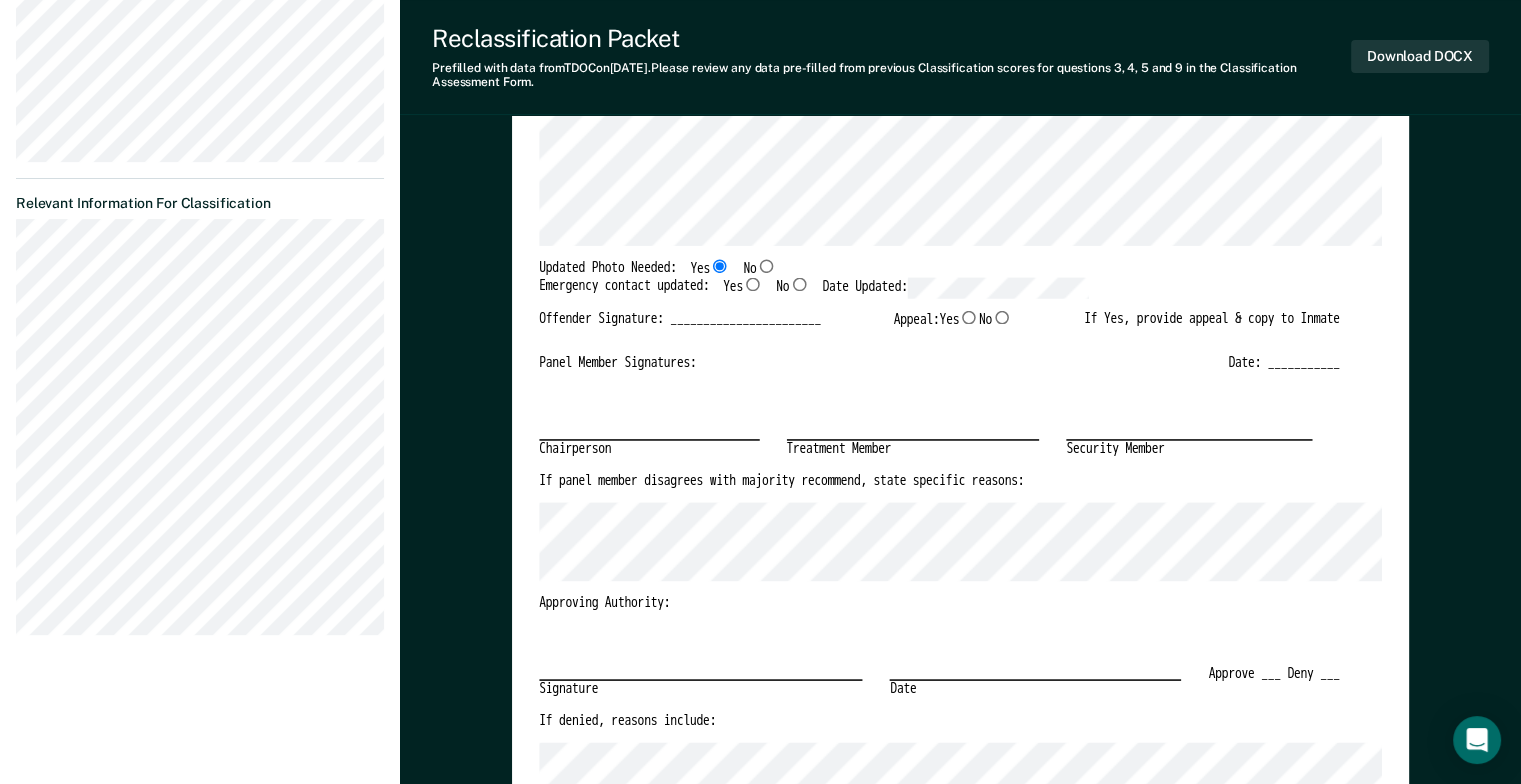 type on "x" 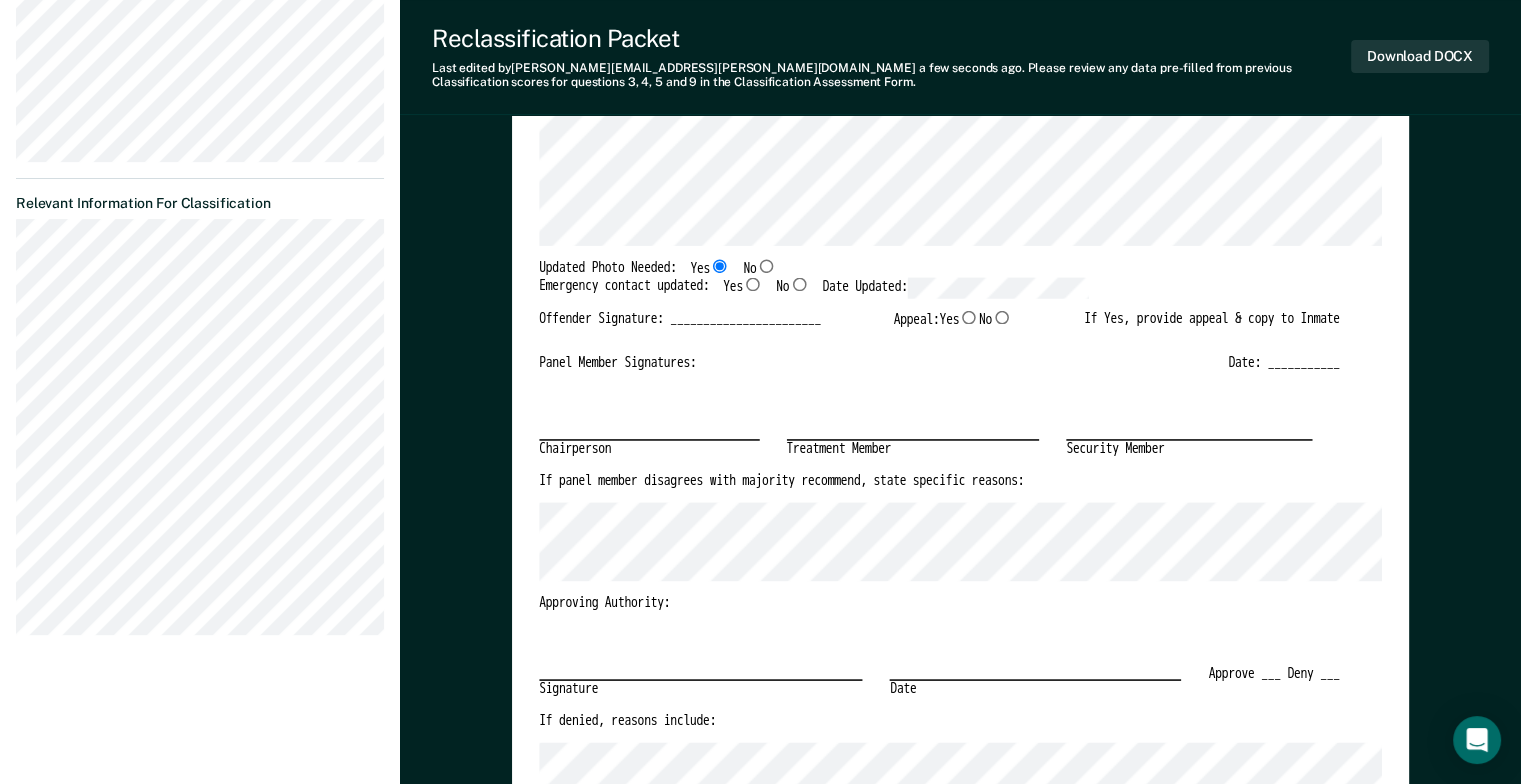 click on "Yes" at bounding box center [753, 285] 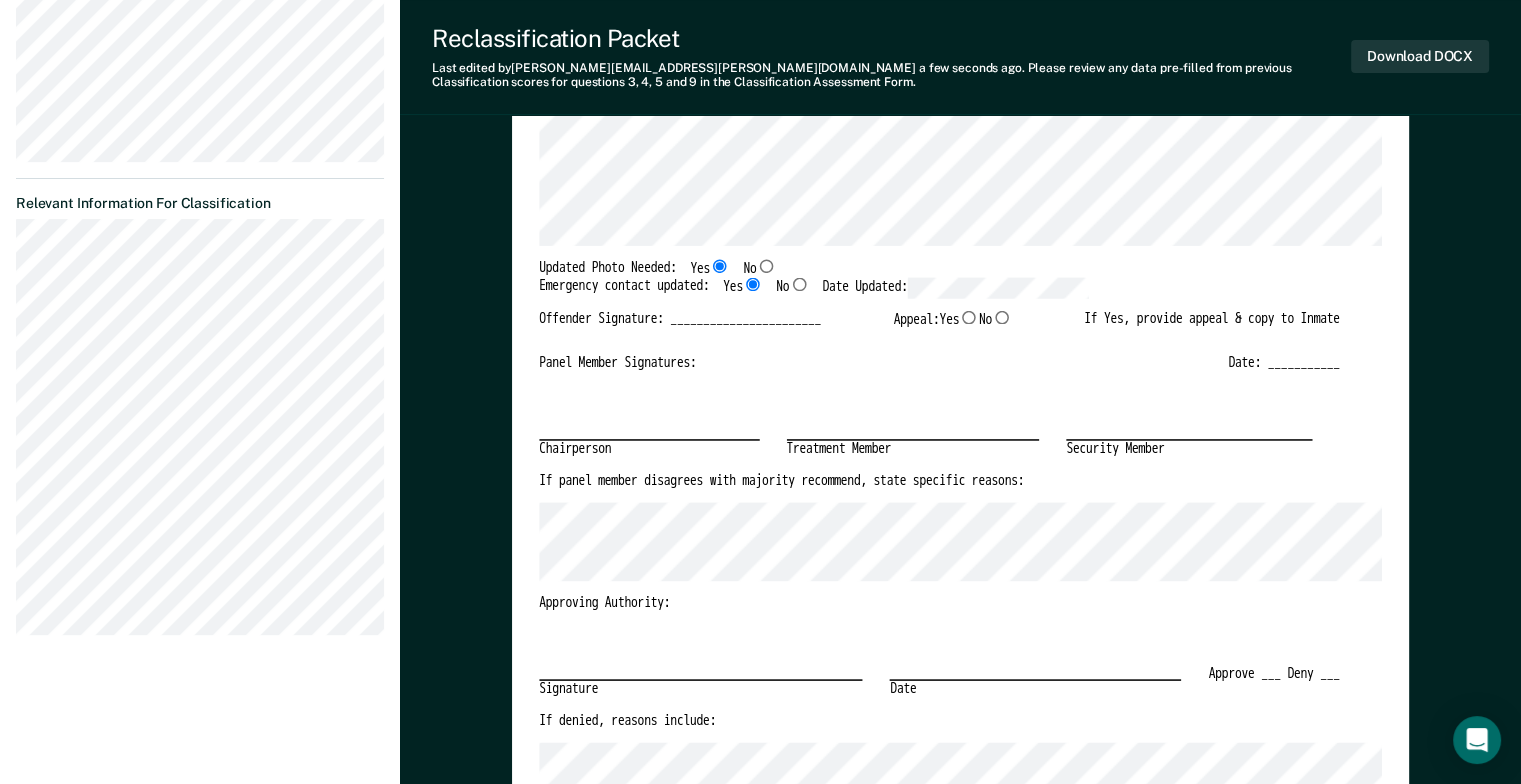 type on "x" 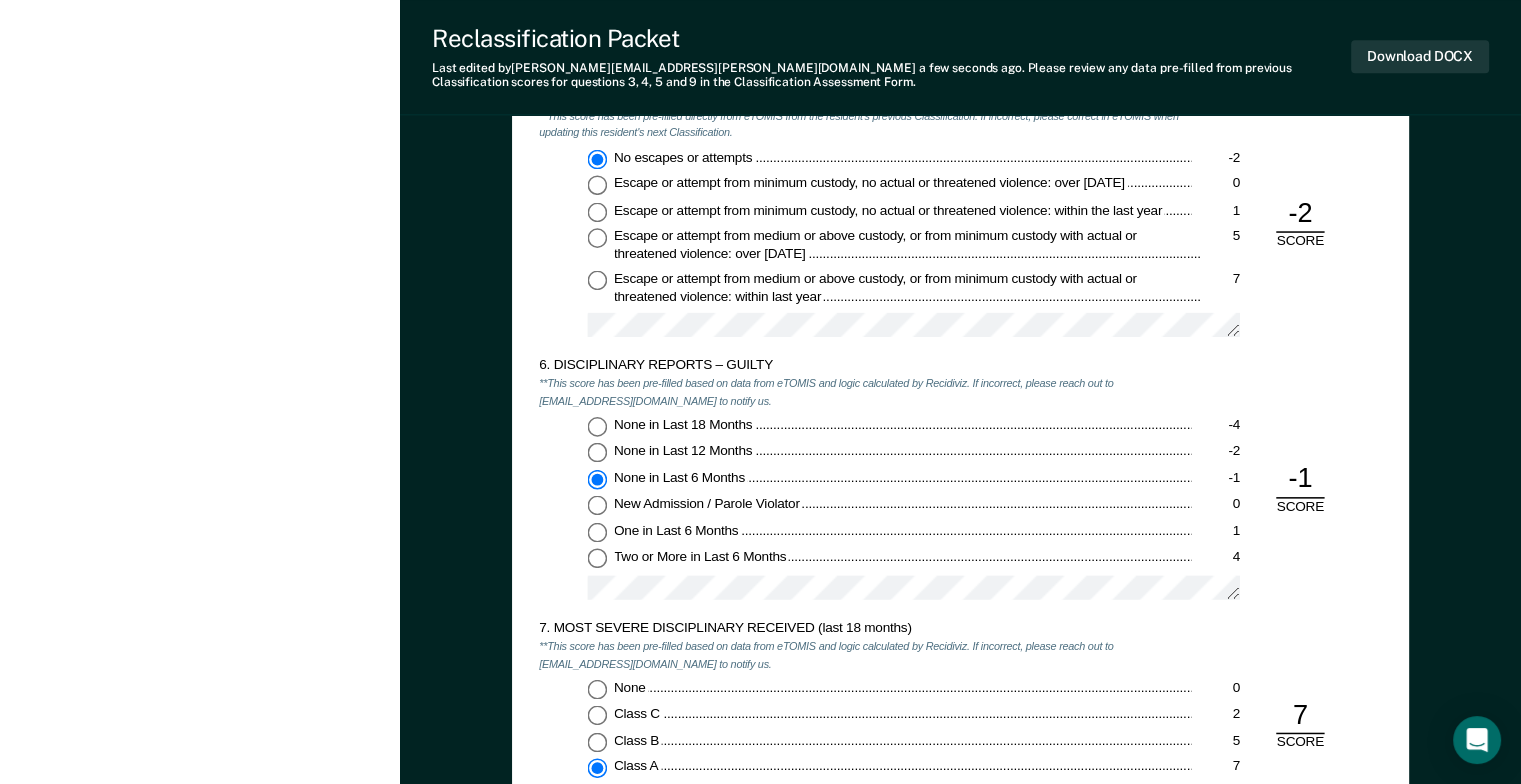 scroll, scrollTop: 2600, scrollLeft: 0, axis: vertical 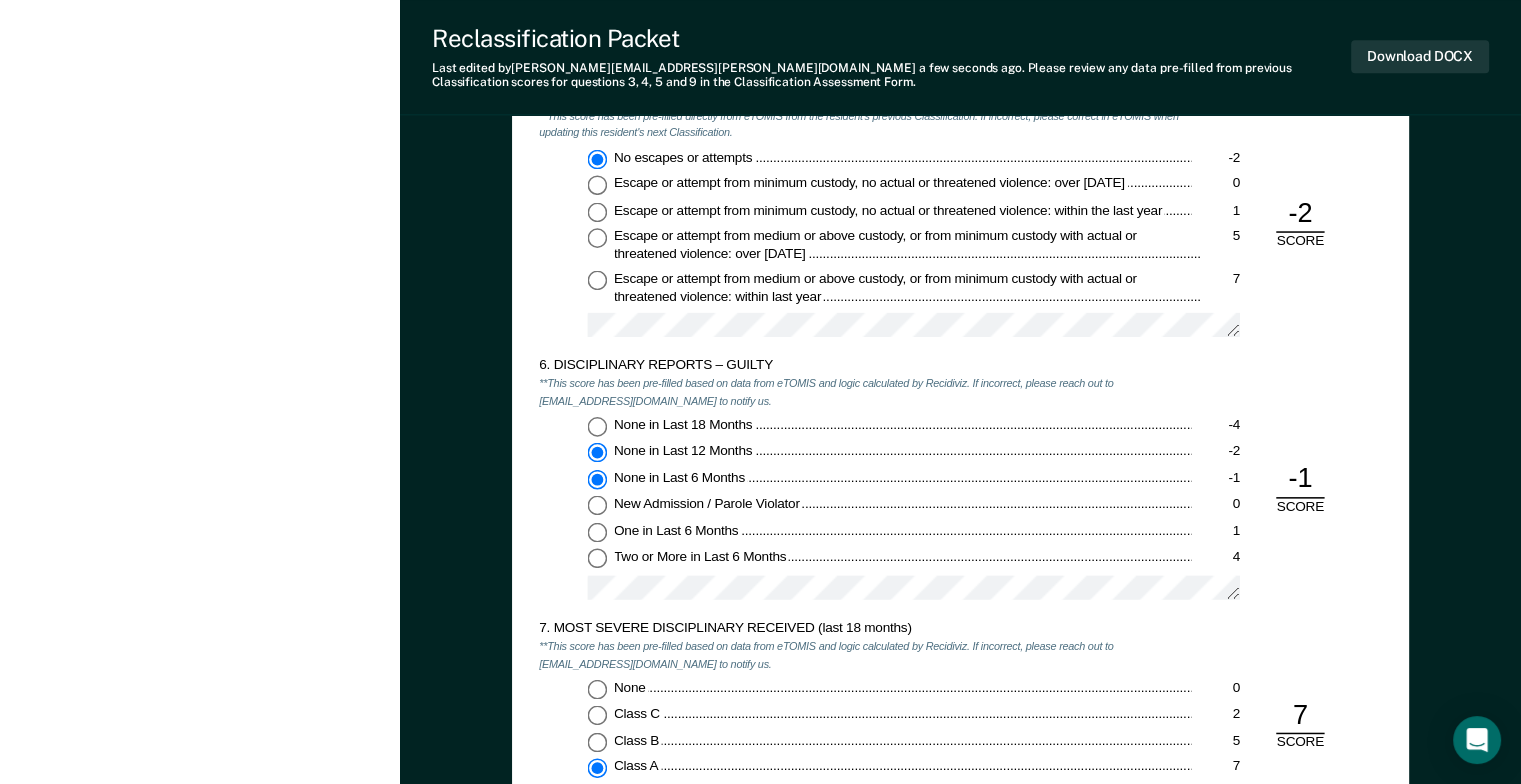 type on "x" 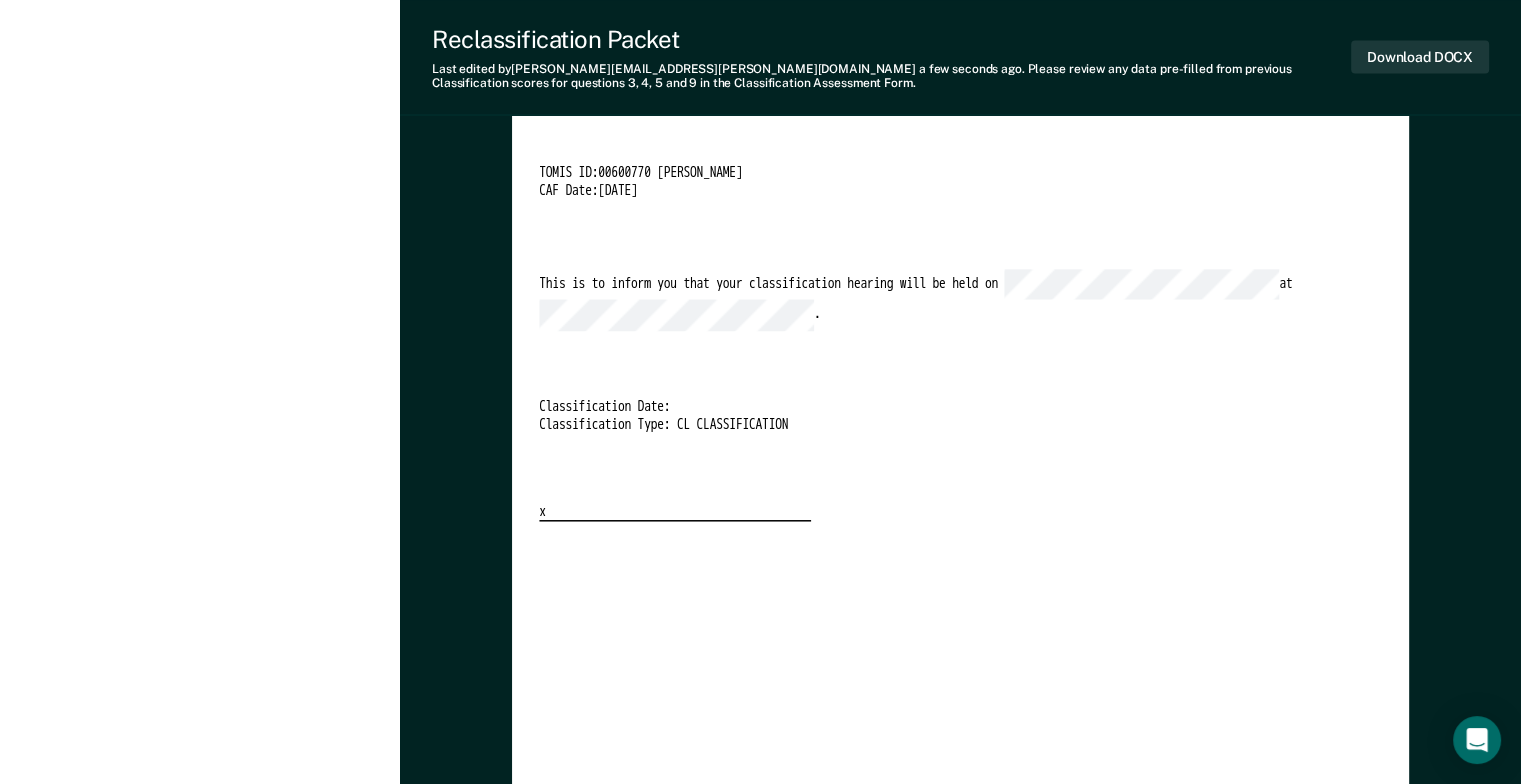 scroll, scrollTop: 3800, scrollLeft: 0, axis: vertical 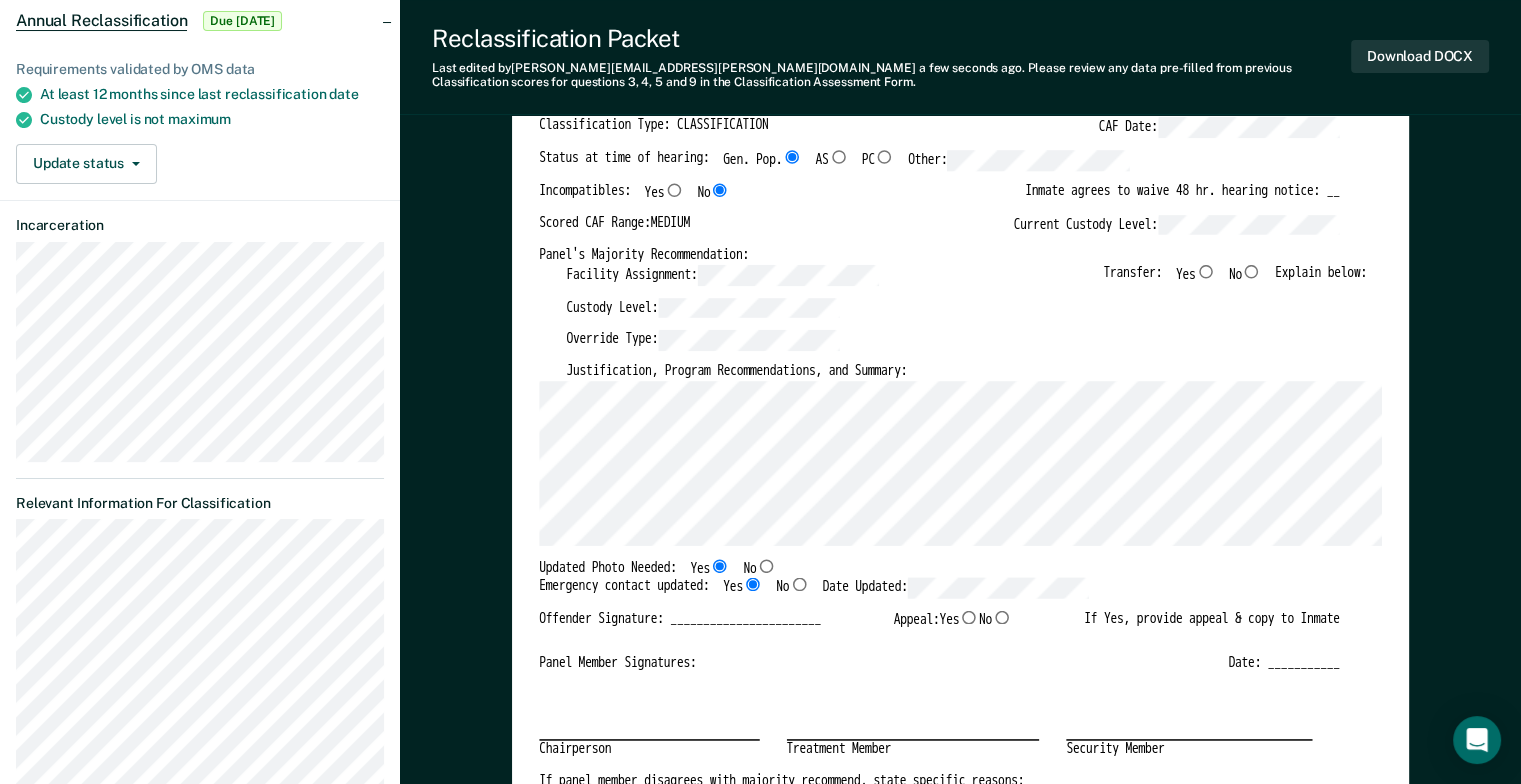 click on "No" at bounding box center (1252, 271) 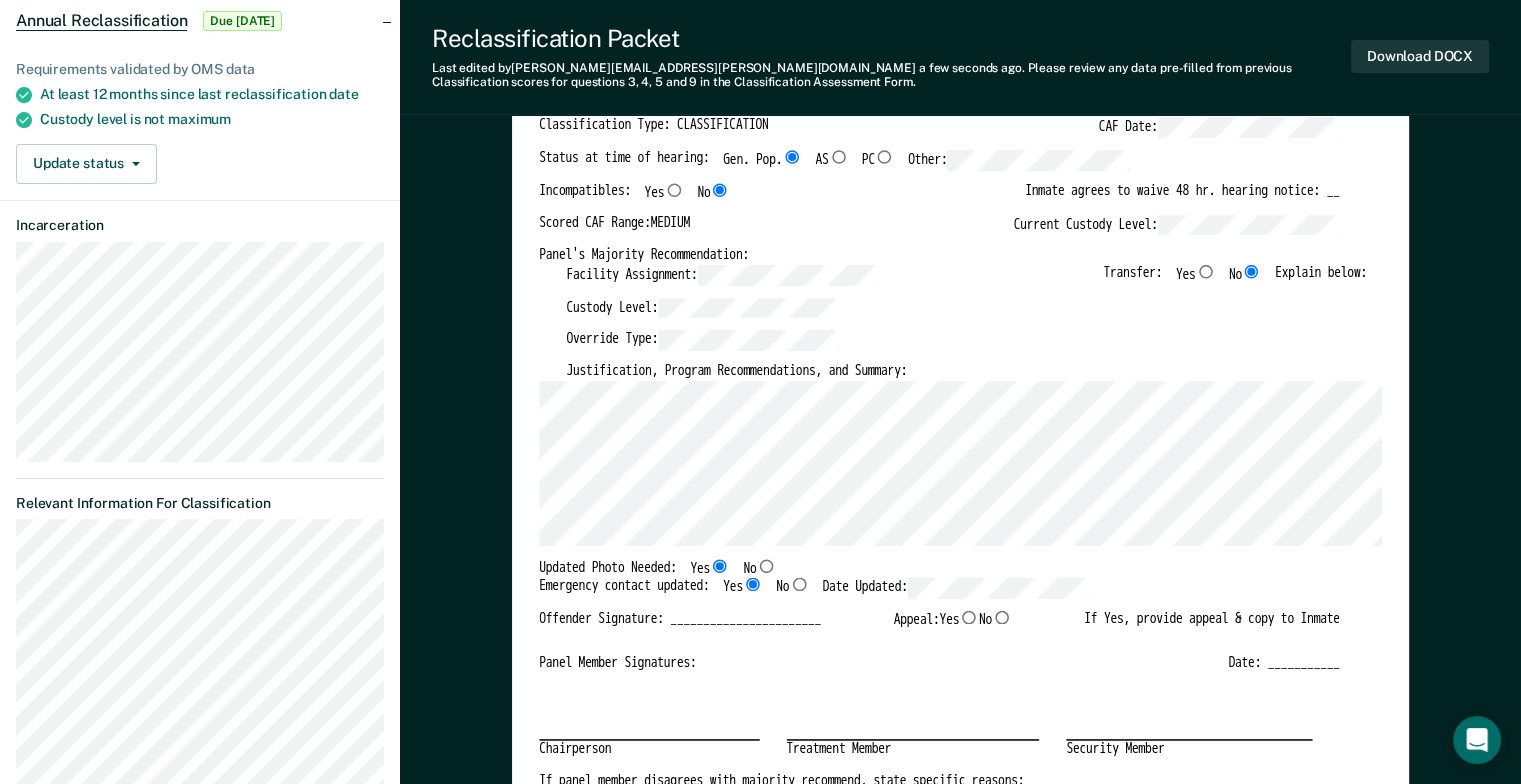 type on "x" 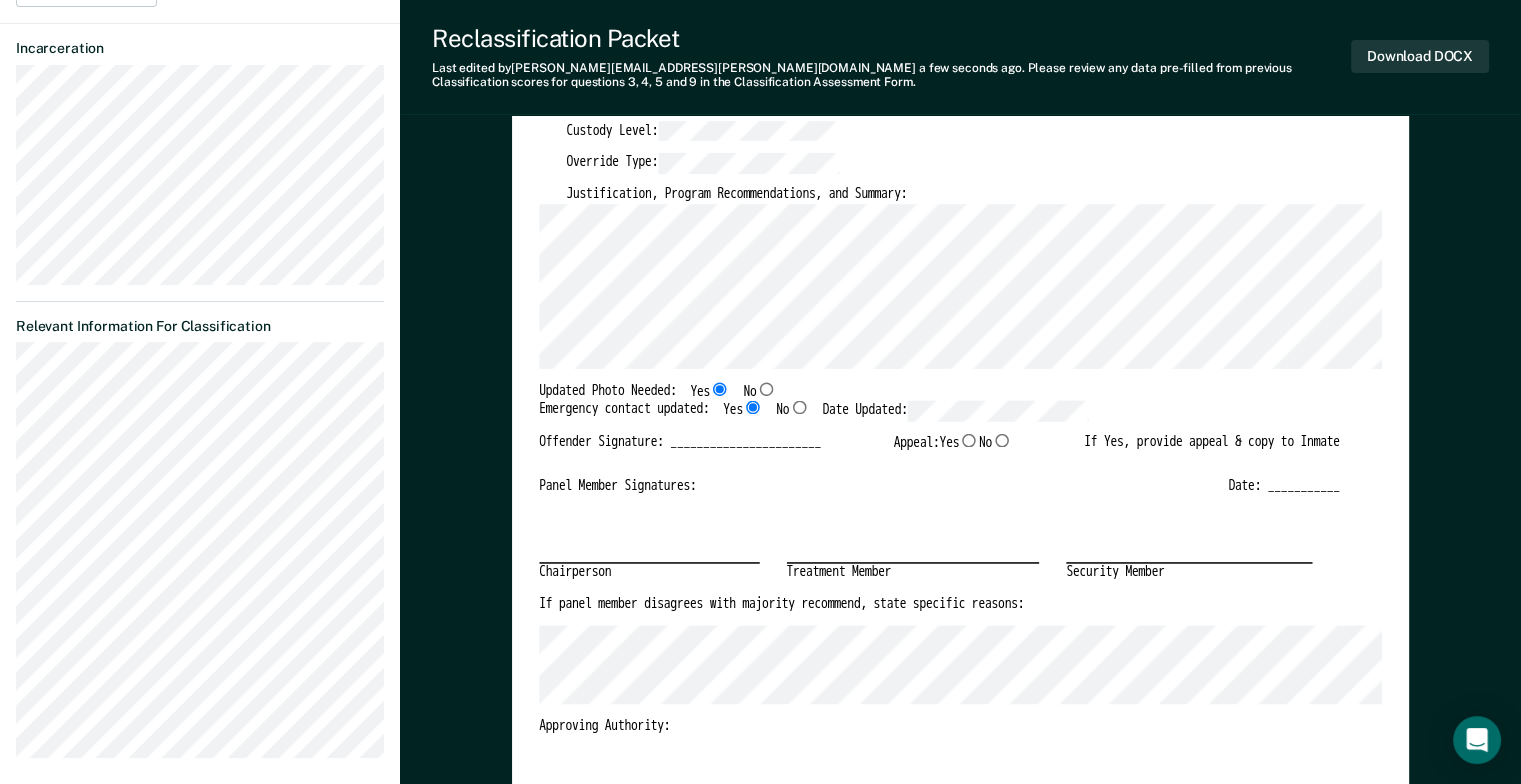 scroll, scrollTop: 400, scrollLeft: 0, axis: vertical 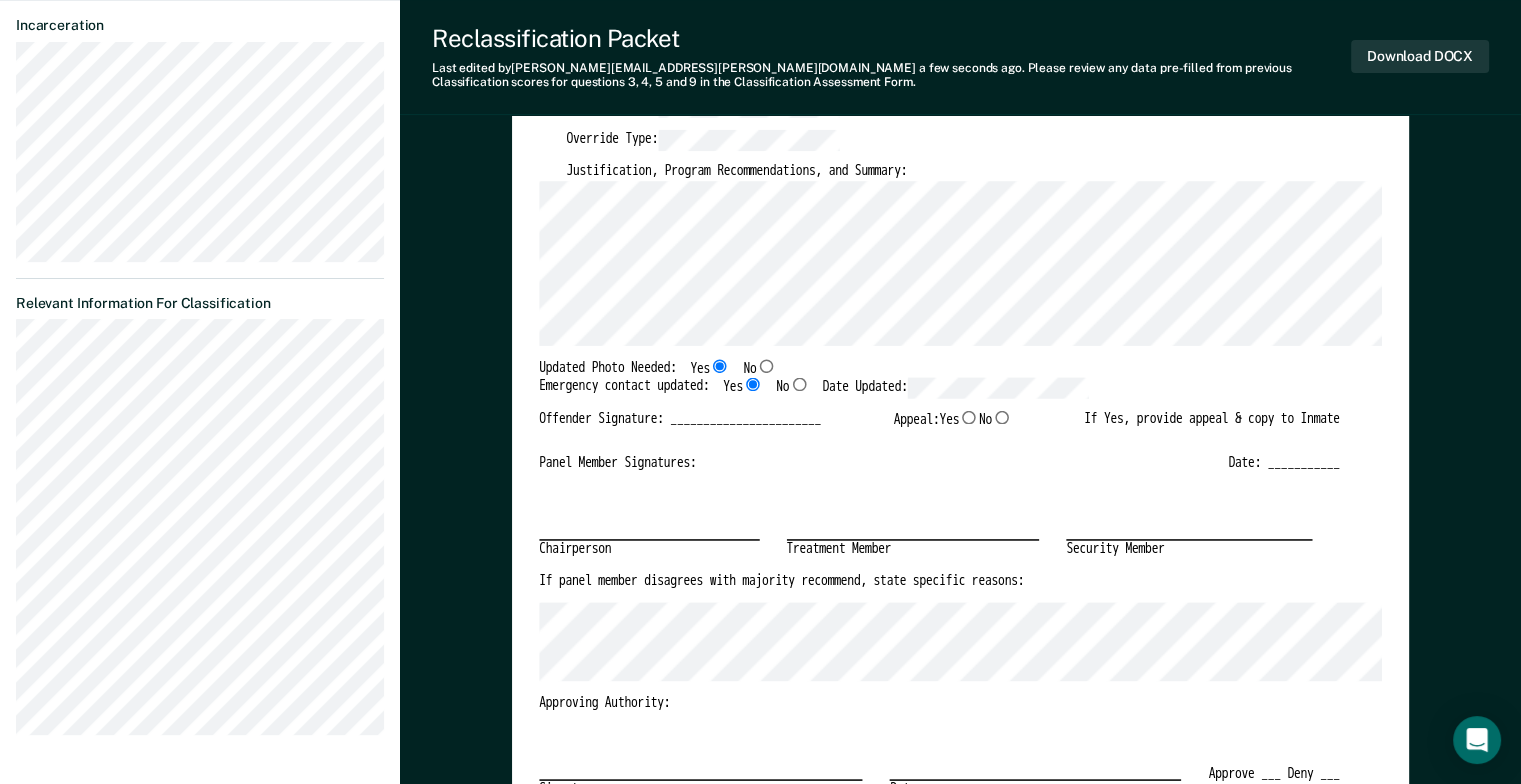 click on "No" at bounding box center [1002, 417] 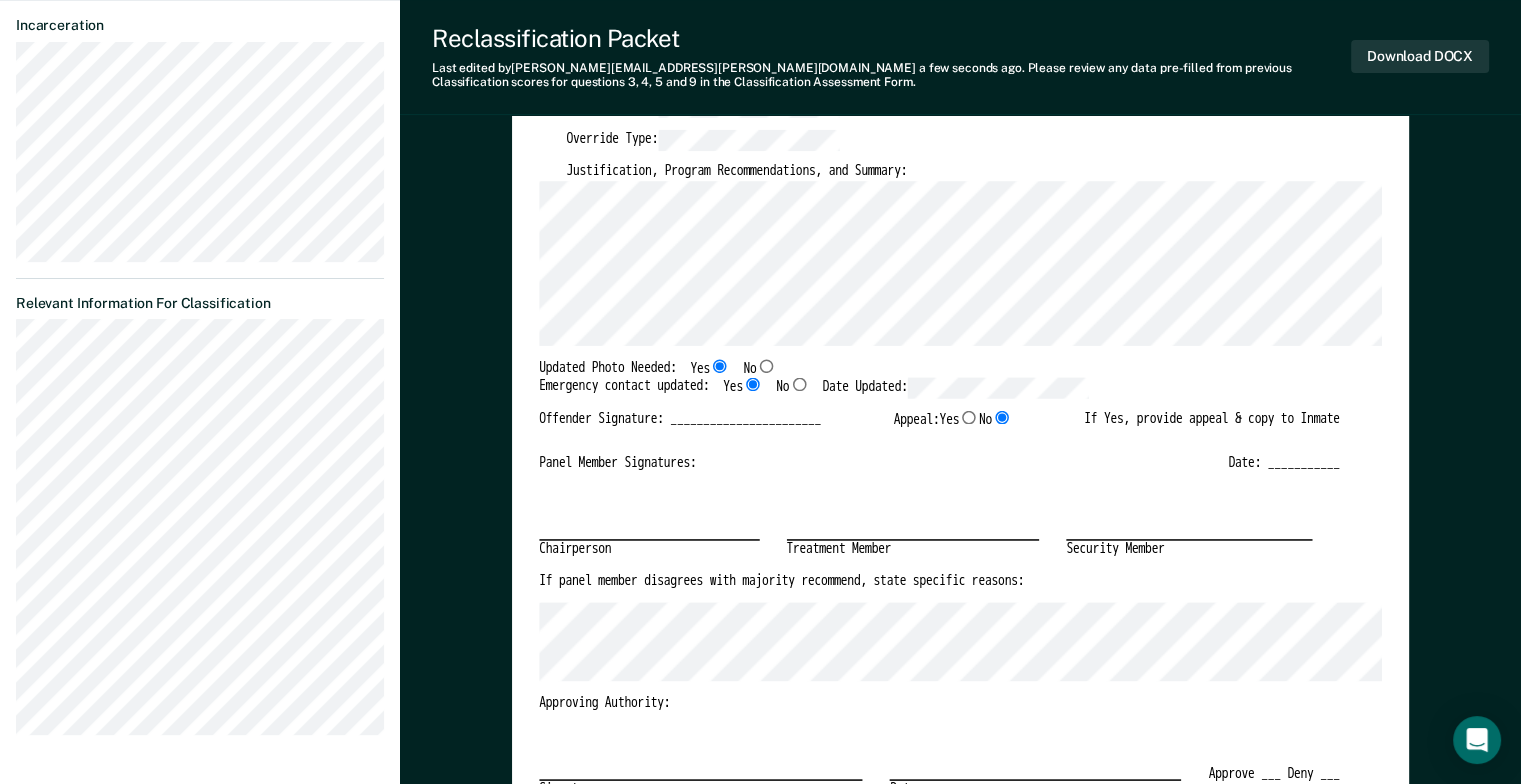type on "x" 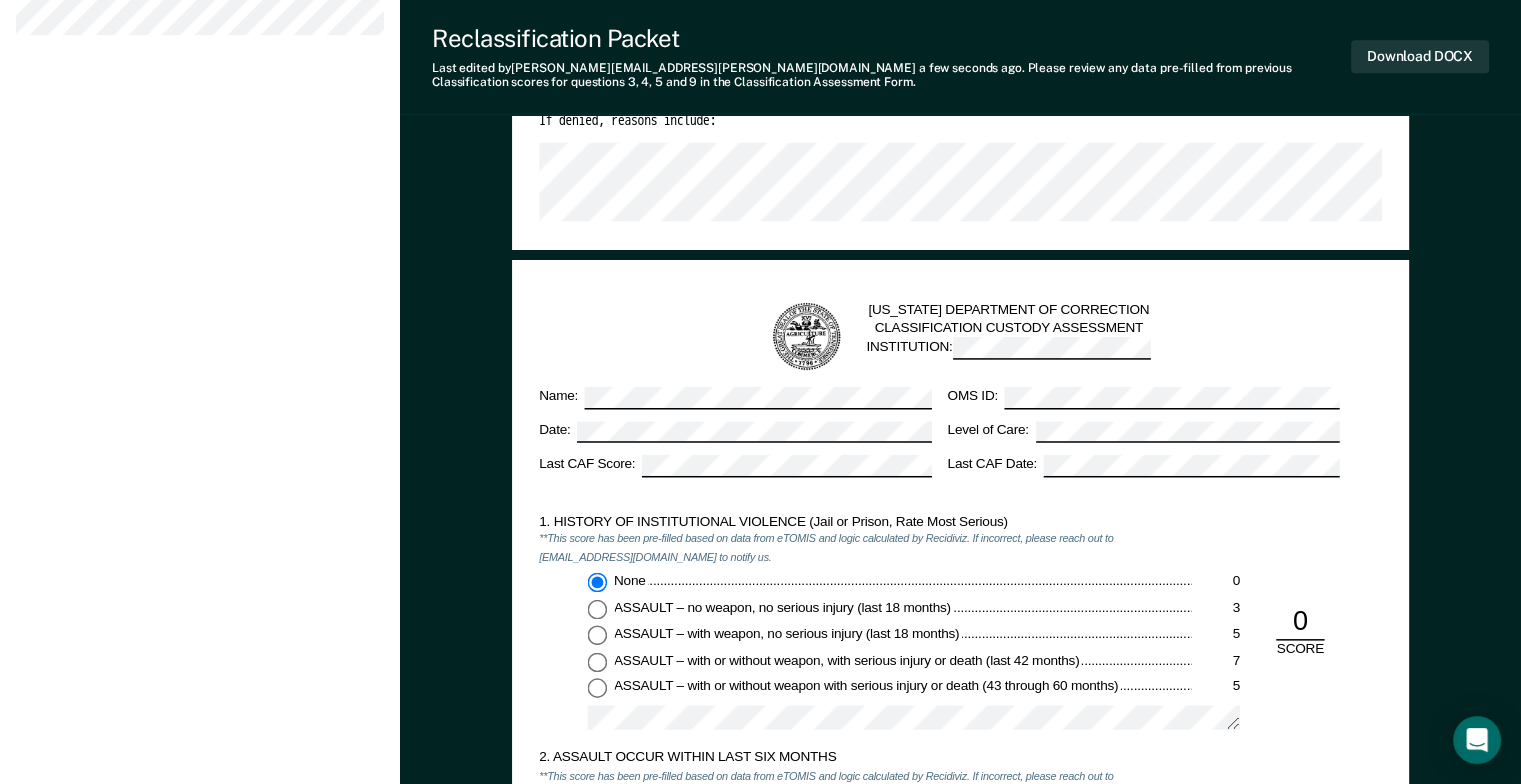 scroll, scrollTop: 600, scrollLeft: 0, axis: vertical 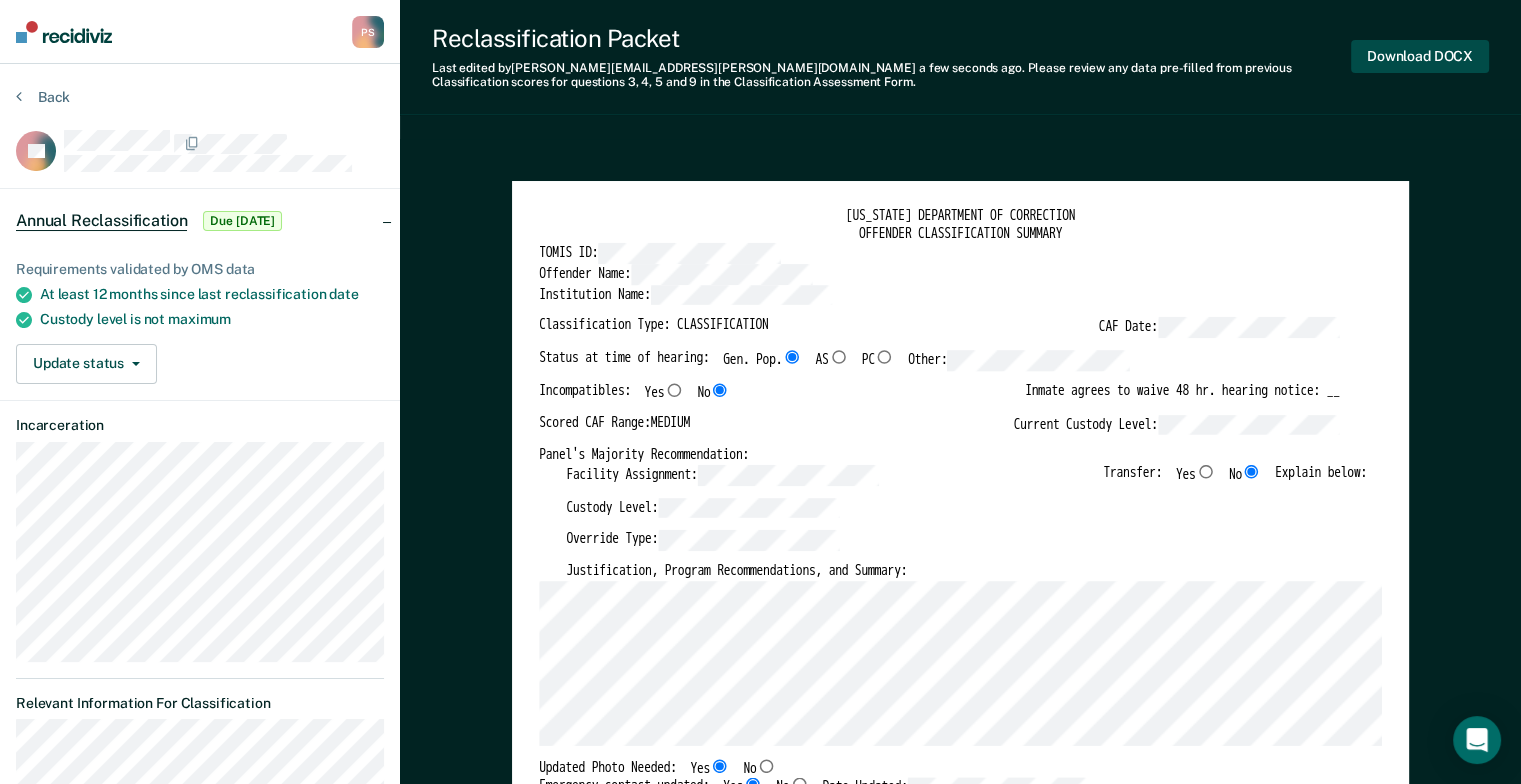 click on "Download DOCX" at bounding box center [1420, 56] 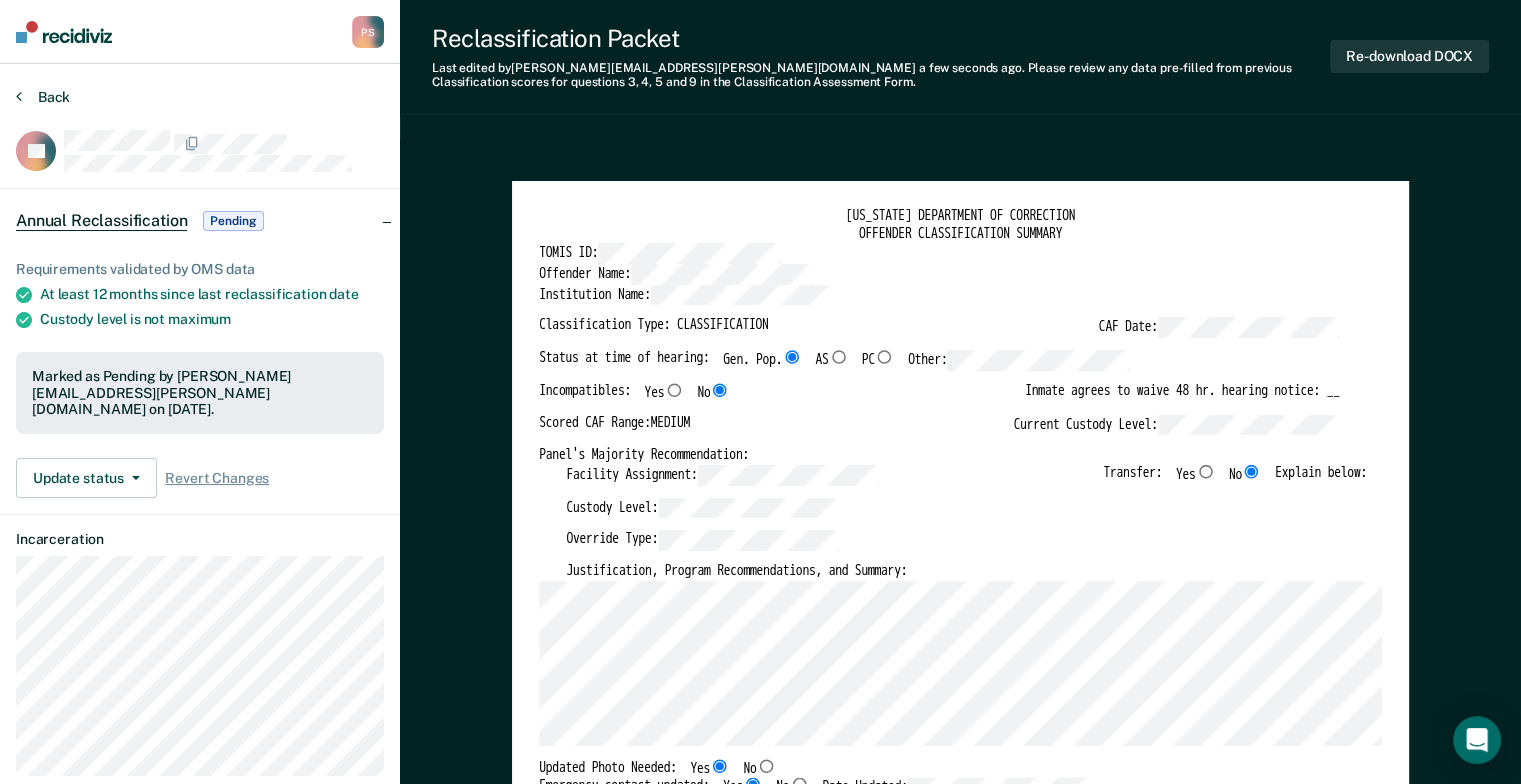 click on "Back" at bounding box center (43, 97) 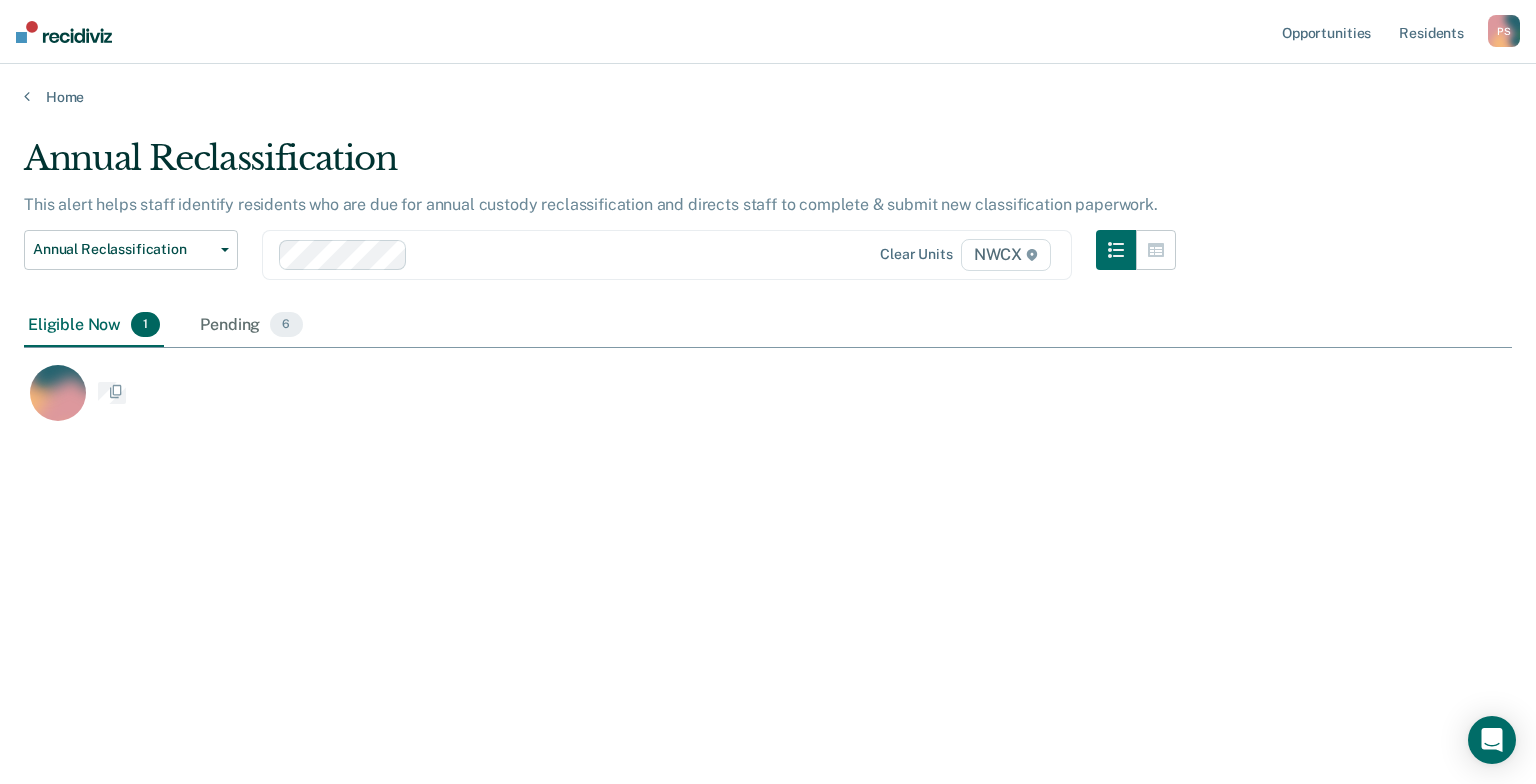 scroll, scrollTop: 16, scrollLeft: 16, axis: both 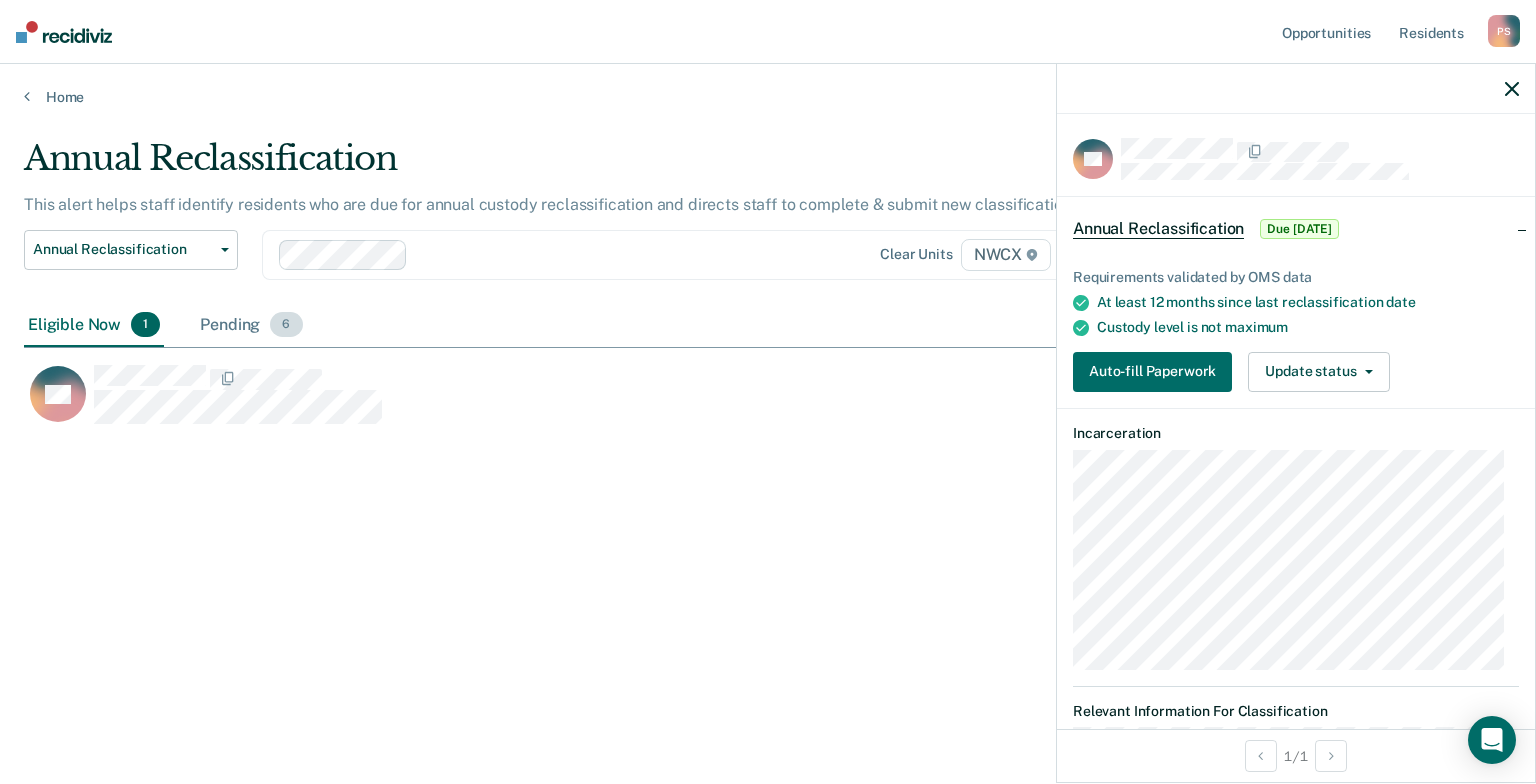 click on "6" at bounding box center [286, 325] 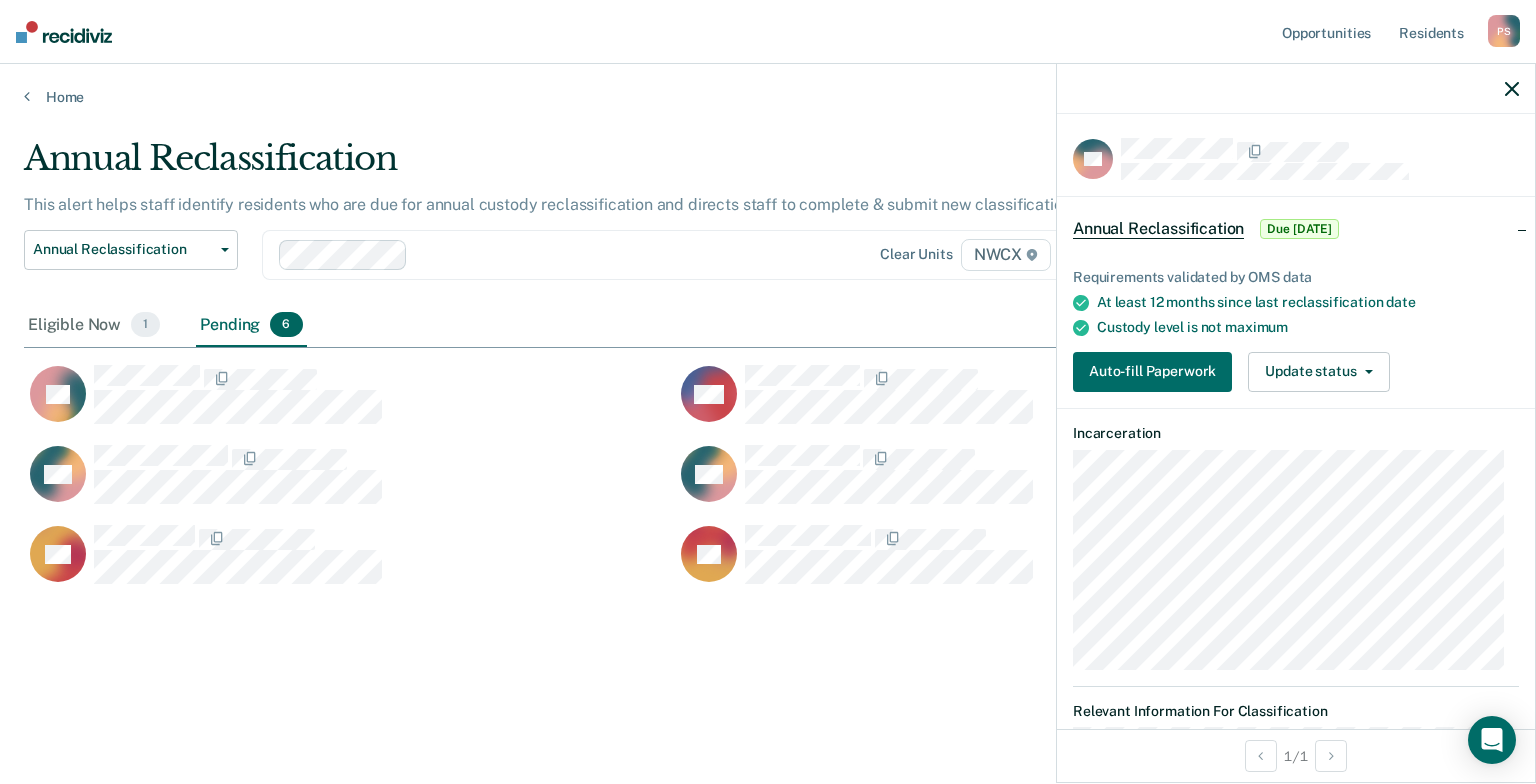 click on "6" at bounding box center (286, 325) 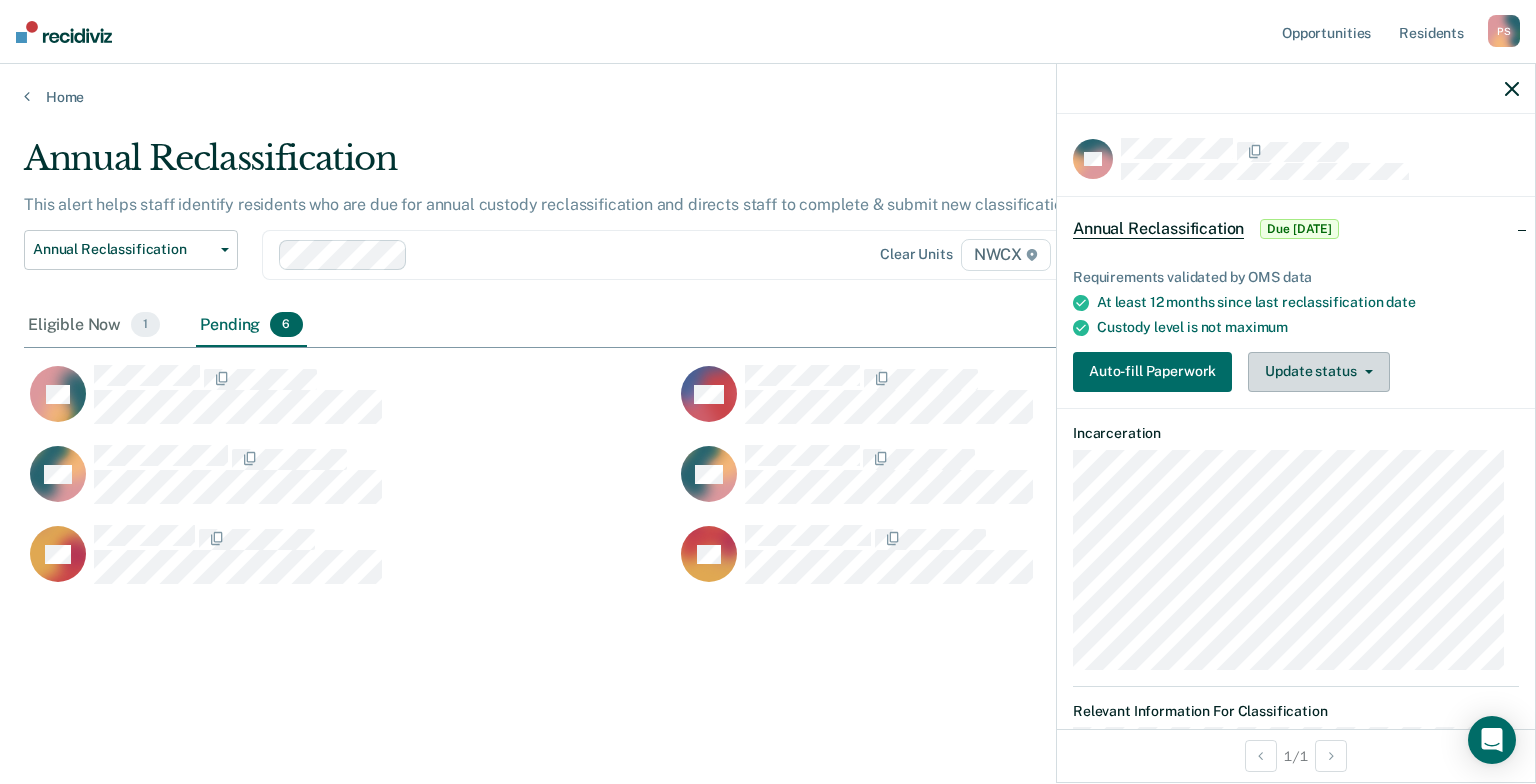 click on "Update status" at bounding box center [1318, 372] 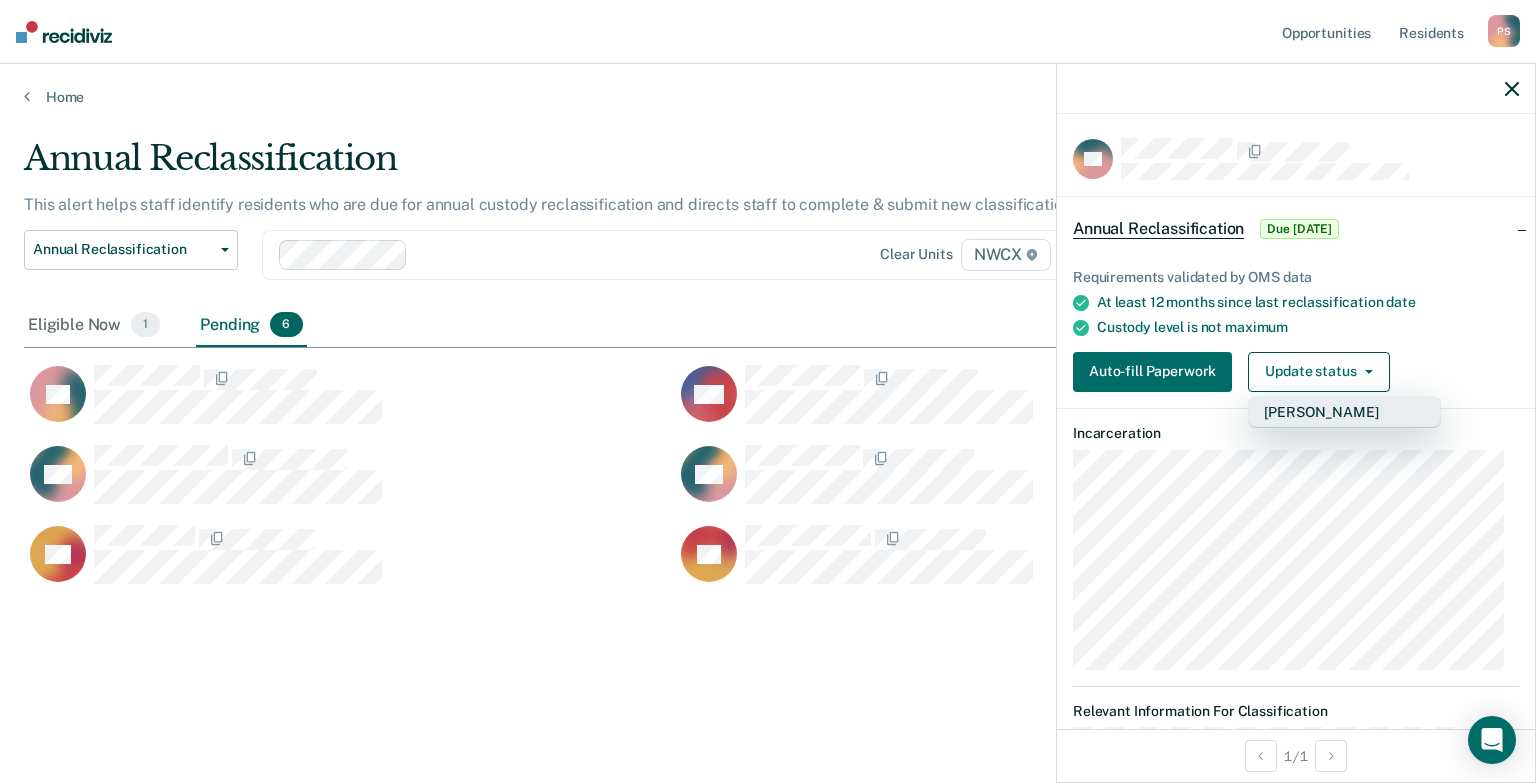 click on "[PERSON_NAME]" at bounding box center (1344, 412) 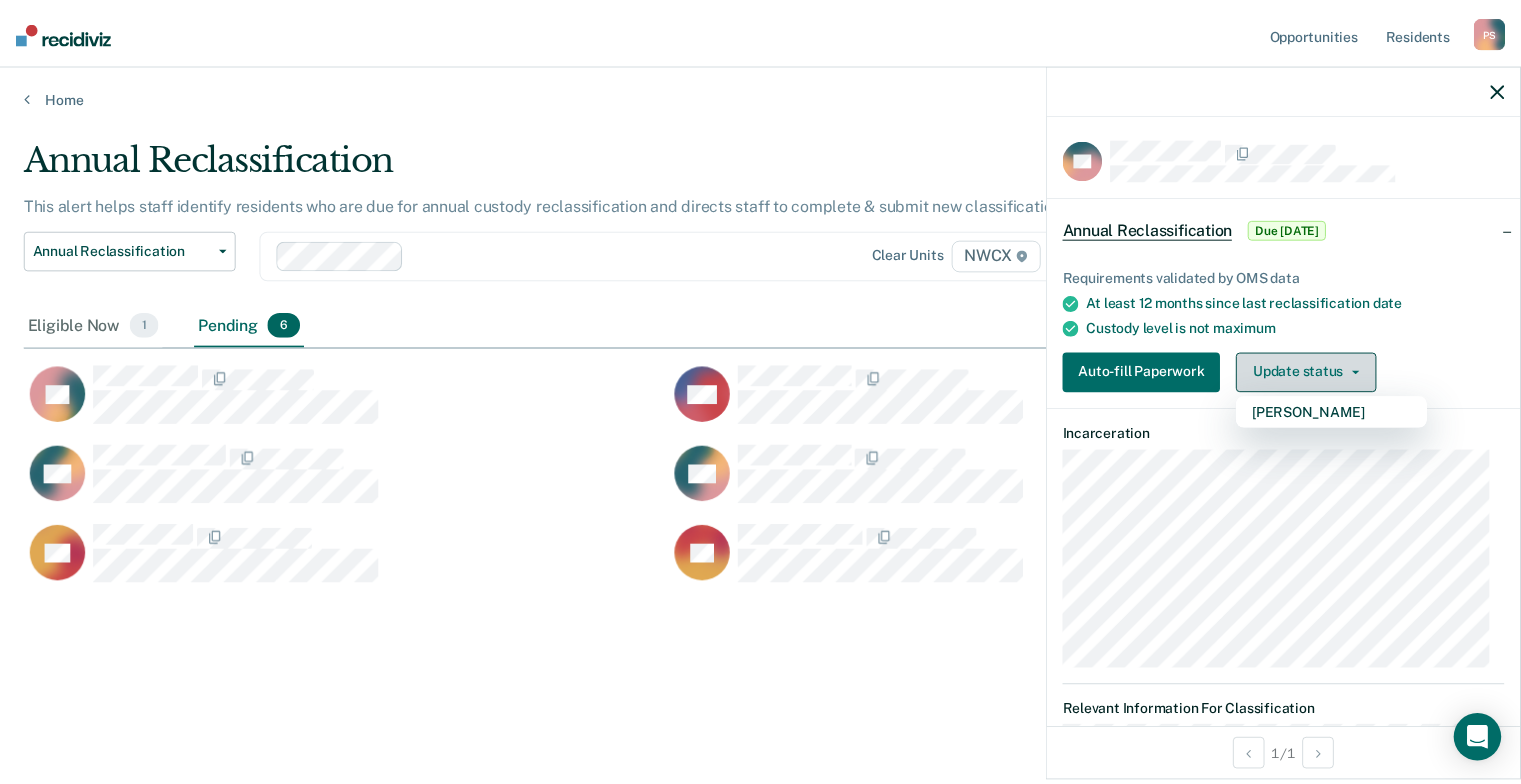 scroll, scrollTop: 16, scrollLeft: 16, axis: both 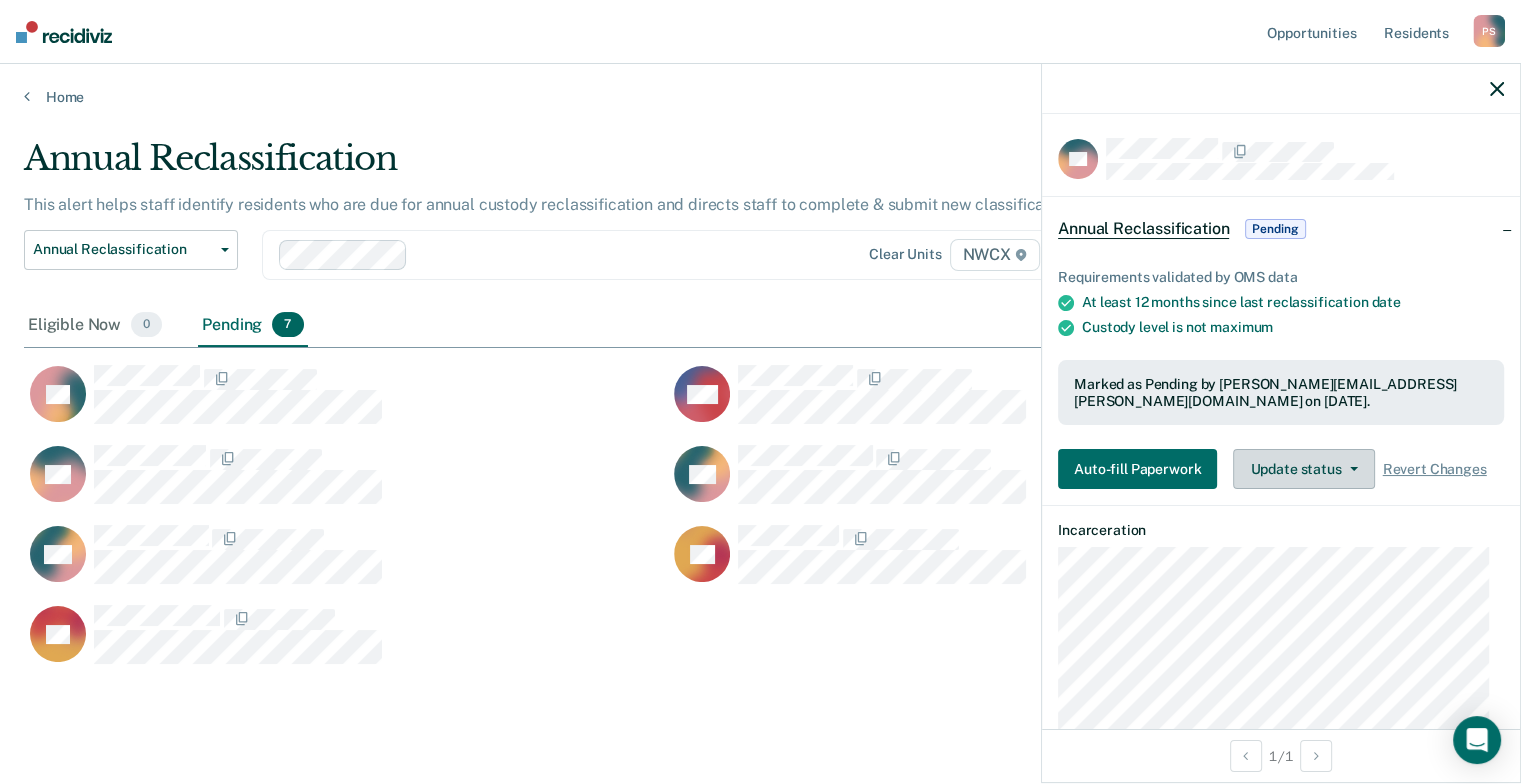 click 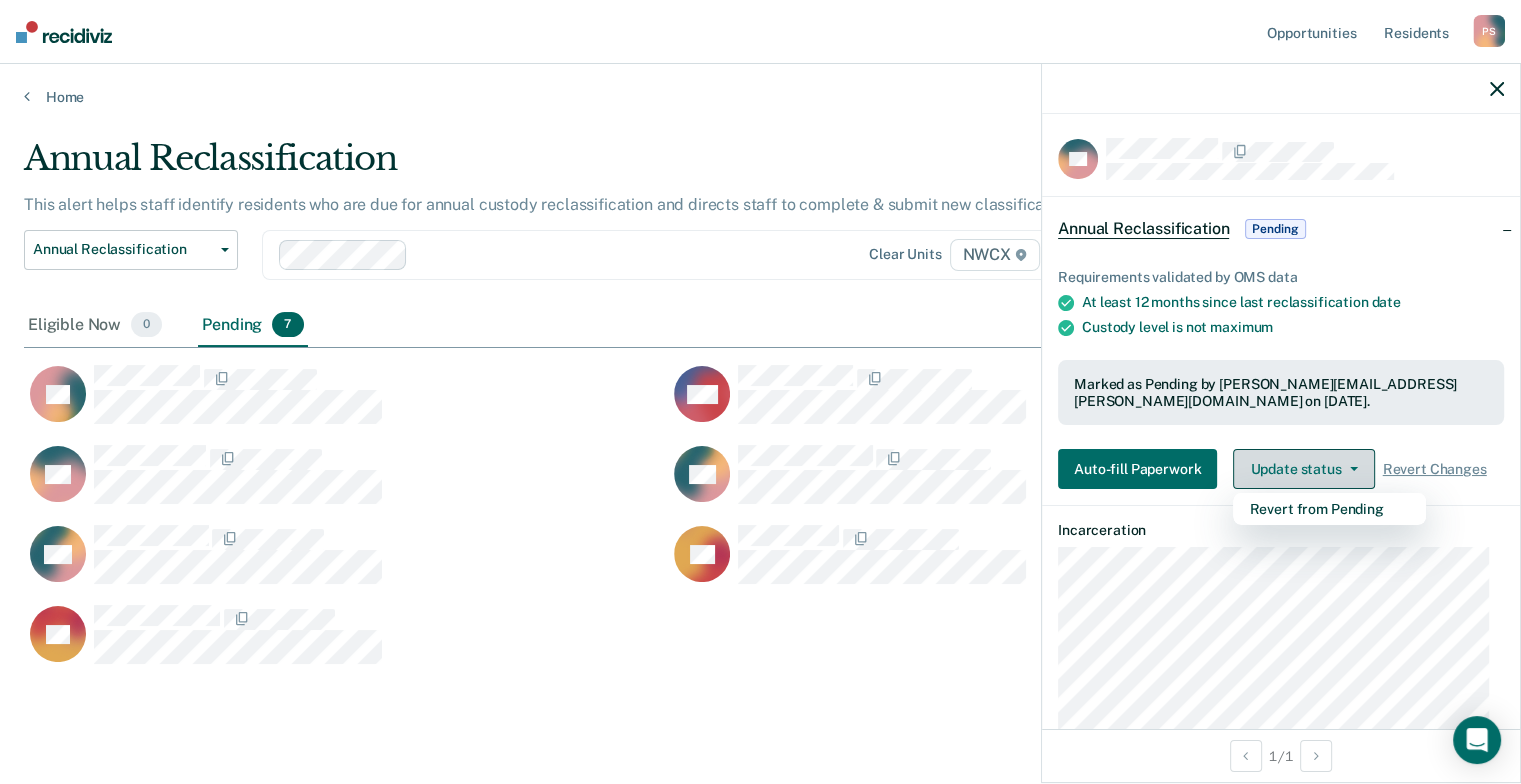 click 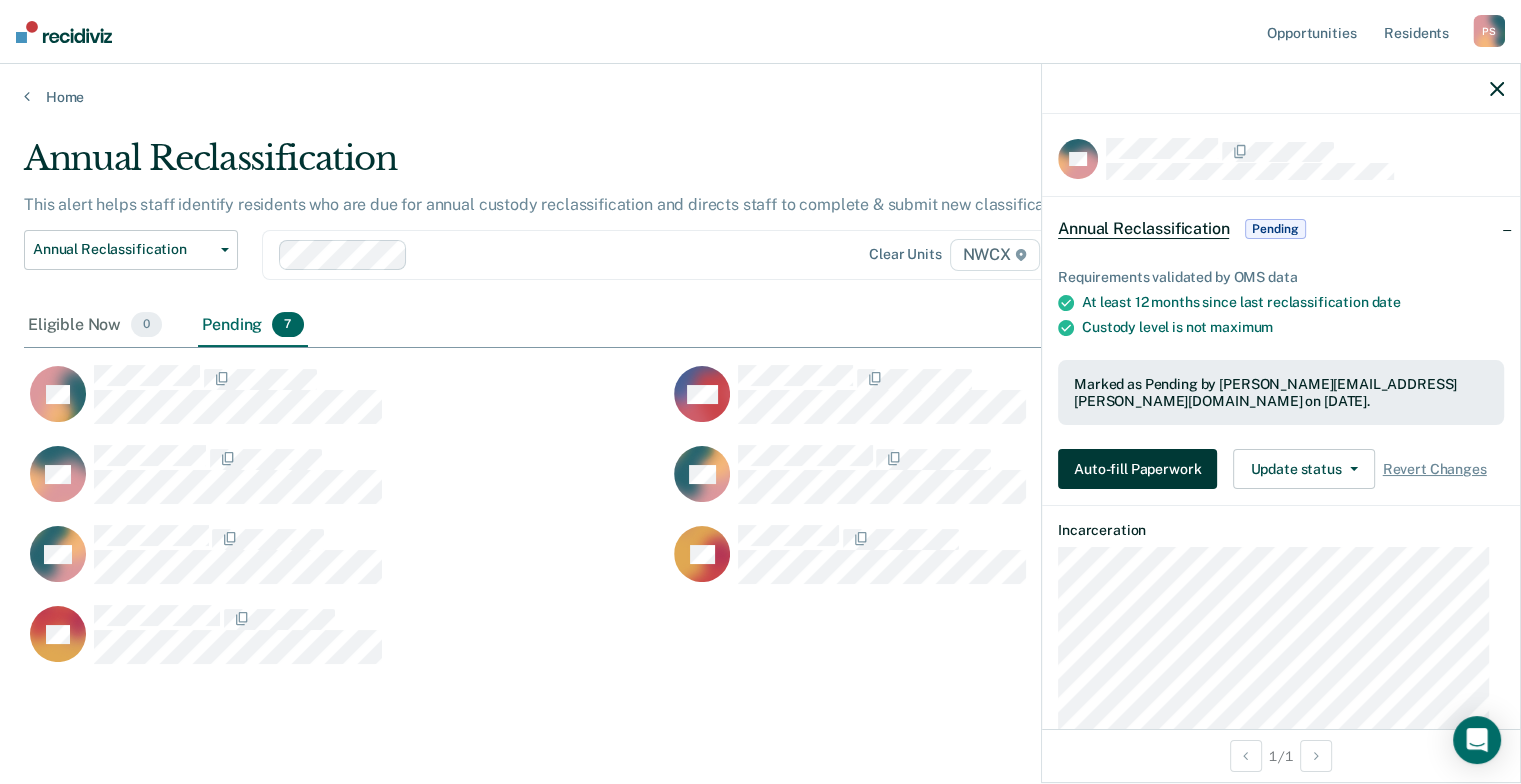 click on "Auto-fill Paperwork" at bounding box center (1137, 469) 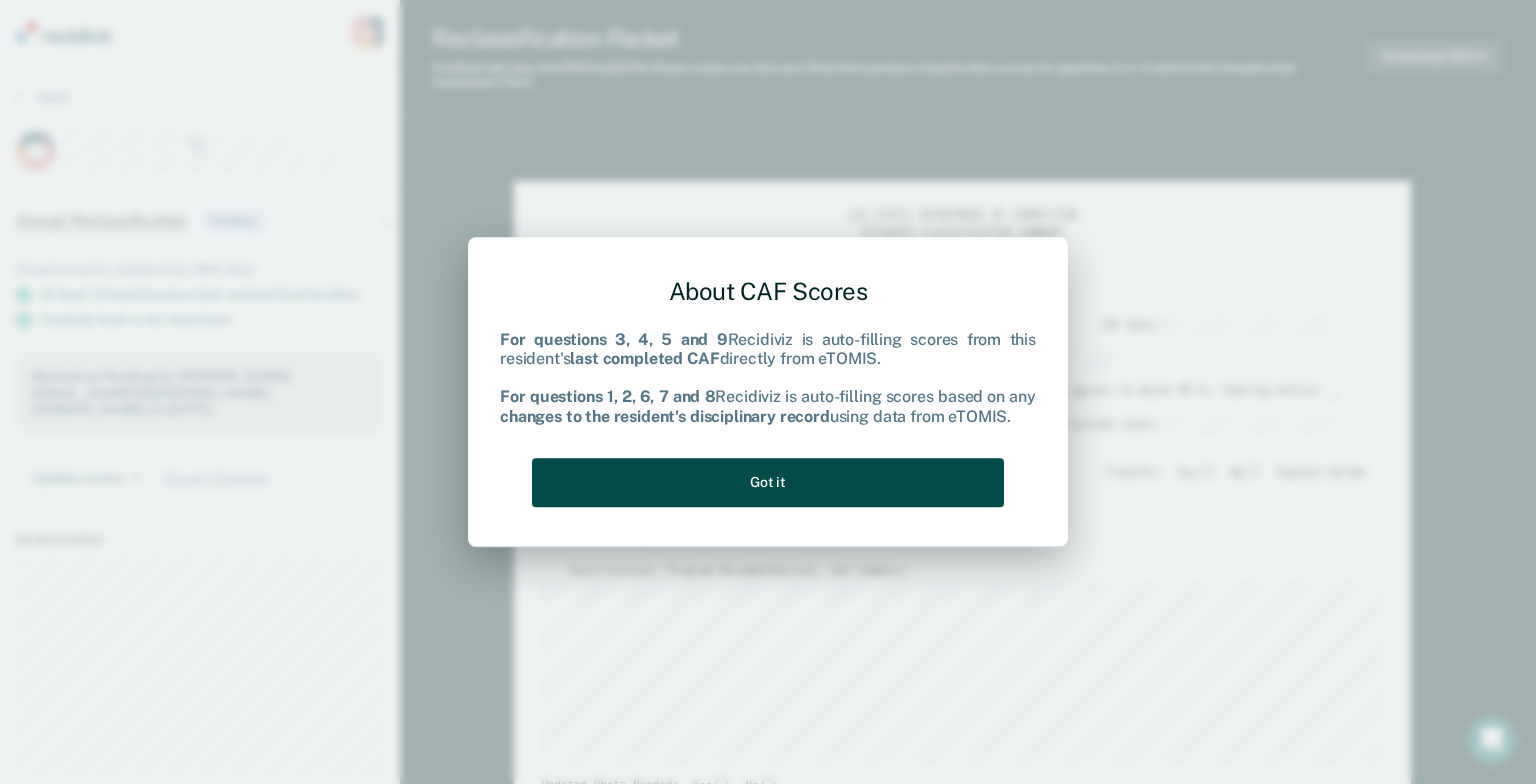 click on "Got it" at bounding box center (768, 482) 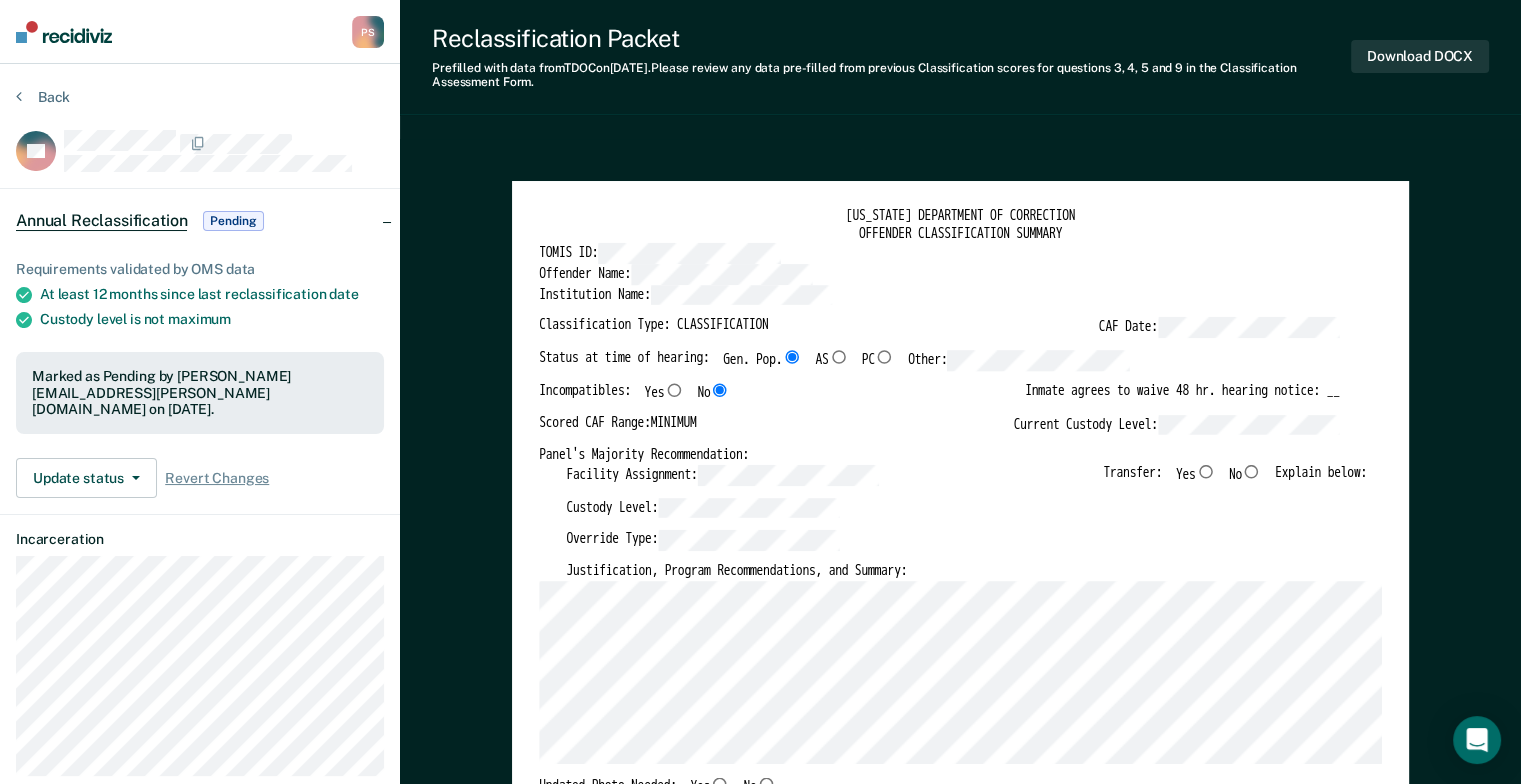 click on "No" at bounding box center [1252, 471] 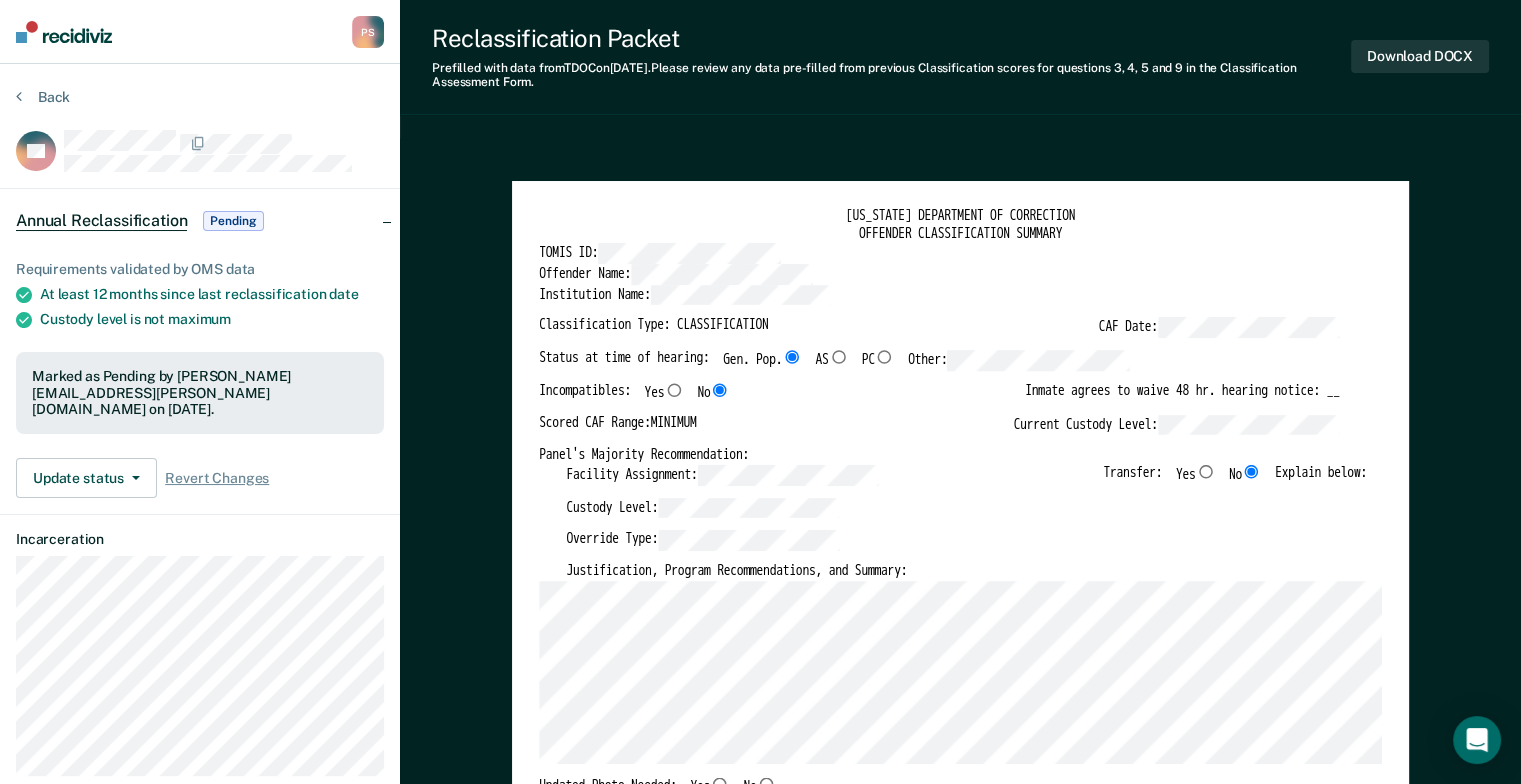 type on "x" 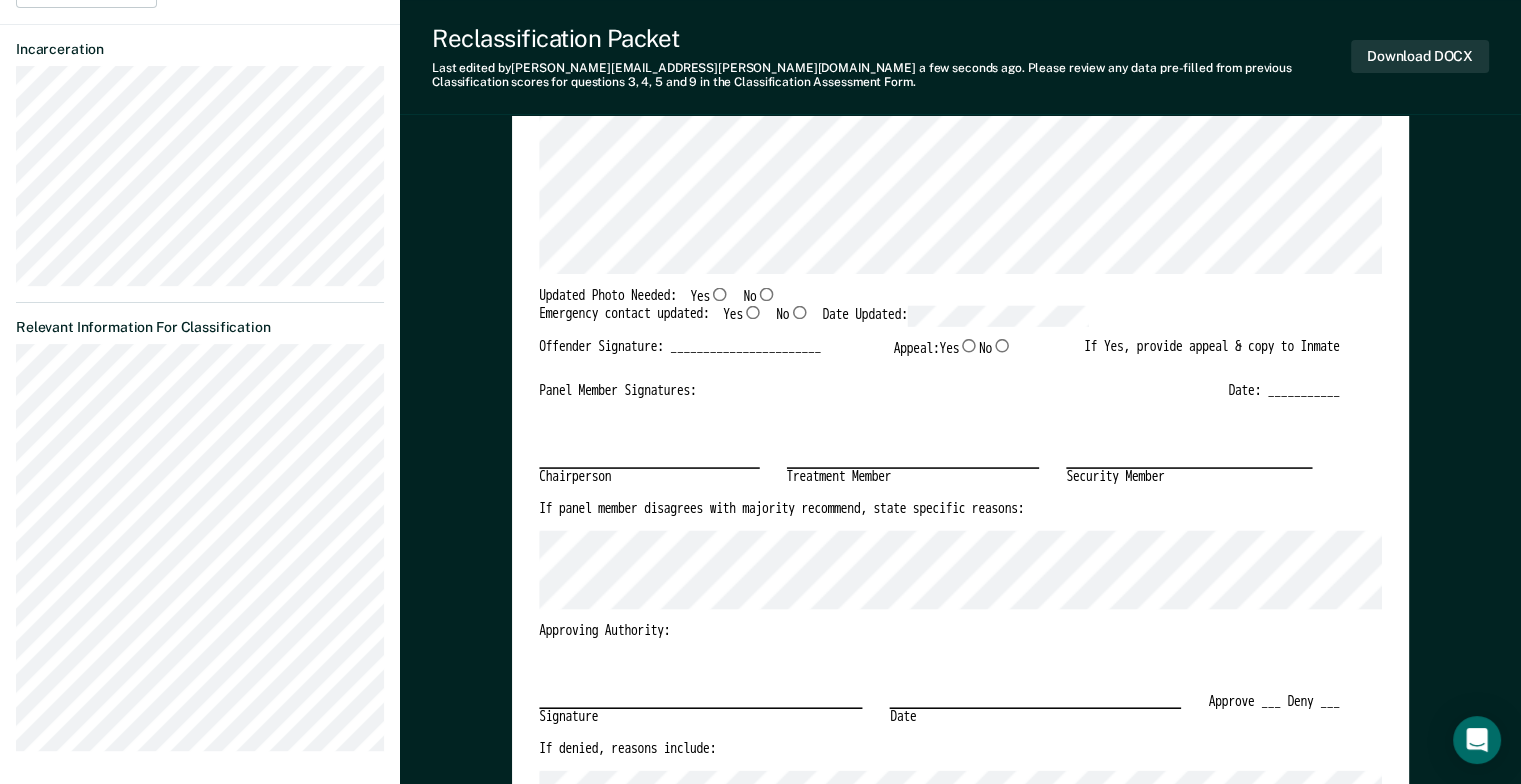scroll, scrollTop: 500, scrollLeft: 0, axis: vertical 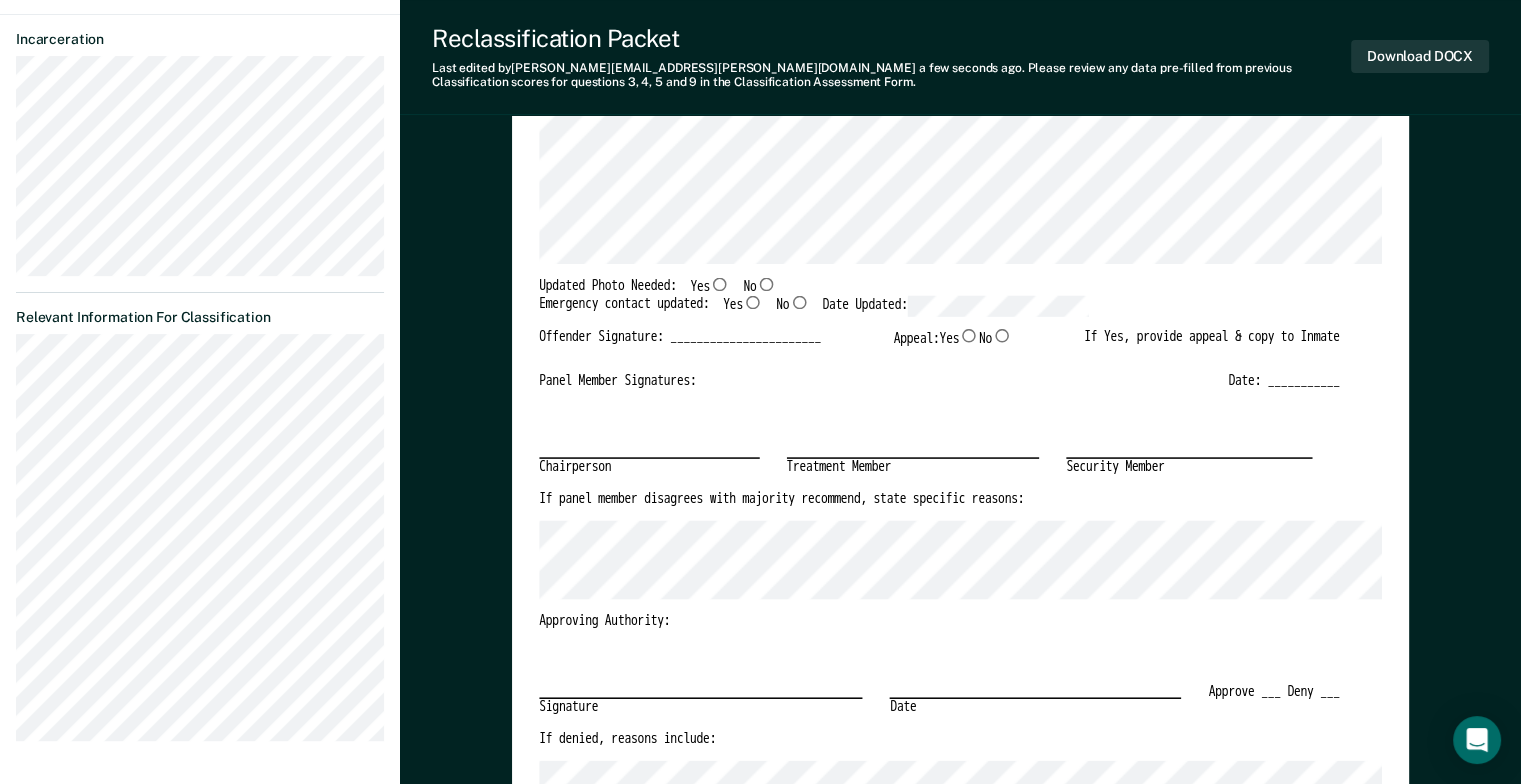 click on "Yes" at bounding box center (720, 284) 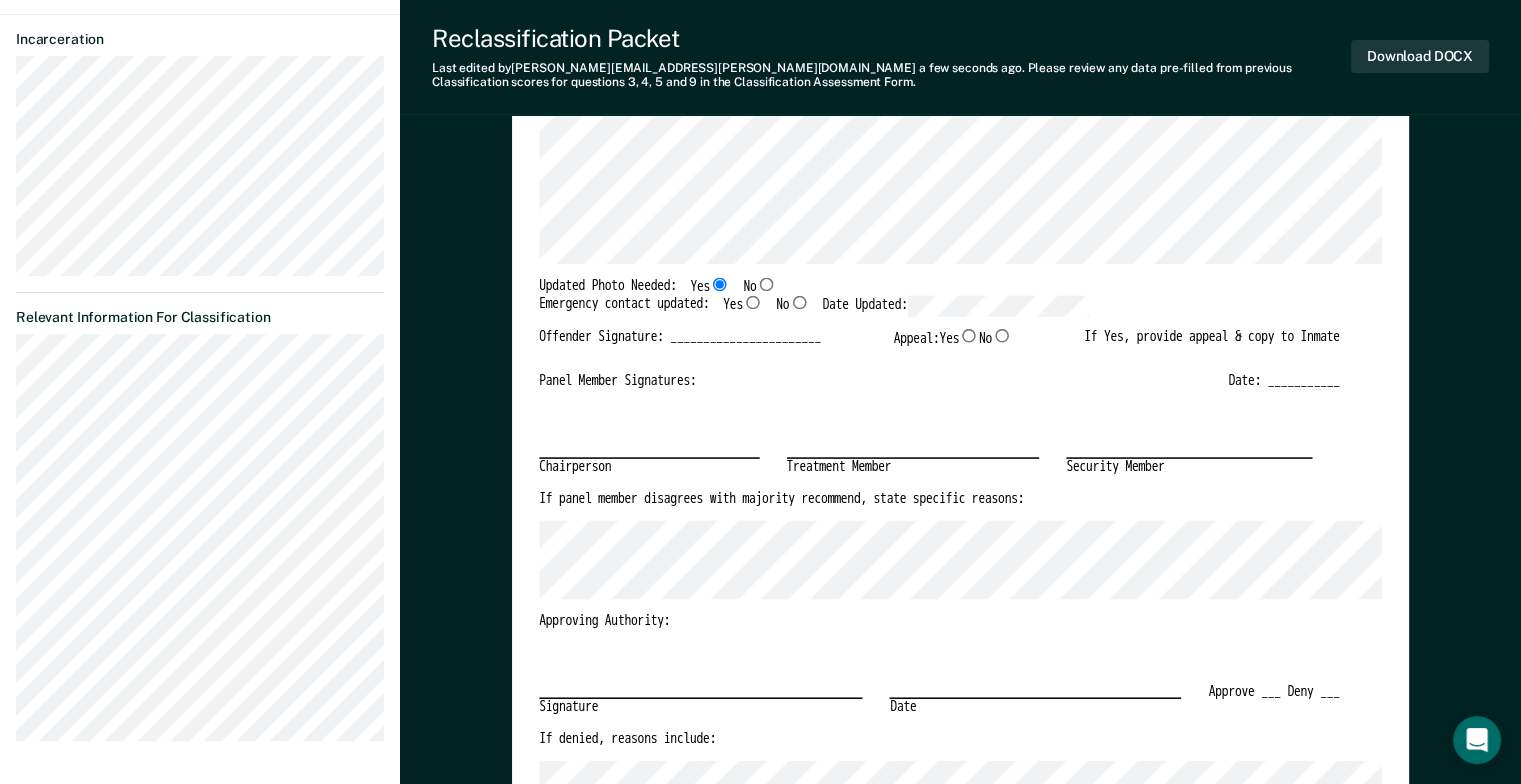 type on "x" 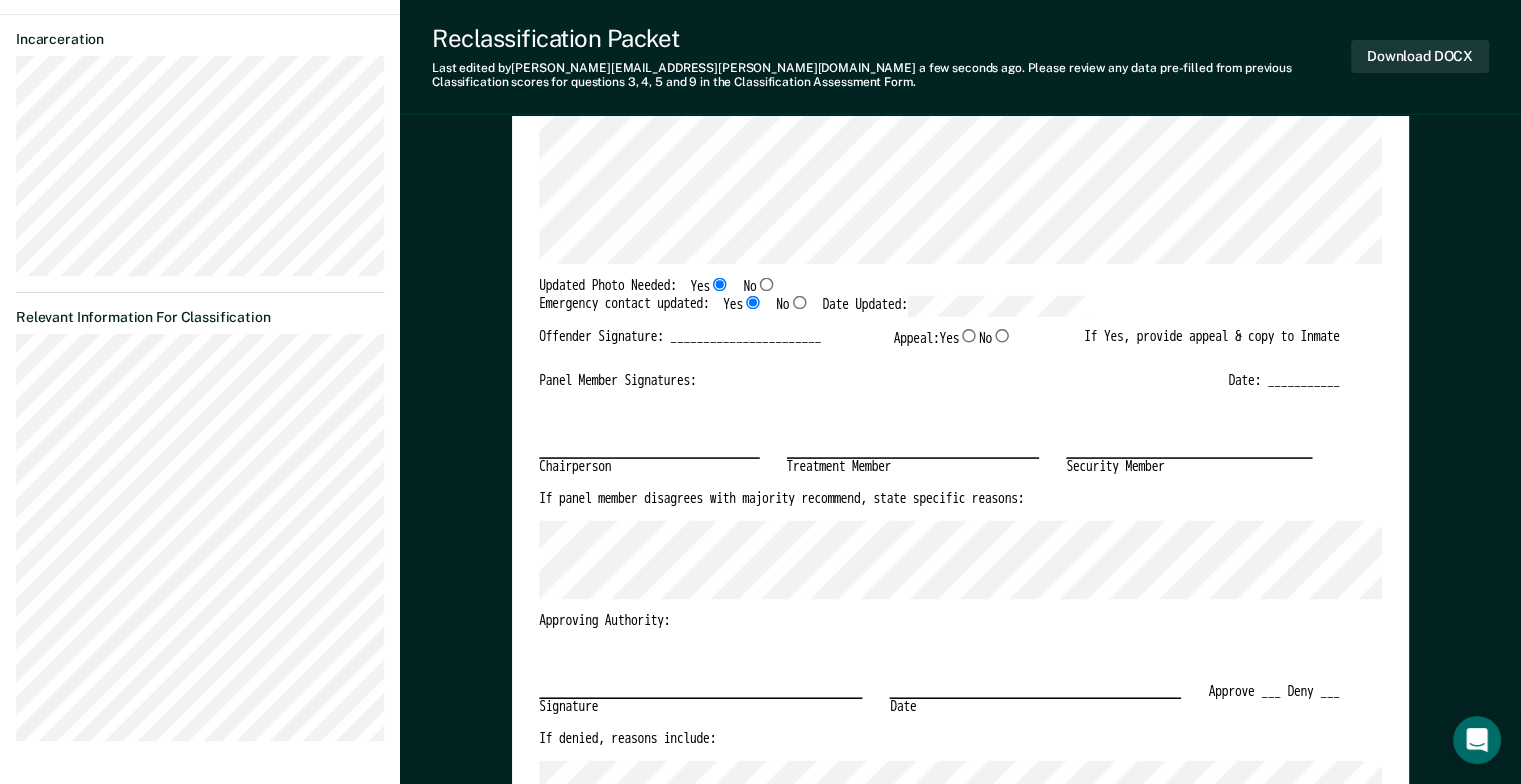 type on "x" 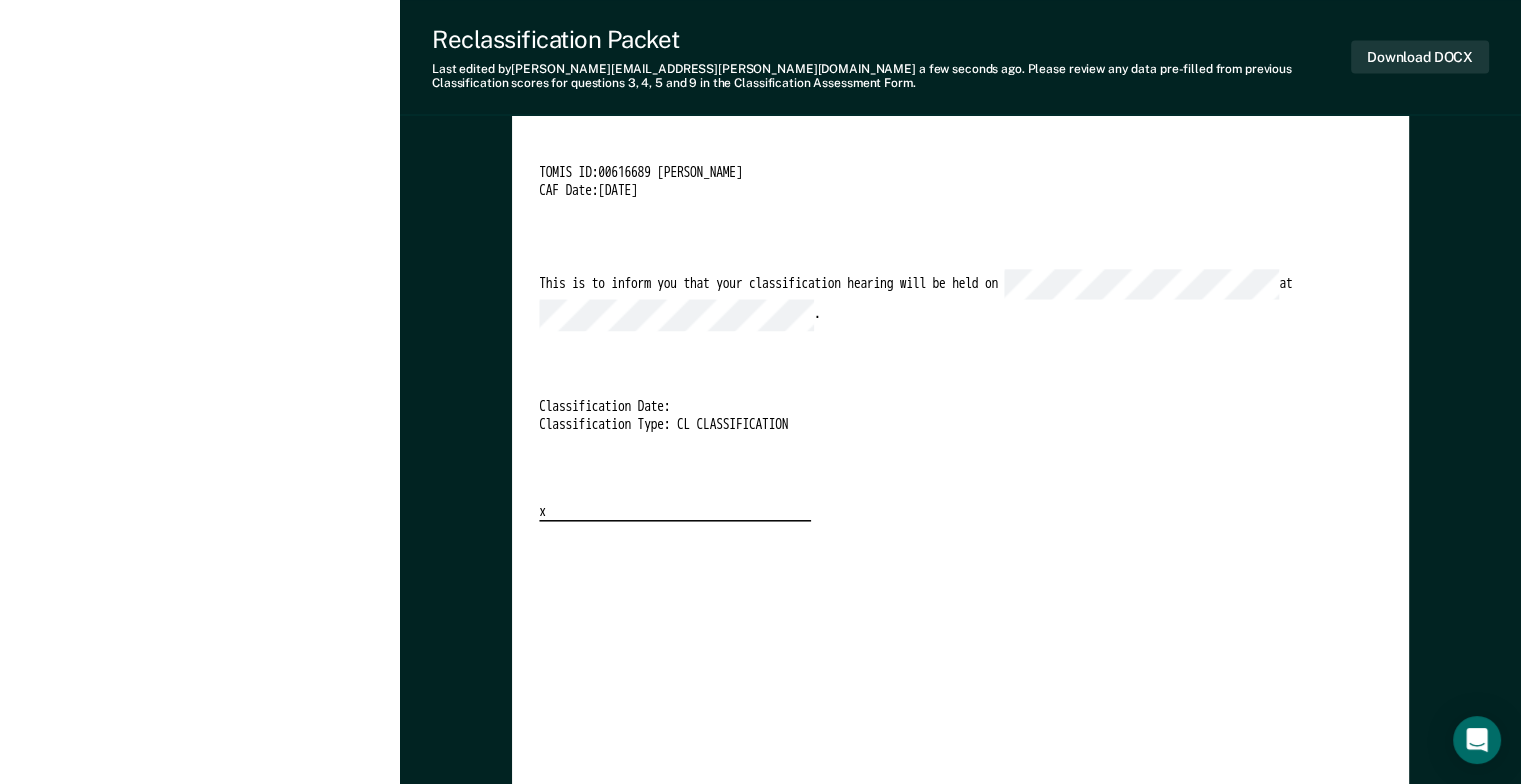 scroll, scrollTop: 3800, scrollLeft: 0, axis: vertical 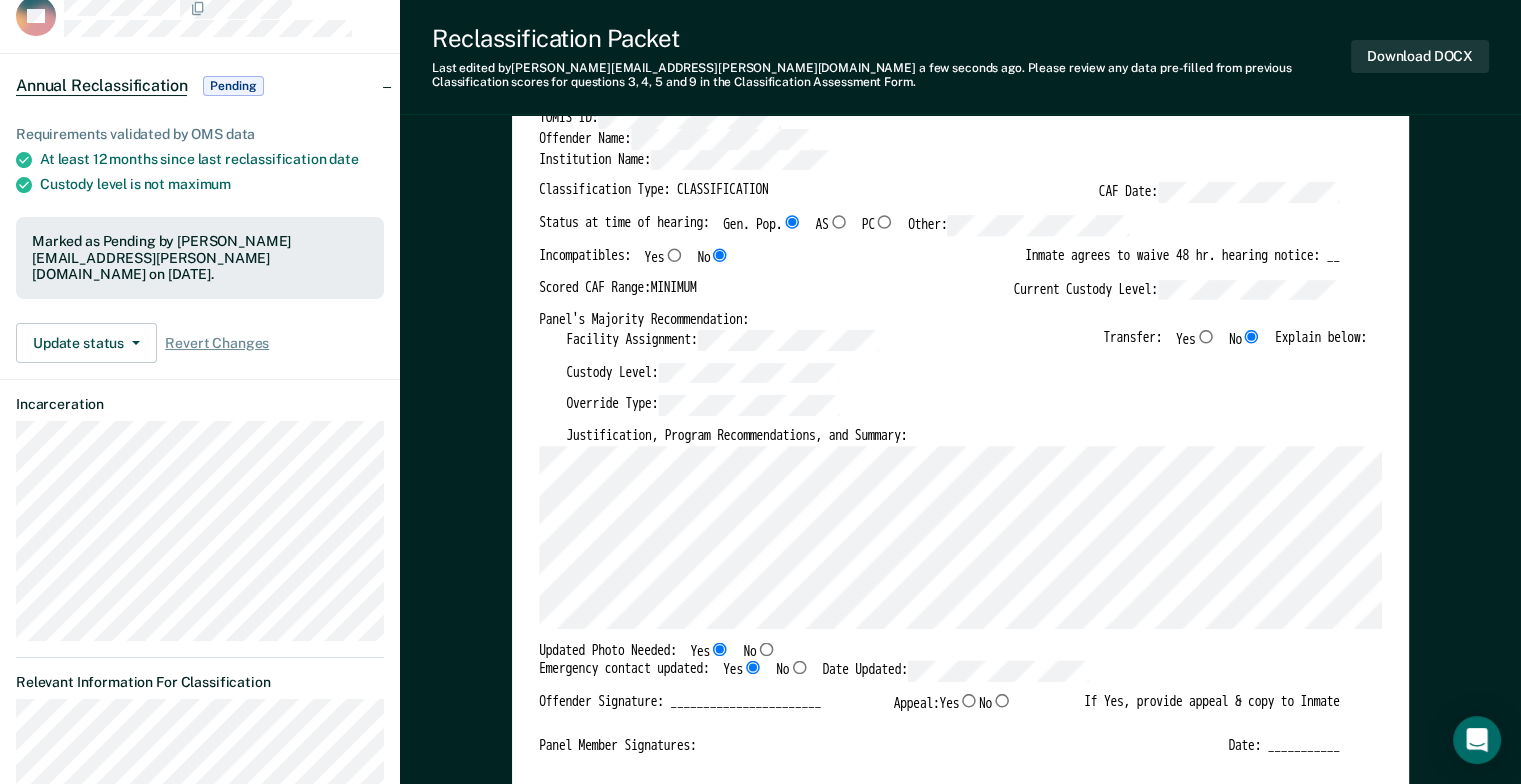 type on "x" 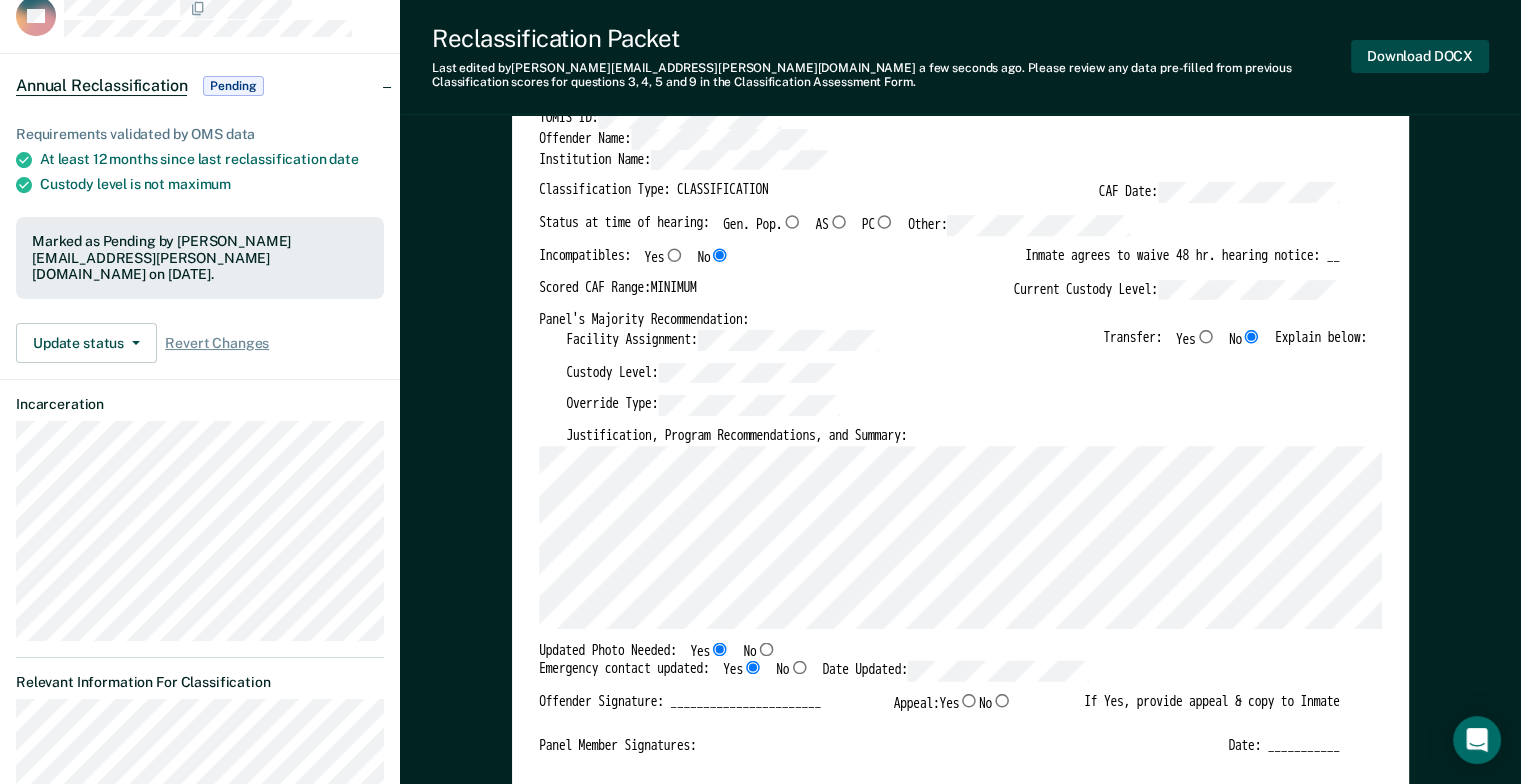 click on "Download DOCX" at bounding box center [1420, 56] 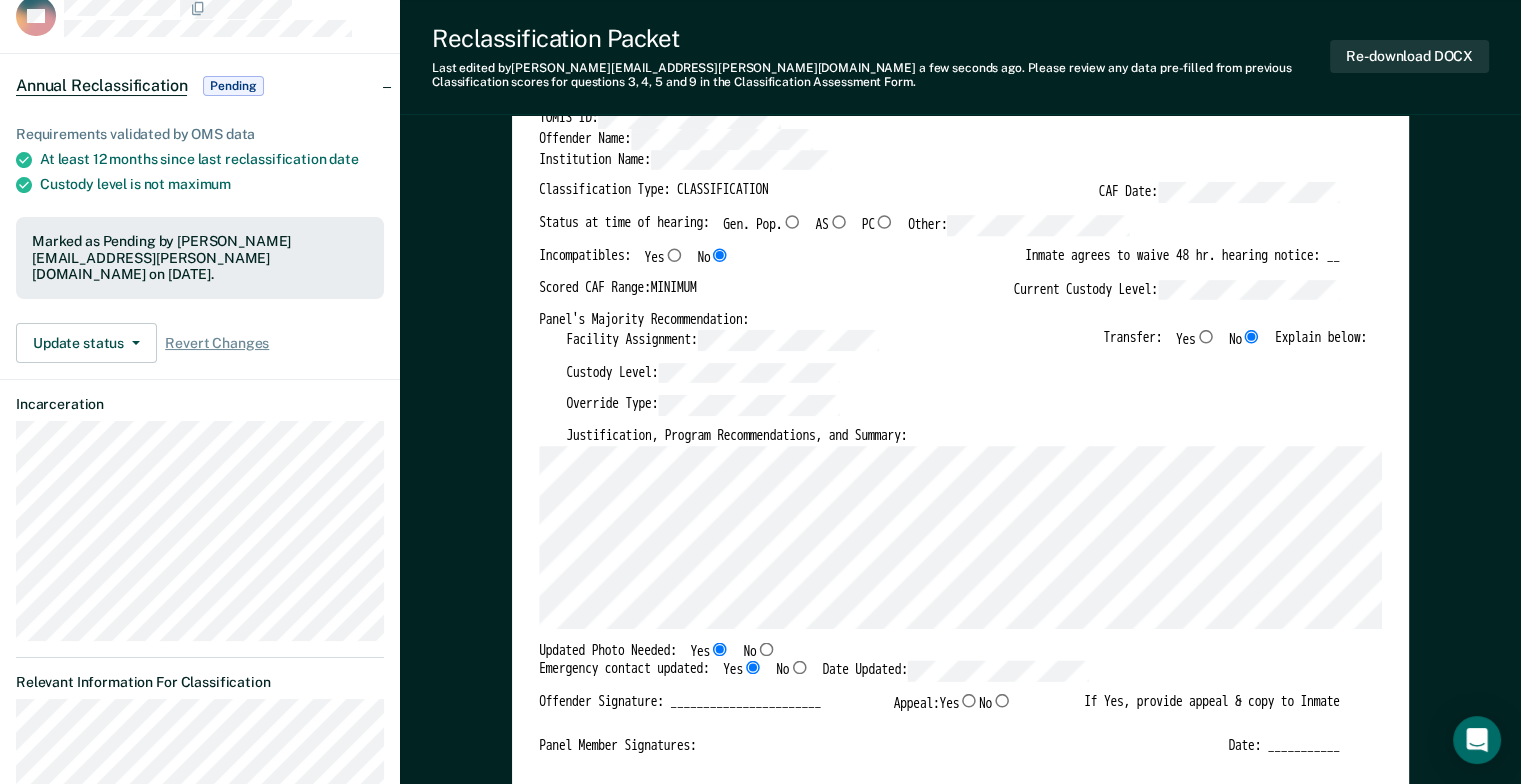 click on "Re-download DOCX" at bounding box center (1409, 57) 